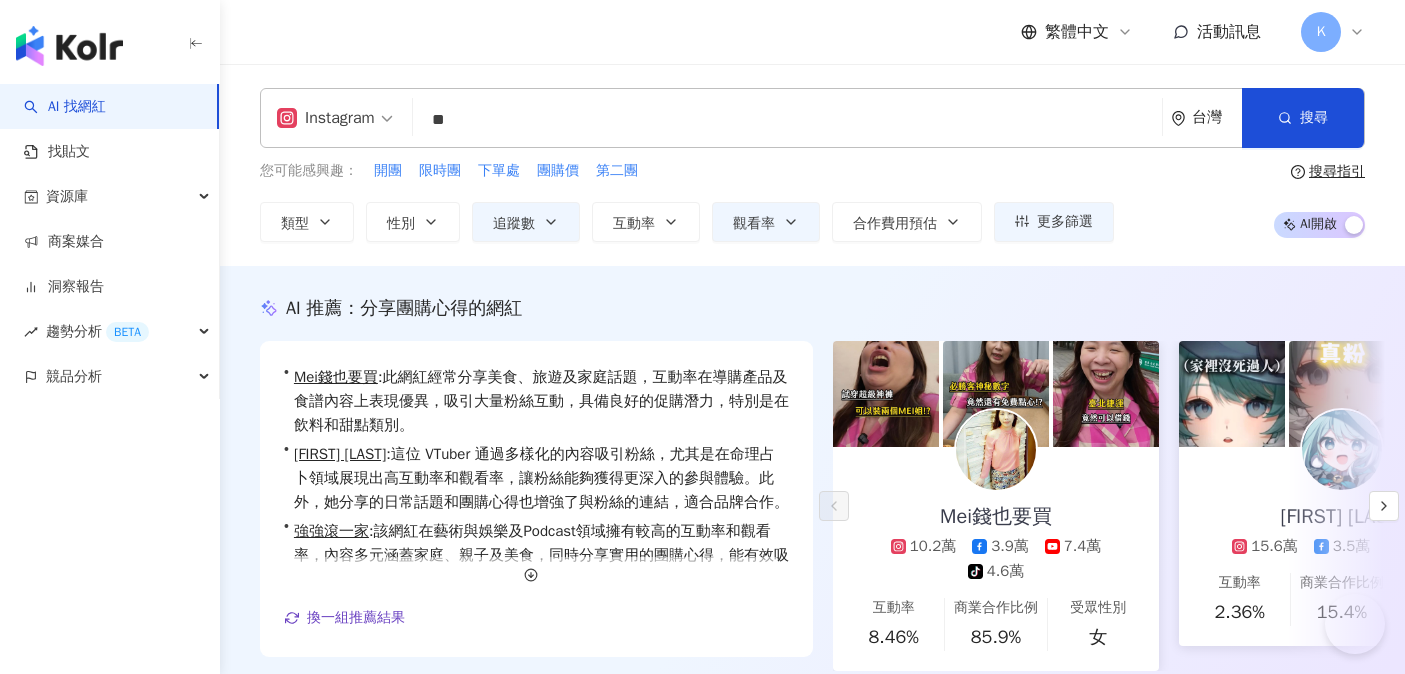 scroll, scrollTop: 0, scrollLeft: 0, axis: both 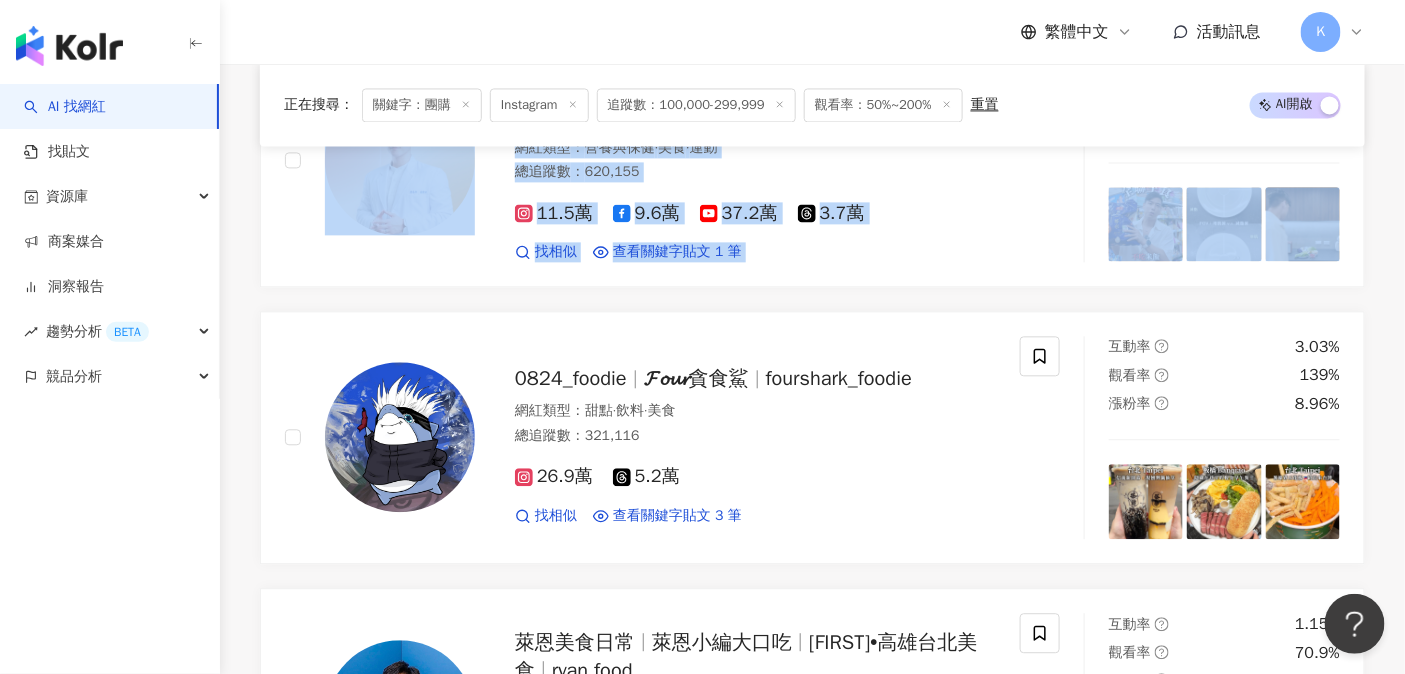click on "台南Josh 嗨嗨 tainanjosh Josh 網紅類型 ： 棒球  ·  日常話題  ·  財經  ·  美食  ·  命理占卜  ·  遊戲  ·  運動 總追蹤數 ： 901,130 14.2萬 15.9萬 46.9萬 13.1萬 找相似 查看關鍵字貼文 1 筆 互動率 9.37% 觀看率 188% 漲粉率 4.07% 含羞草 含羞草日記 xiucao.han 網紅類型 ： 台灣旅遊  ·  飲料  ·  日常話題  ·  教育與學習  ·  美食  ·  命理占卜 總追蹤數 ： 2,025,742 24.4萬 45.7萬 100萬 tiktok-icon 23.5萬 8.9萬 找相似 查看關鍵字貼文 1 筆 互動率 1.92% 觀看率 136% 漲粉率 -0.56% 營養師 Ricky RickyChangJiaxiang Ricky chang_ricky_life 營養師Ricky's Time 網紅類型 ： 營養與保健  ·  美食  ·  運動 總追蹤數 ： 620,155 11.5萬 9.6萬 37.2萬 3.7萬 找相似 查看關鍵字貼文 1 筆 2024/11/21 午茶抓一把
想吃宵夜也可以吃一把
團購 首頁-有 團購 連結🔗  看更多 互動率 2.54% 觀看率 68.7% 漲粉率 4.08% 0824_foodie 𝓕𝓸𝓾𝓻貪食鯊 ：" at bounding box center [812, 1130] 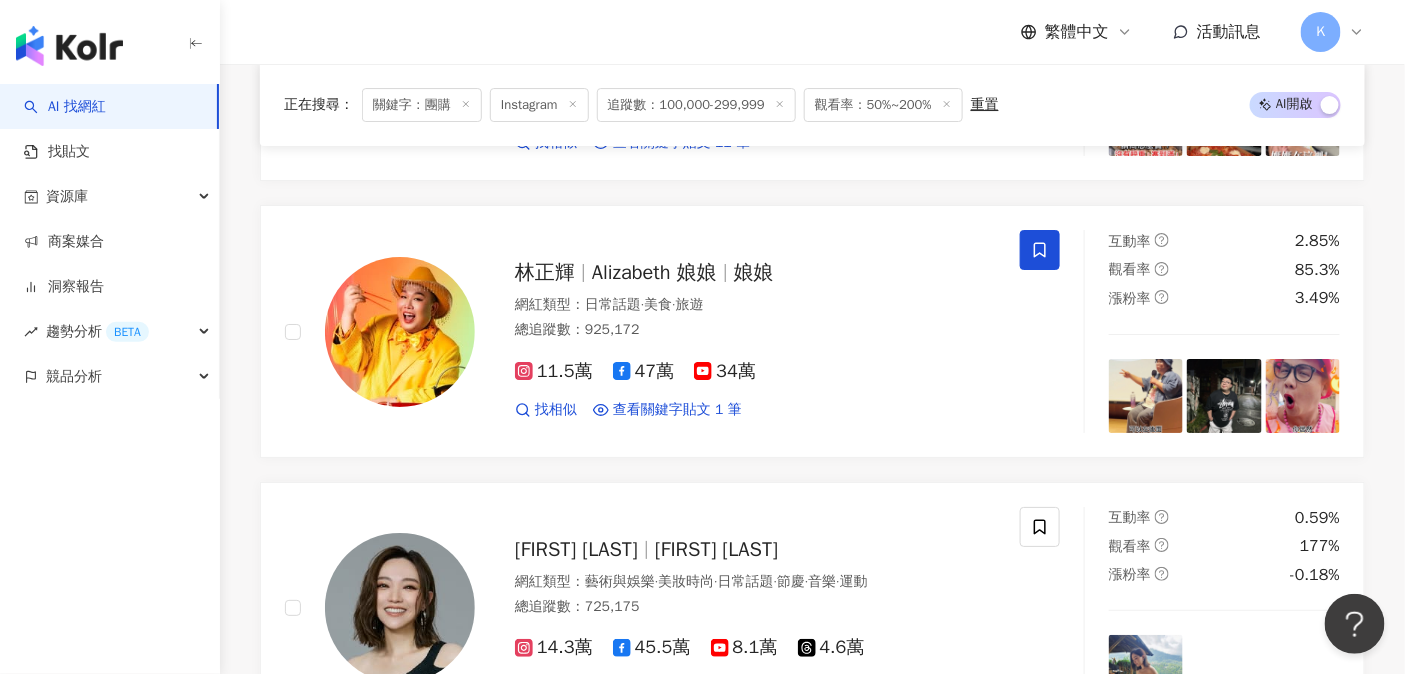 scroll, scrollTop: 2298, scrollLeft: 0, axis: vertical 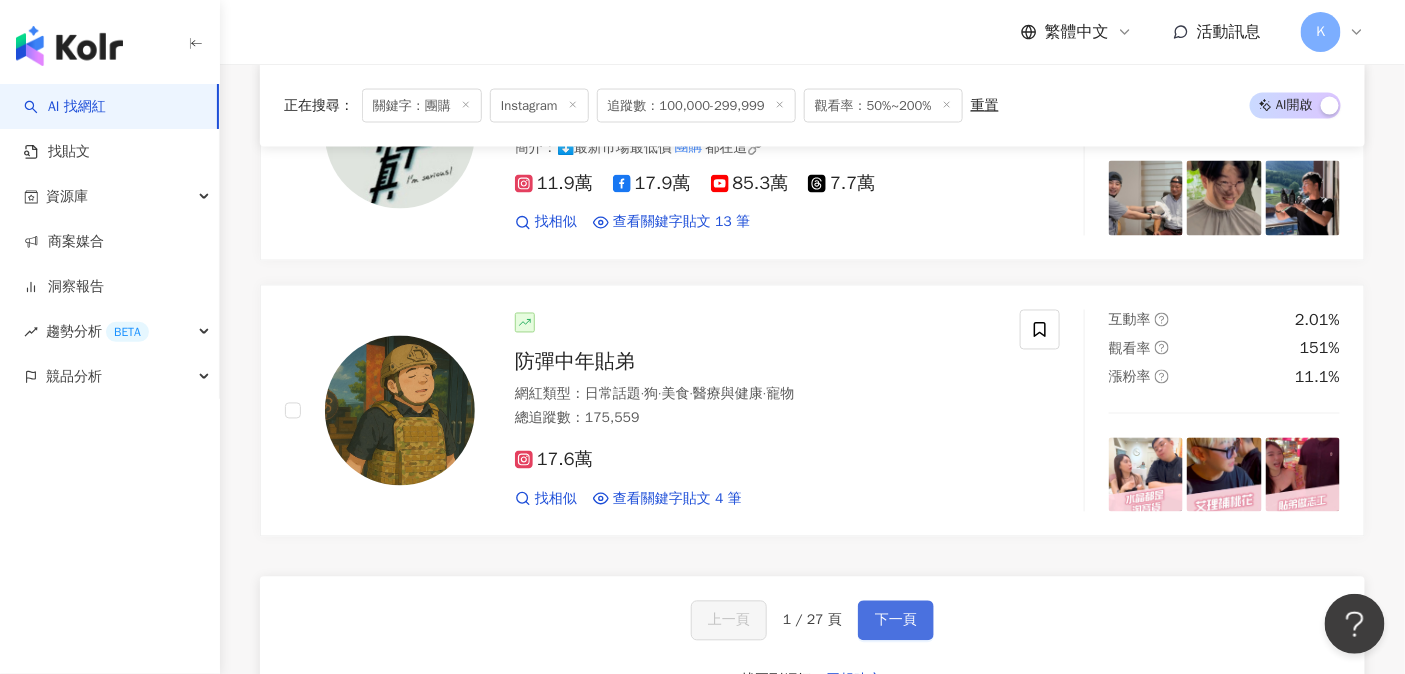 click on "下一頁" at bounding box center (896, 621) 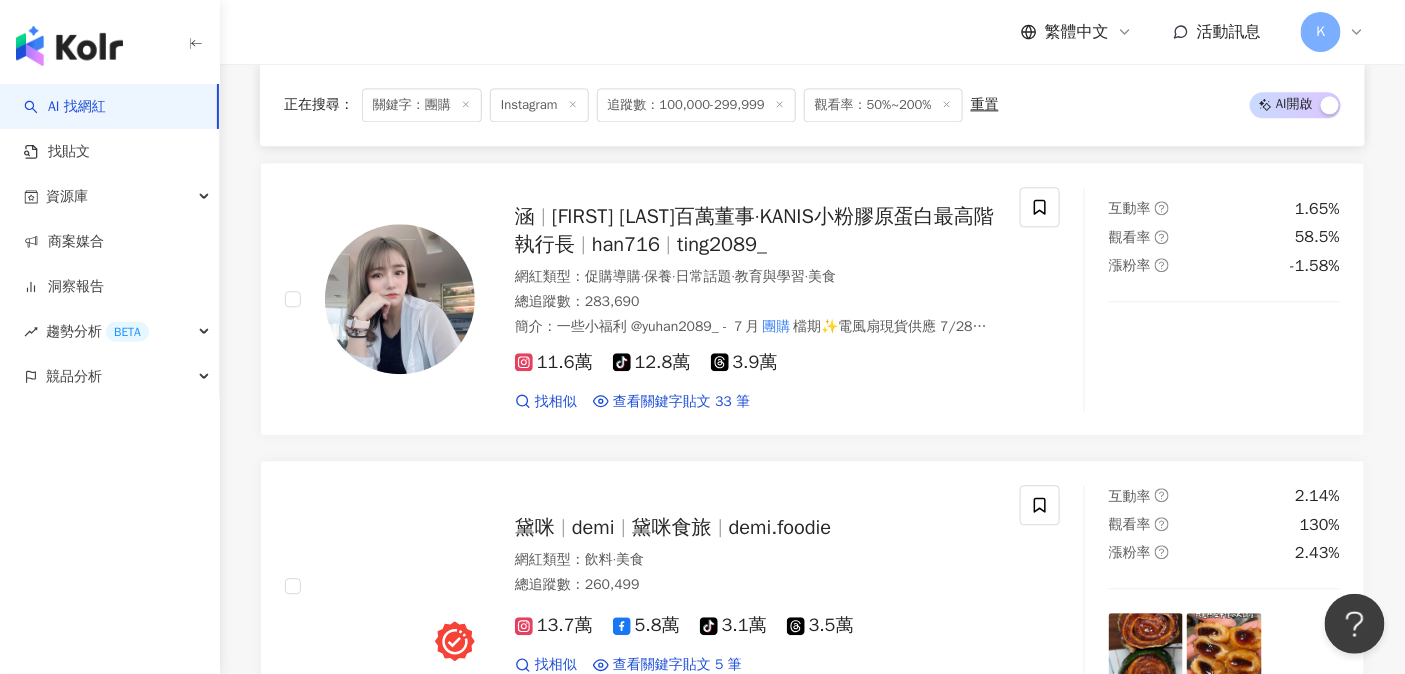 scroll, scrollTop: 3647, scrollLeft: 0, axis: vertical 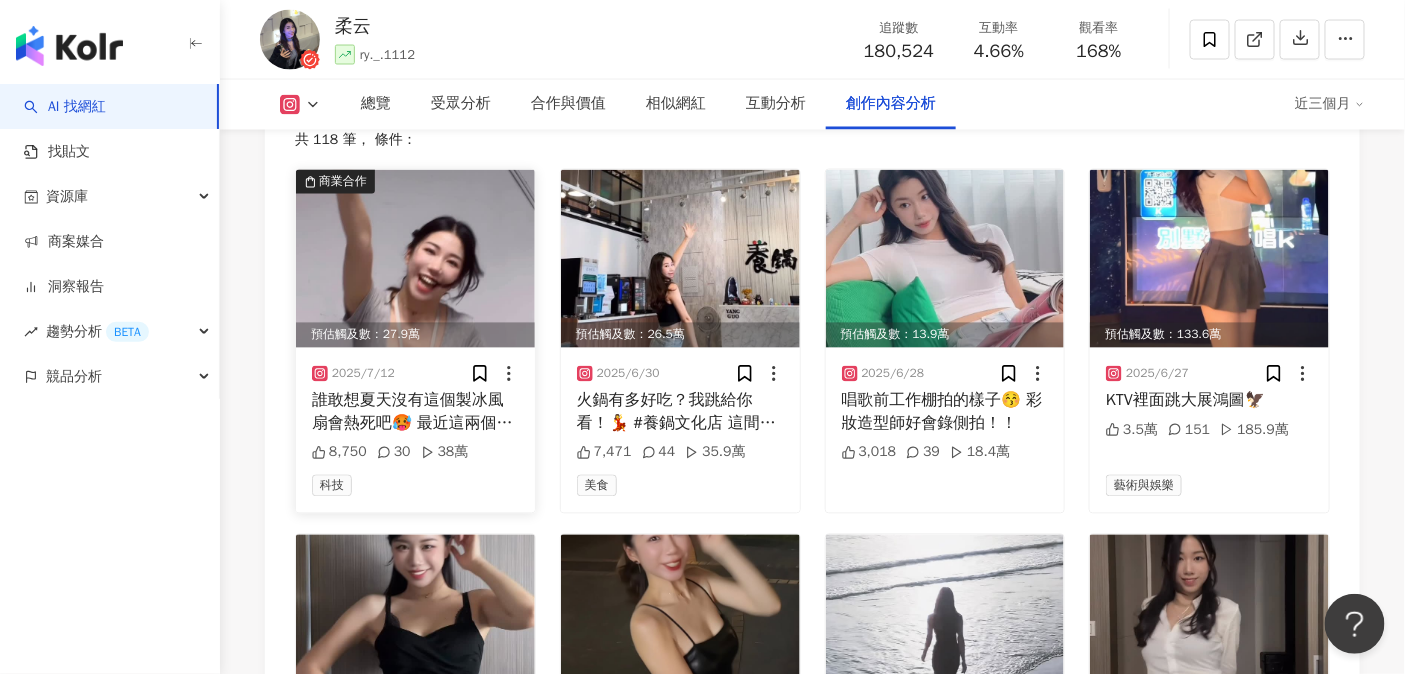 click on "誰敢想夏天沒有這個製冰風扇會熱死吧🥵
最近這兩個月一出門就要帶它✨
團購加開到7/31！購買連結在IG主頁呦～" at bounding box center [415, 412] 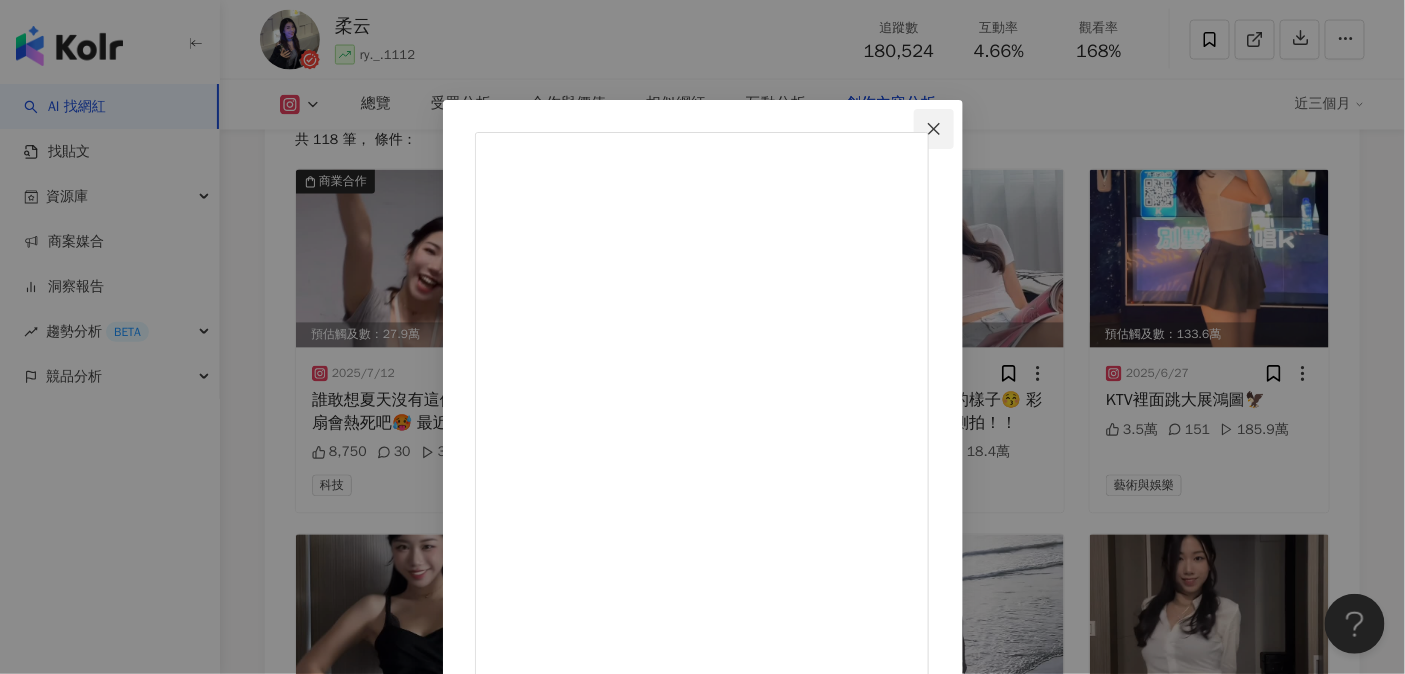 click 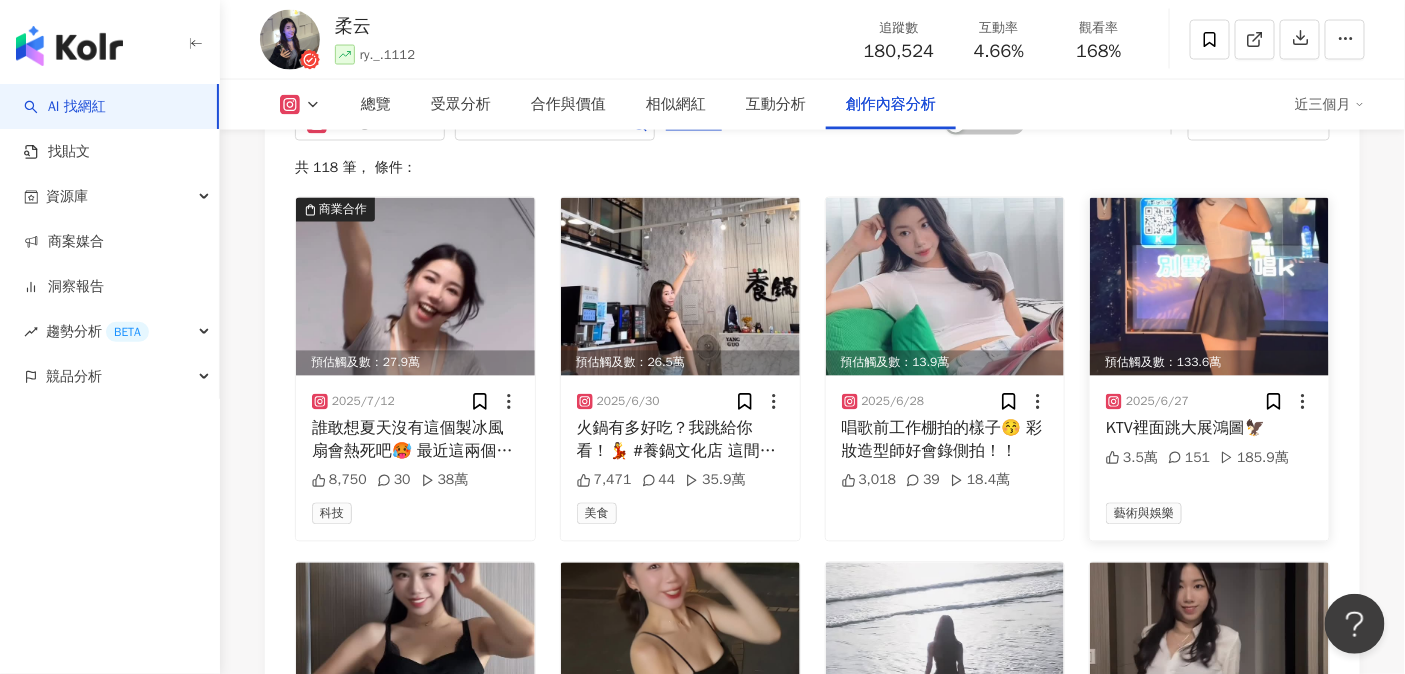 scroll, scrollTop: 6001, scrollLeft: 0, axis: vertical 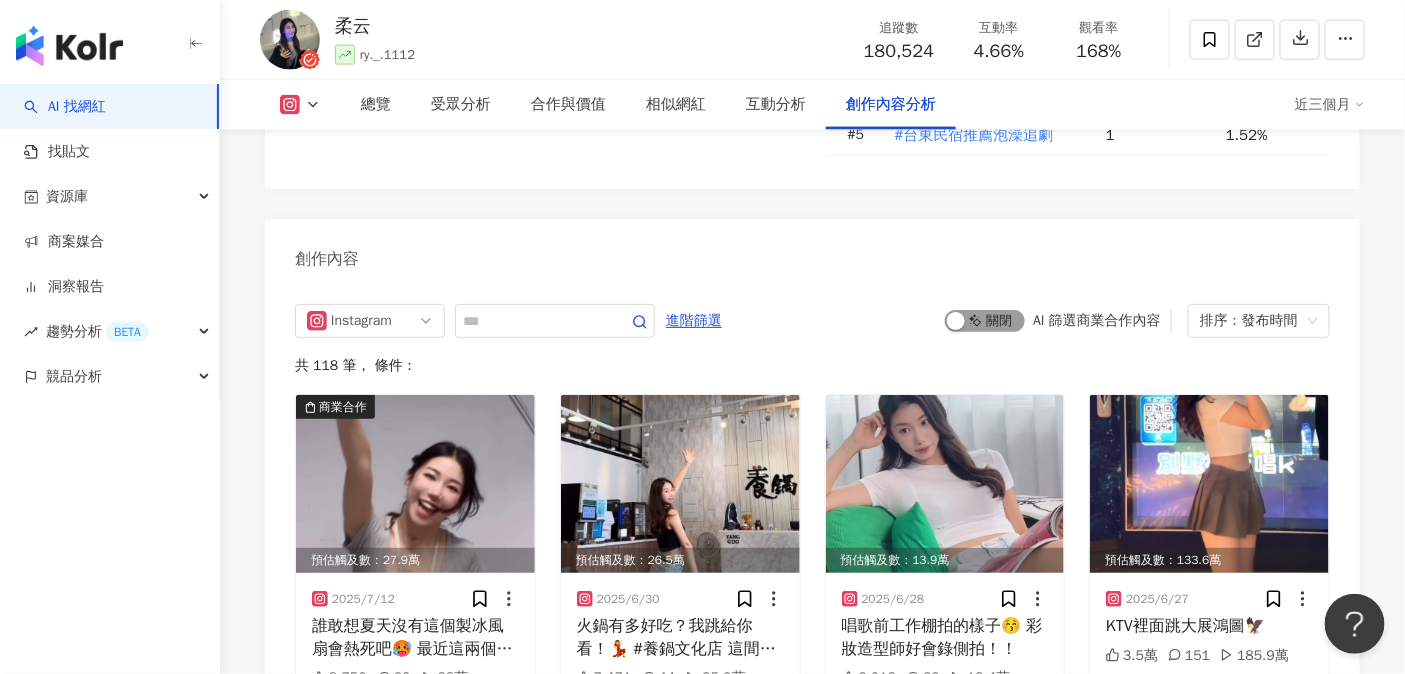 click on "啟動 關閉" at bounding box center [985, 321] 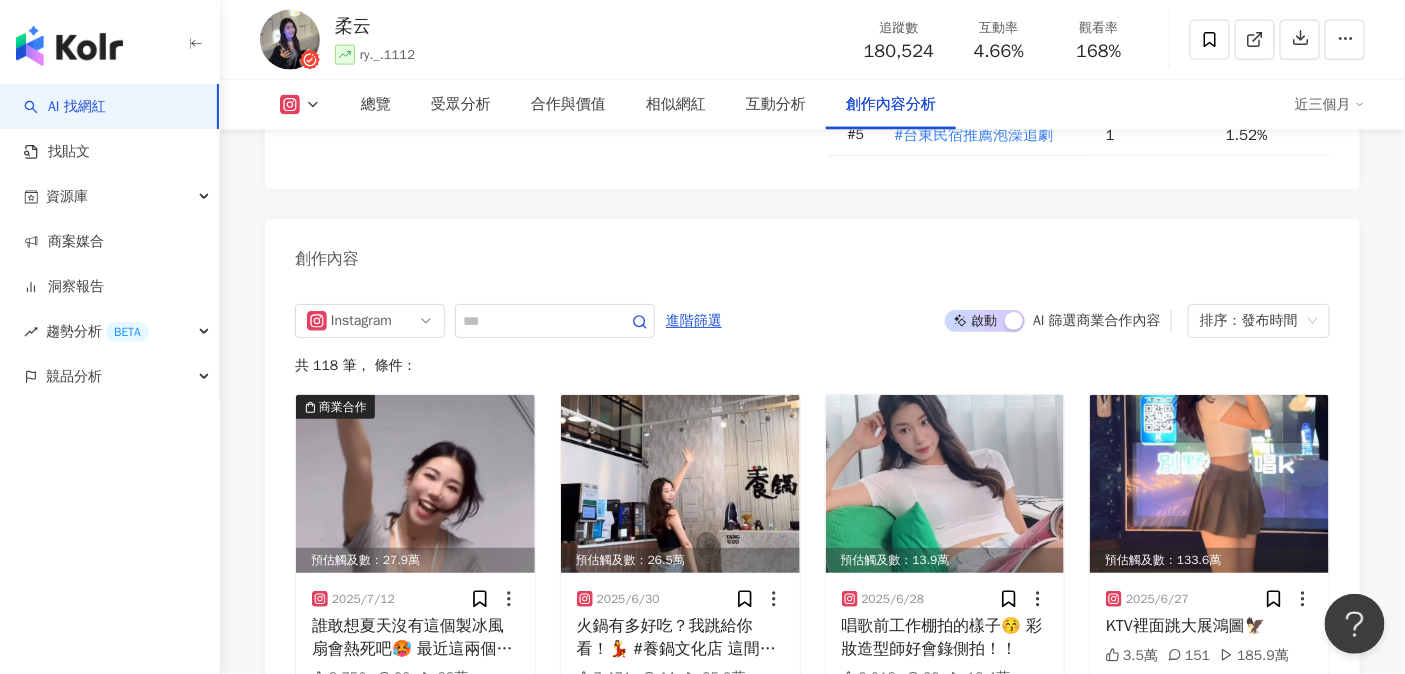 scroll, scrollTop: 6104, scrollLeft: 0, axis: vertical 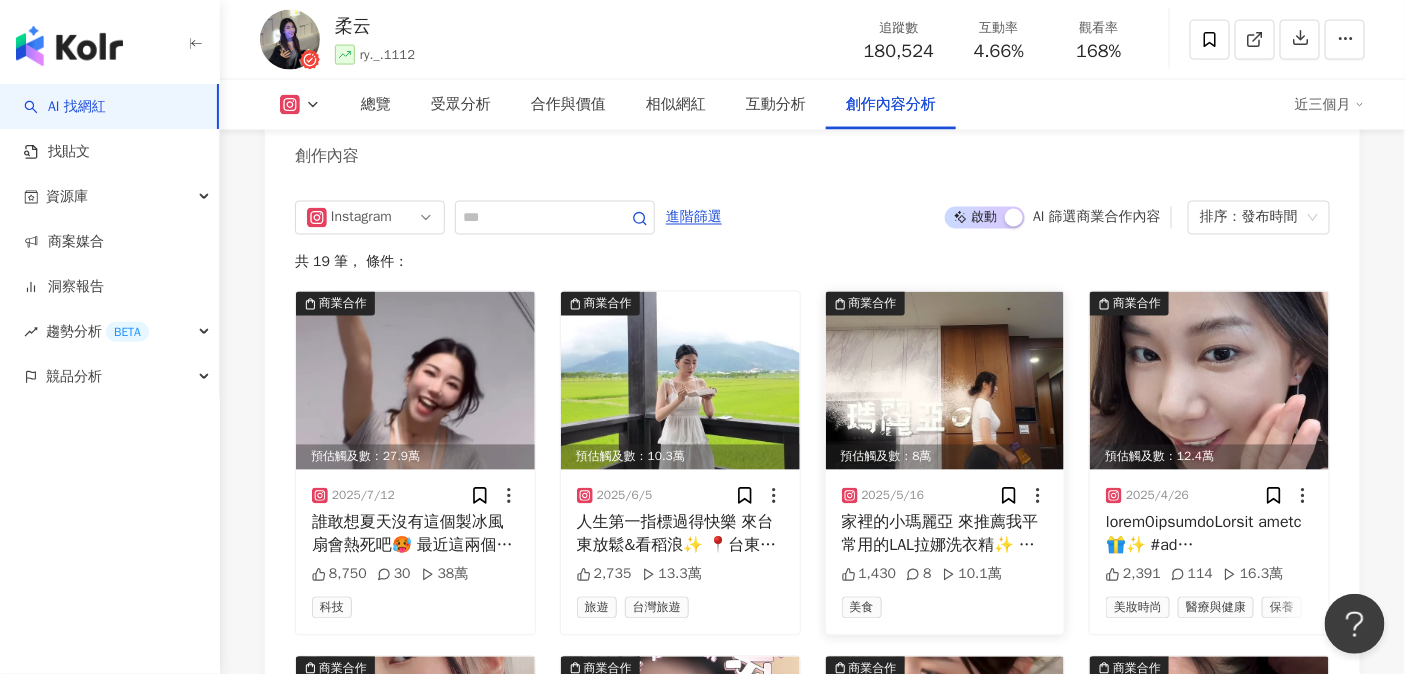 click at bounding box center (945, 381) 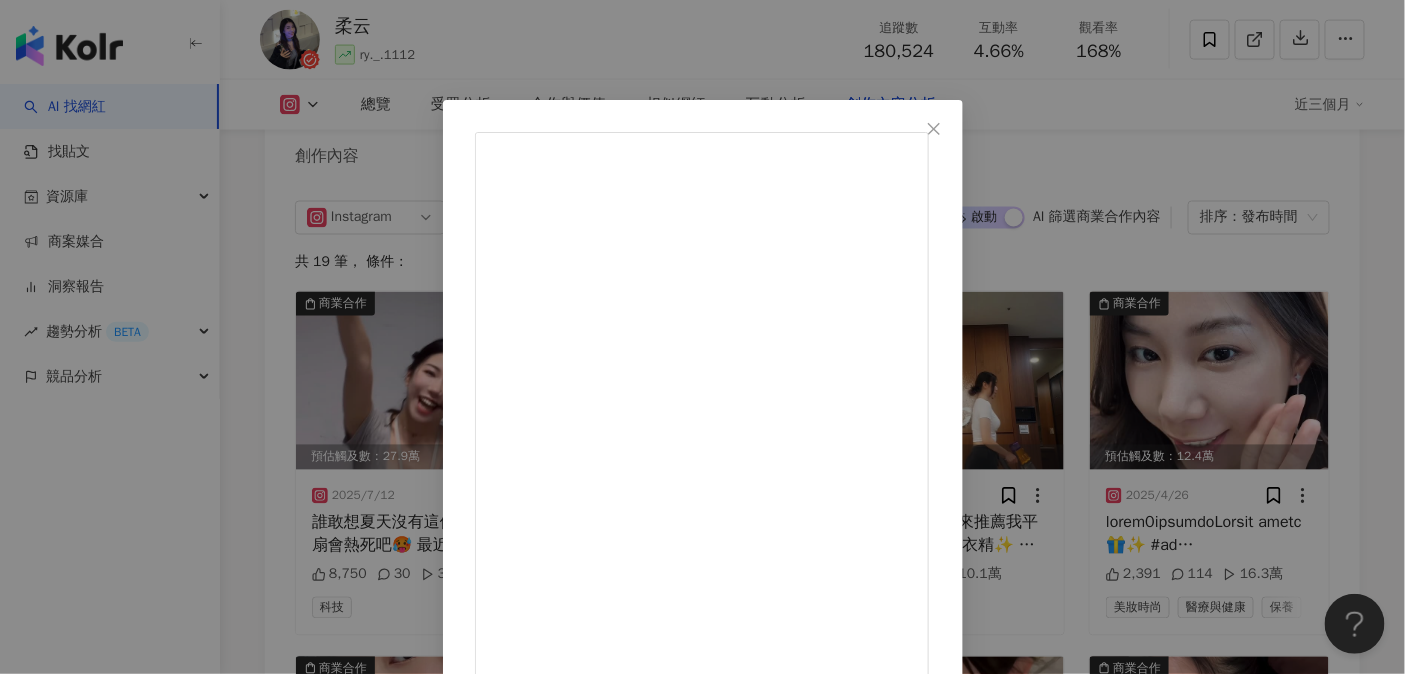 scroll, scrollTop: 0, scrollLeft: 0, axis: both 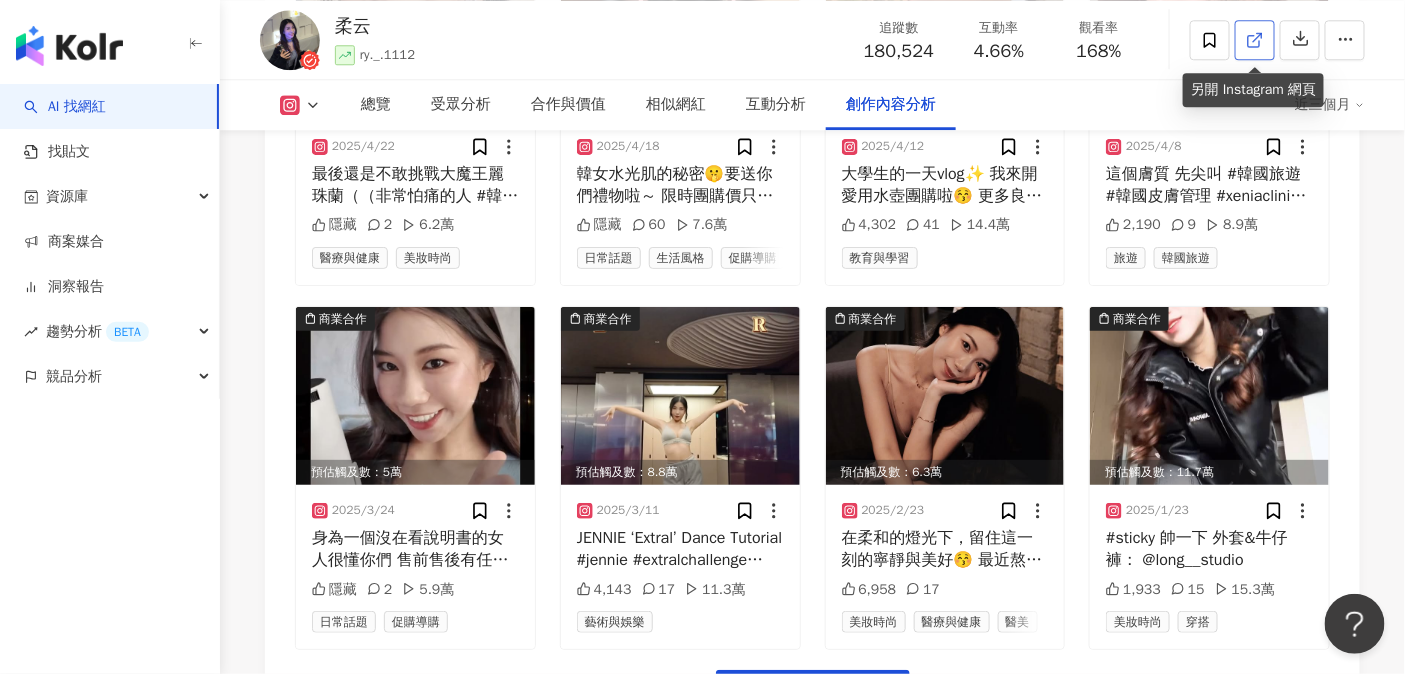 click 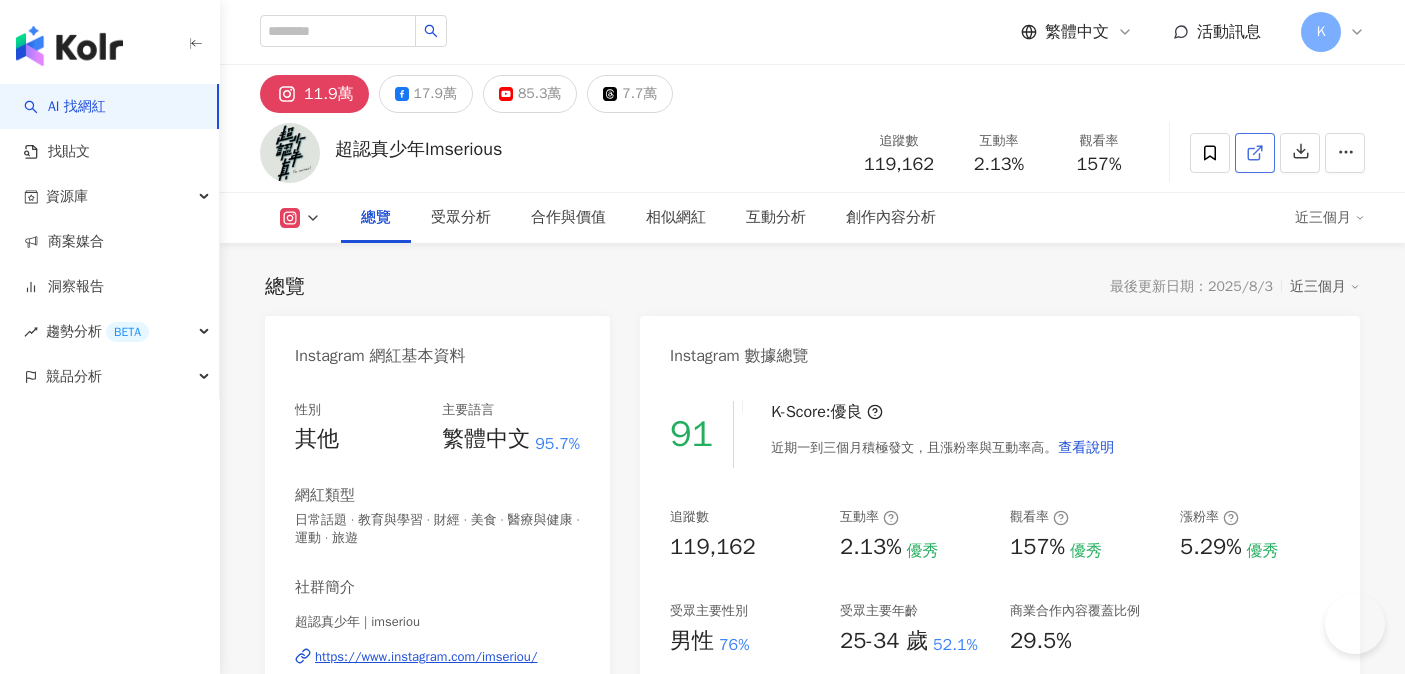 scroll, scrollTop: 298, scrollLeft: 0, axis: vertical 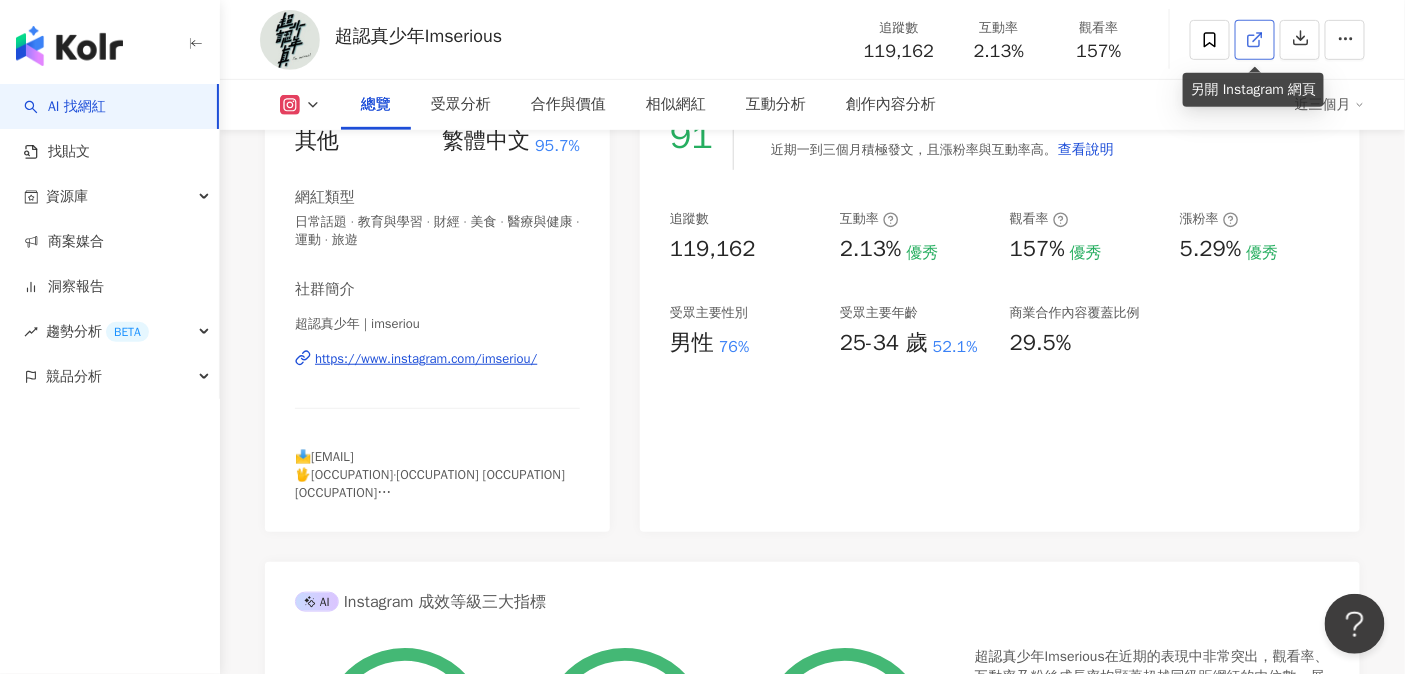click at bounding box center (1255, 40) 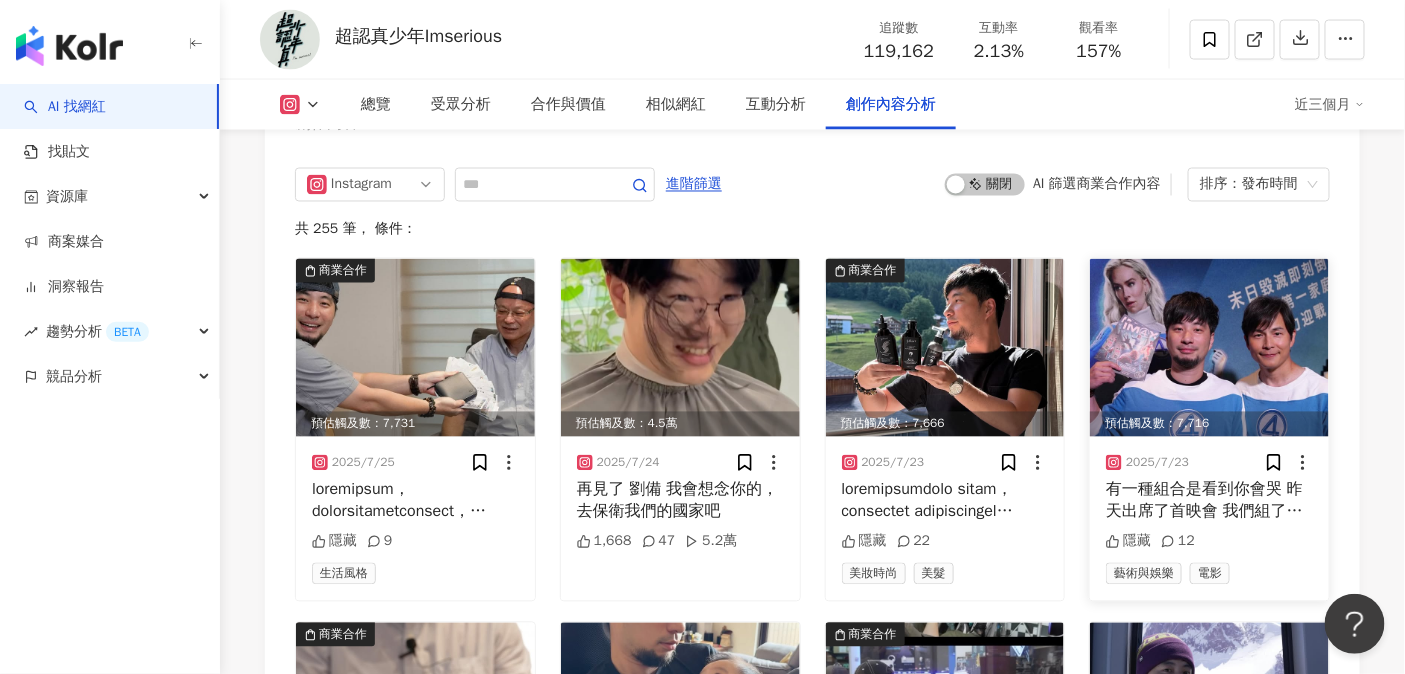 scroll, scrollTop: 6080, scrollLeft: 0, axis: vertical 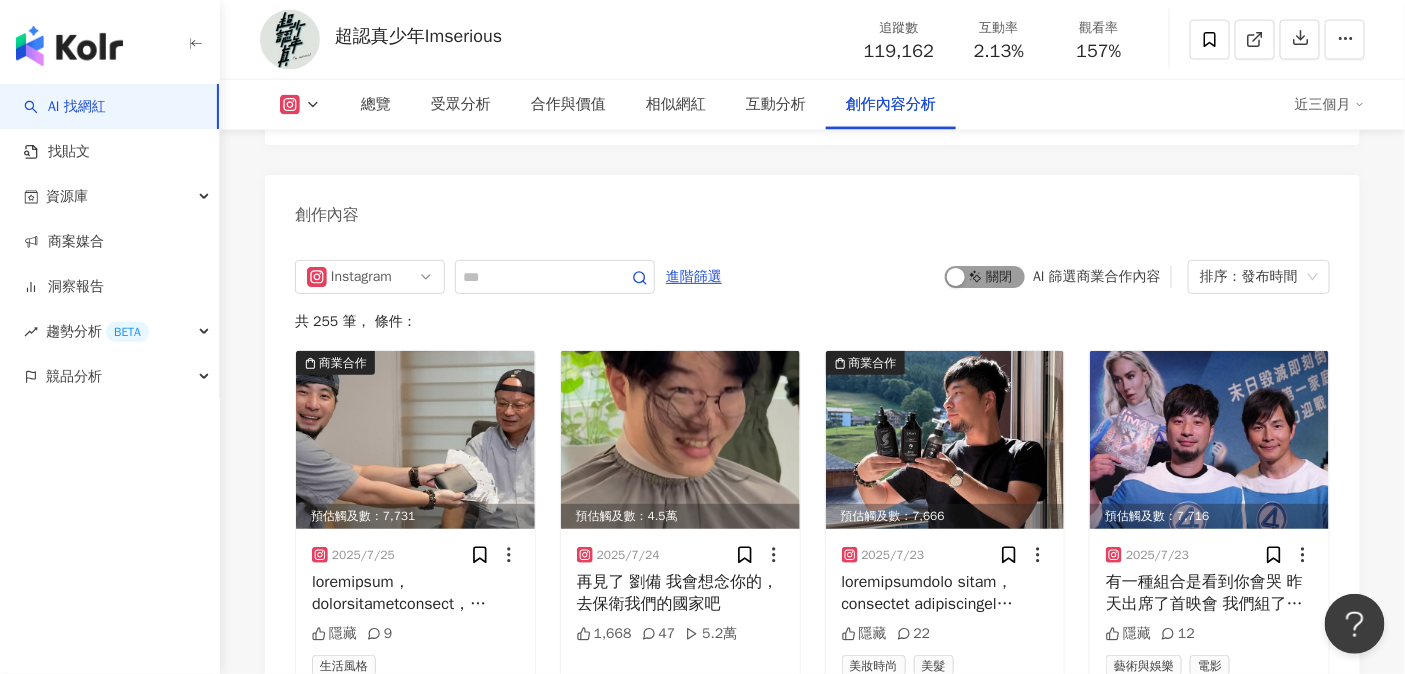 click on "啟動 關閉" at bounding box center [985, 277] 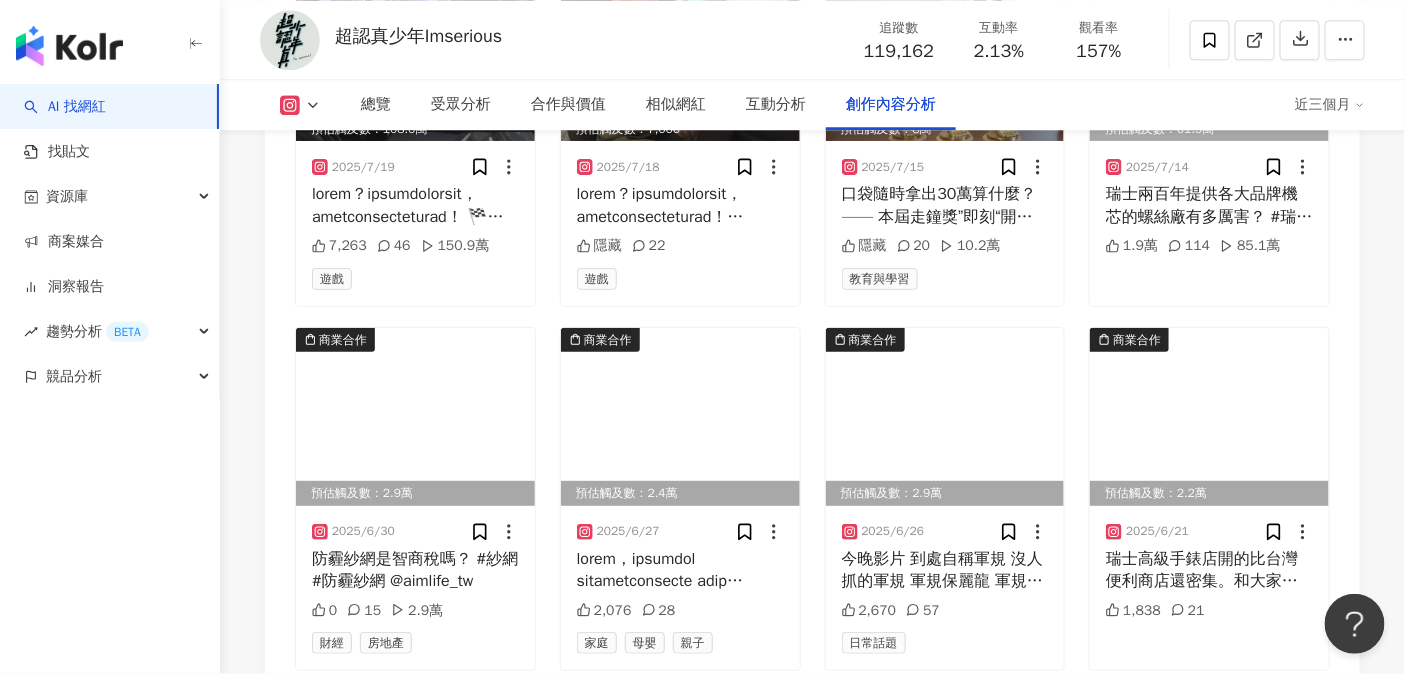 scroll, scrollTop: 7116, scrollLeft: 0, axis: vertical 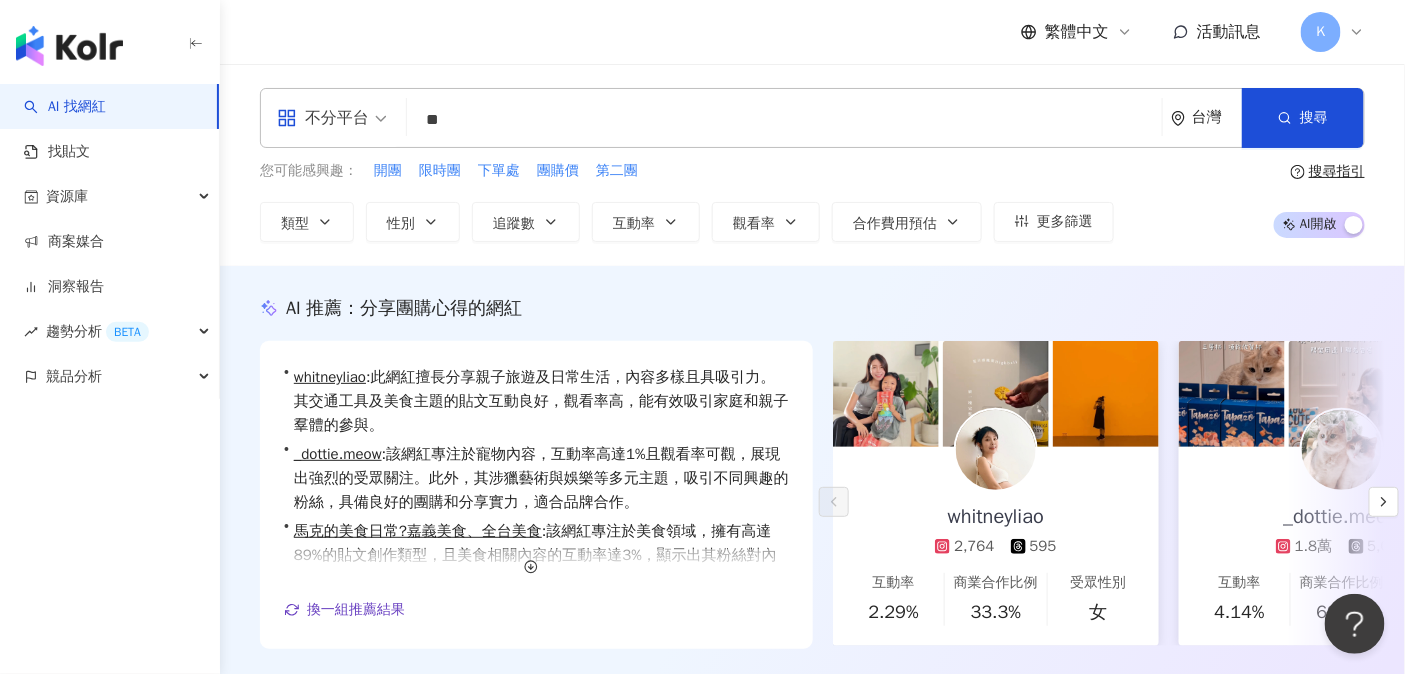 click at bounding box center [69, 46] 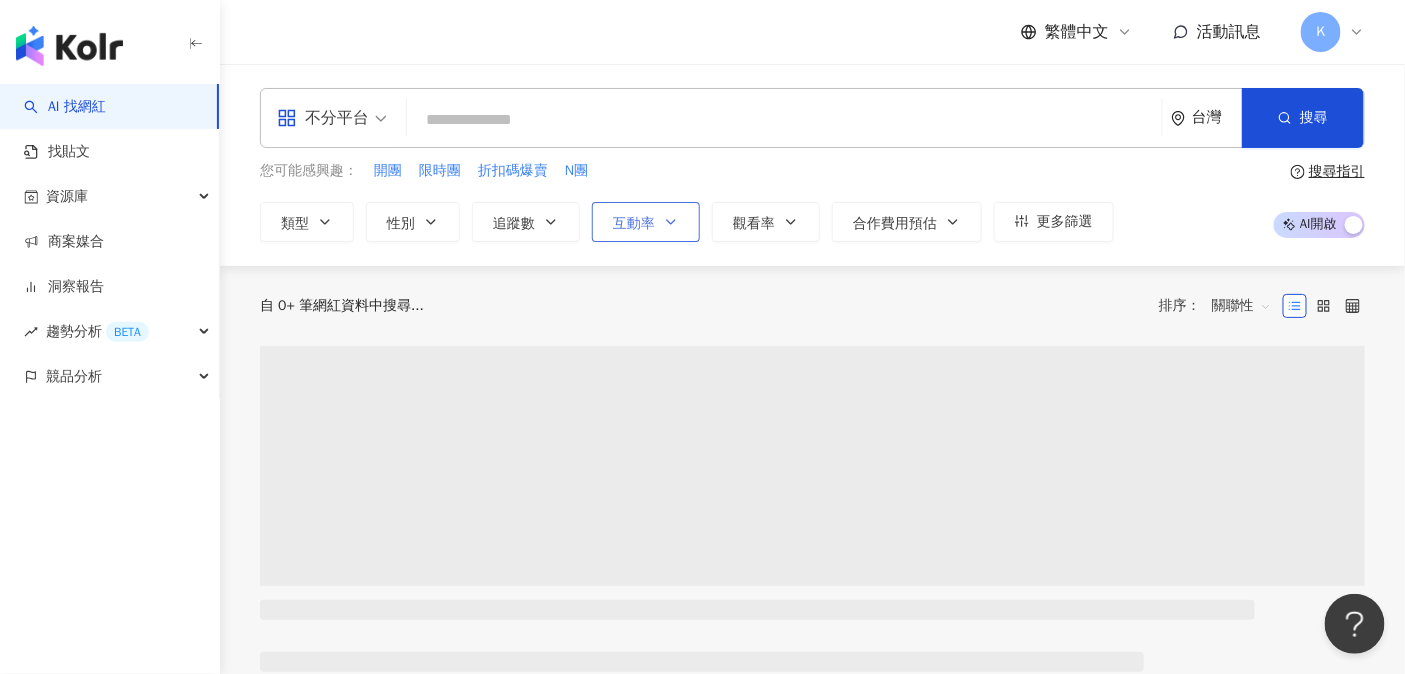 click on "互動率" at bounding box center (646, 222) 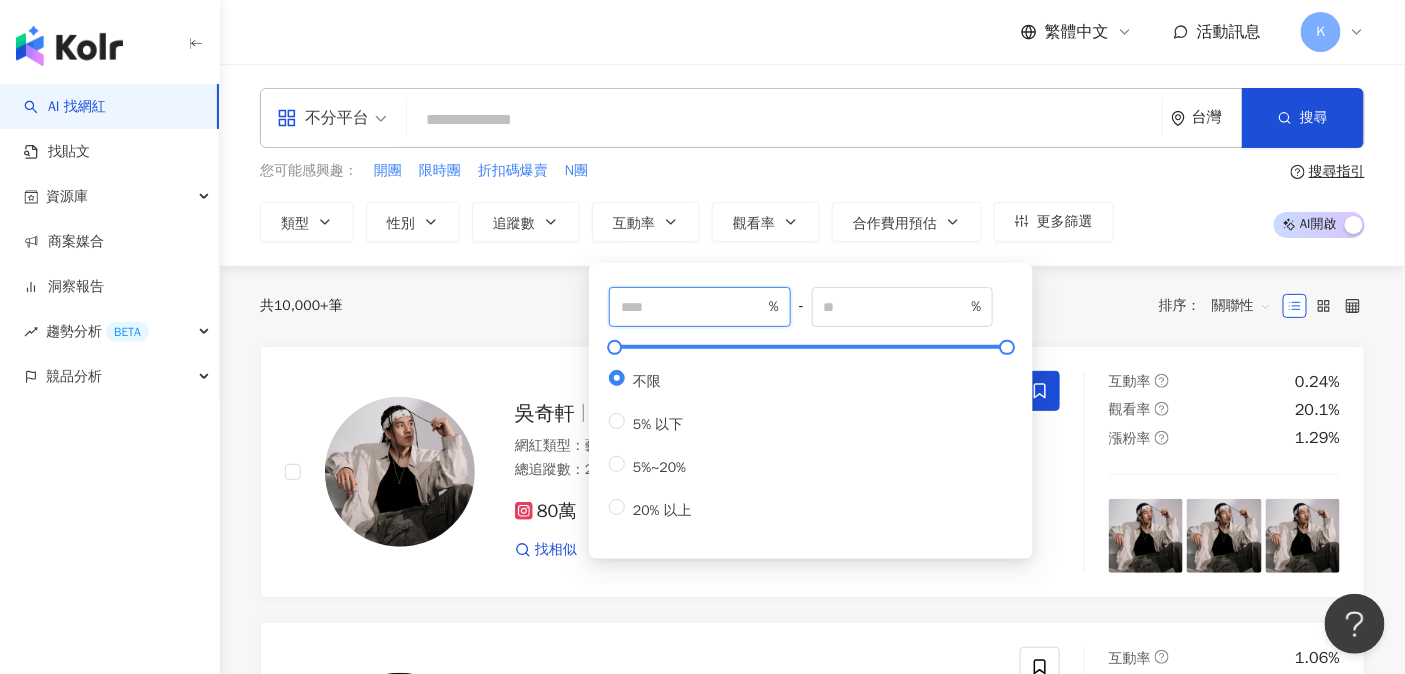 click at bounding box center [693, 307] 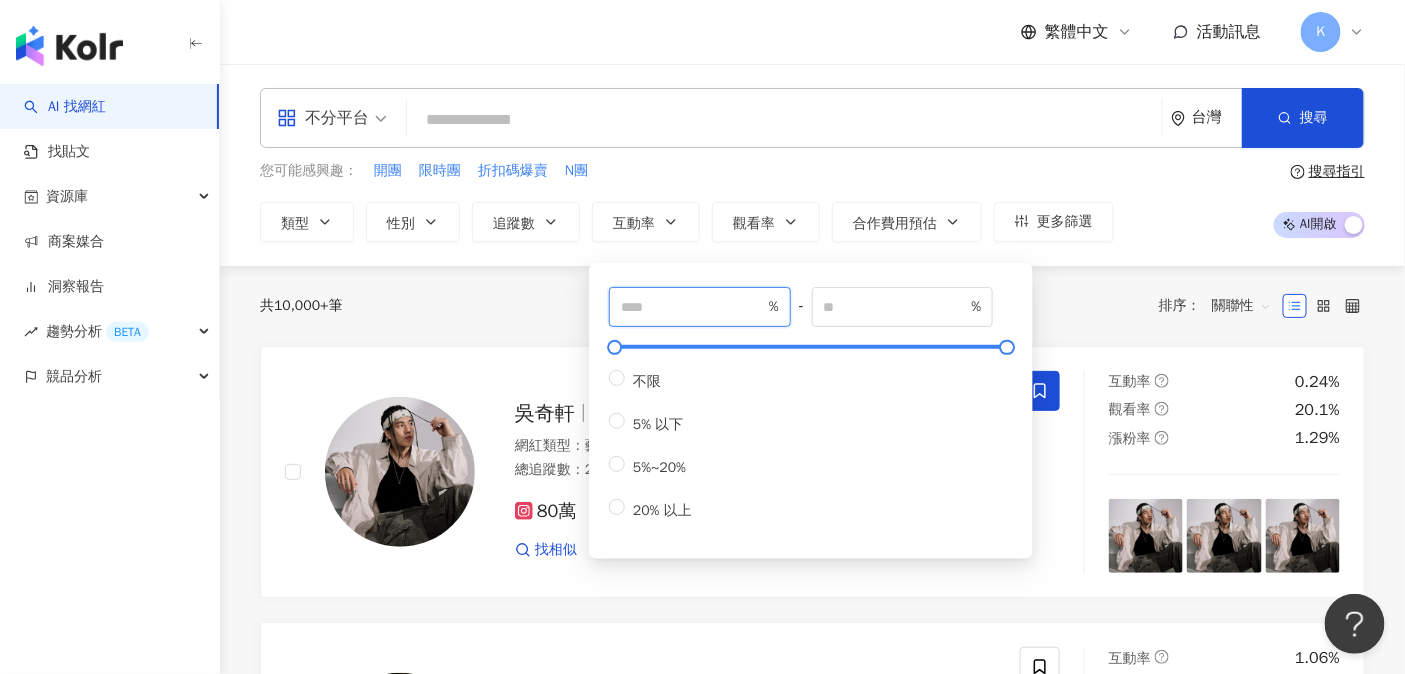 type on "*" 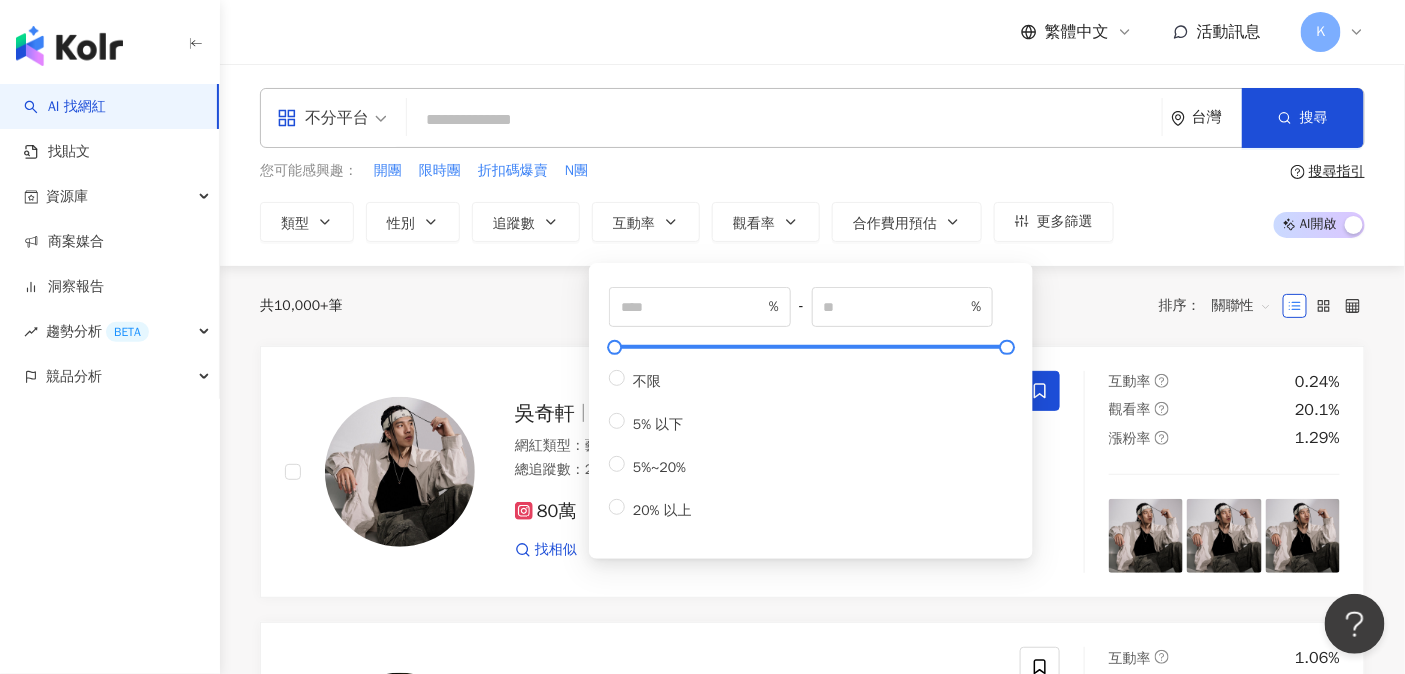click on "共  10,000+  筆 排序： 關聯性" at bounding box center [812, 306] 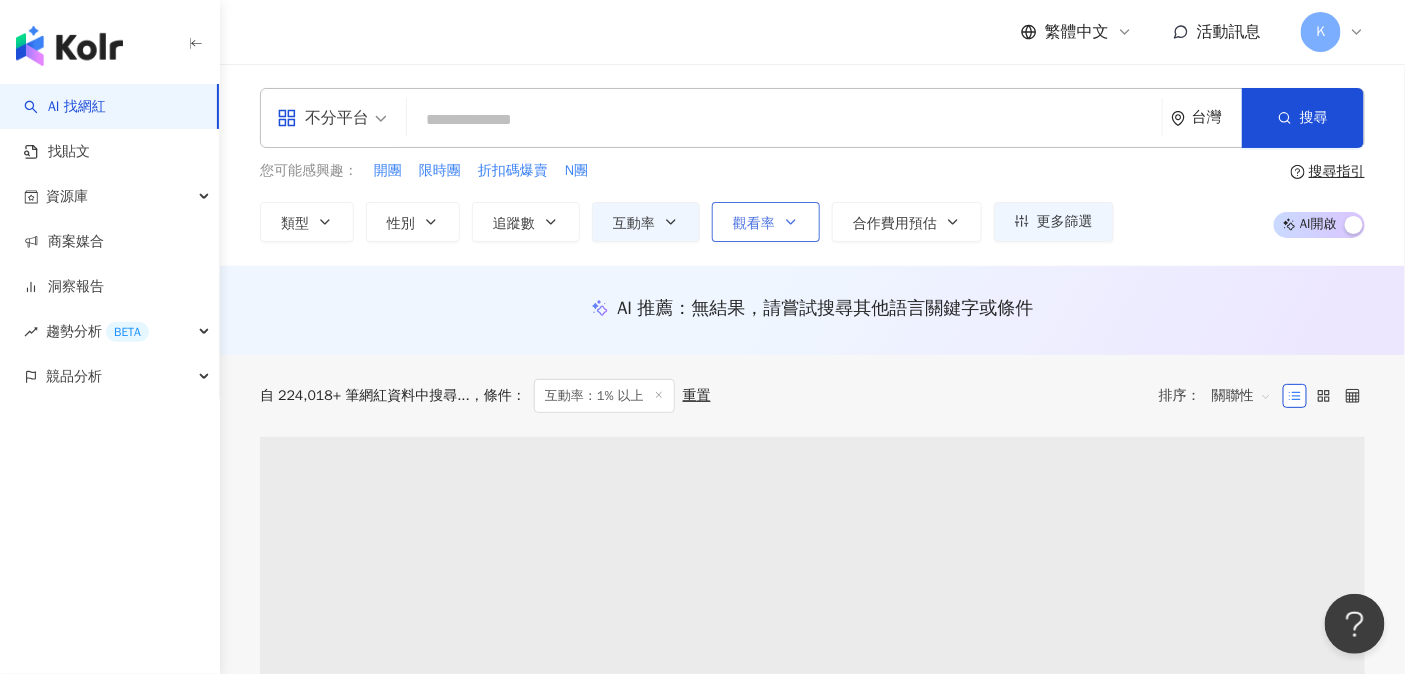 click on "觀看率" at bounding box center (754, 224) 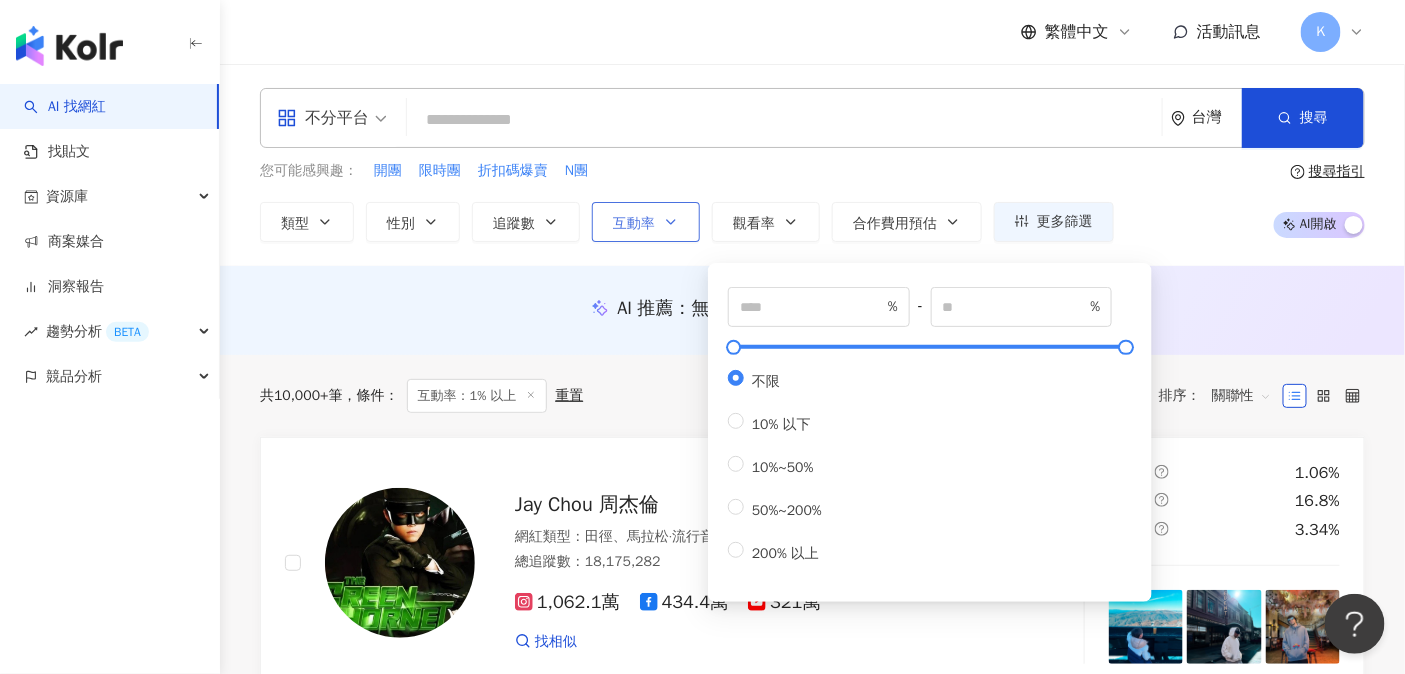click on "互動率" at bounding box center (646, 222) 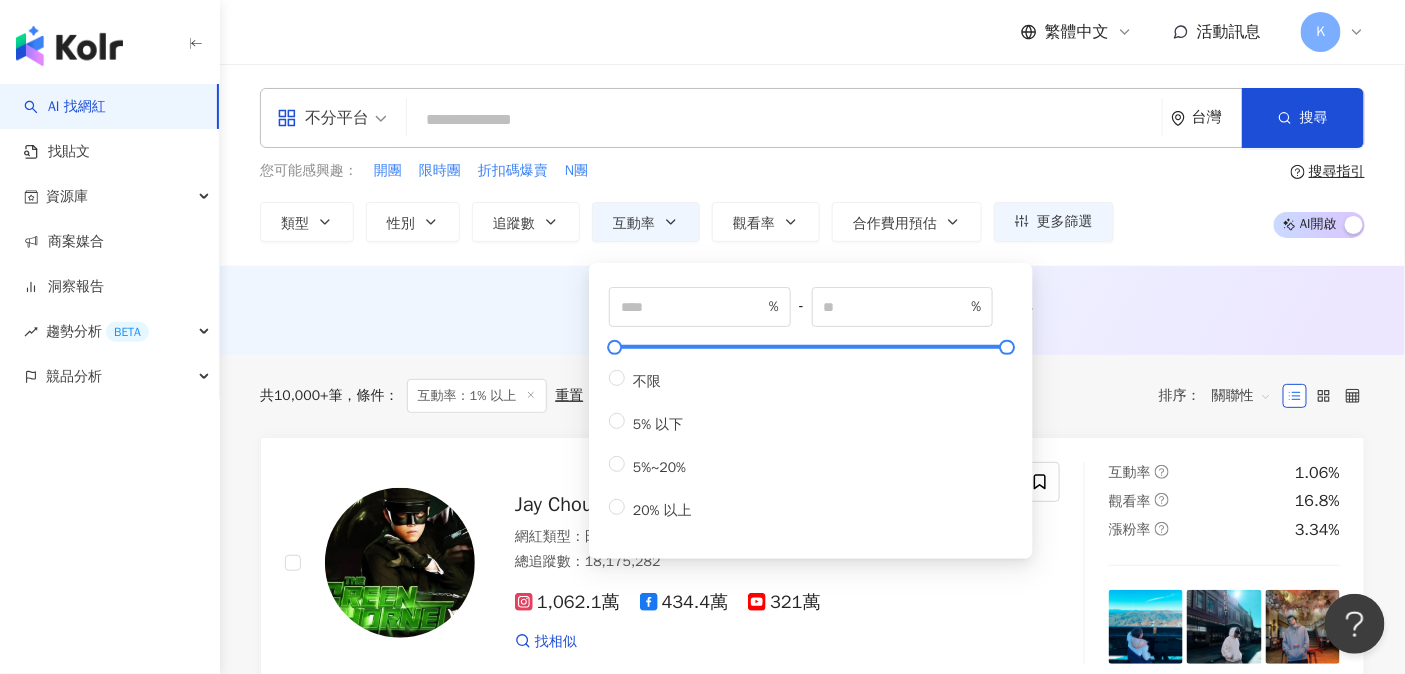 click on "* %  -  % 不限 5% 以下 5%~20% 20% 以上" at bounding box center (811, 411) 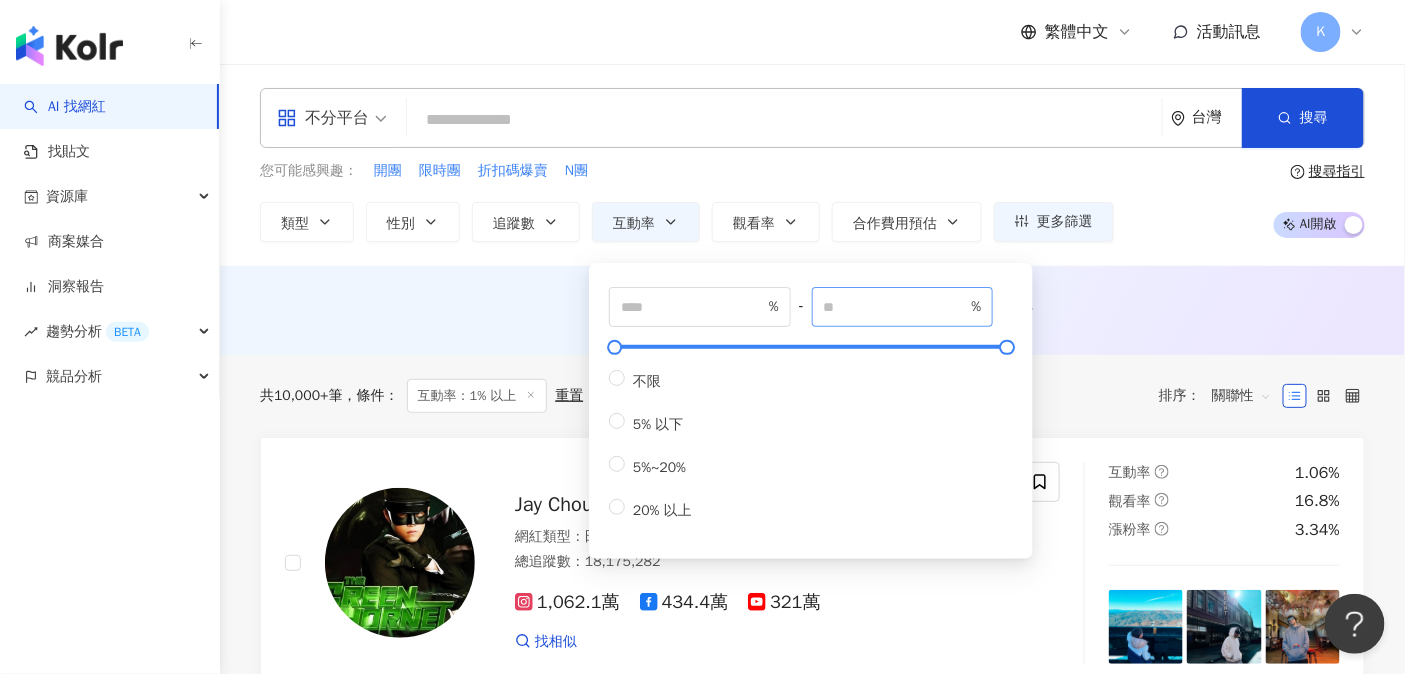 click on "%" at bounding box center [903, 307] 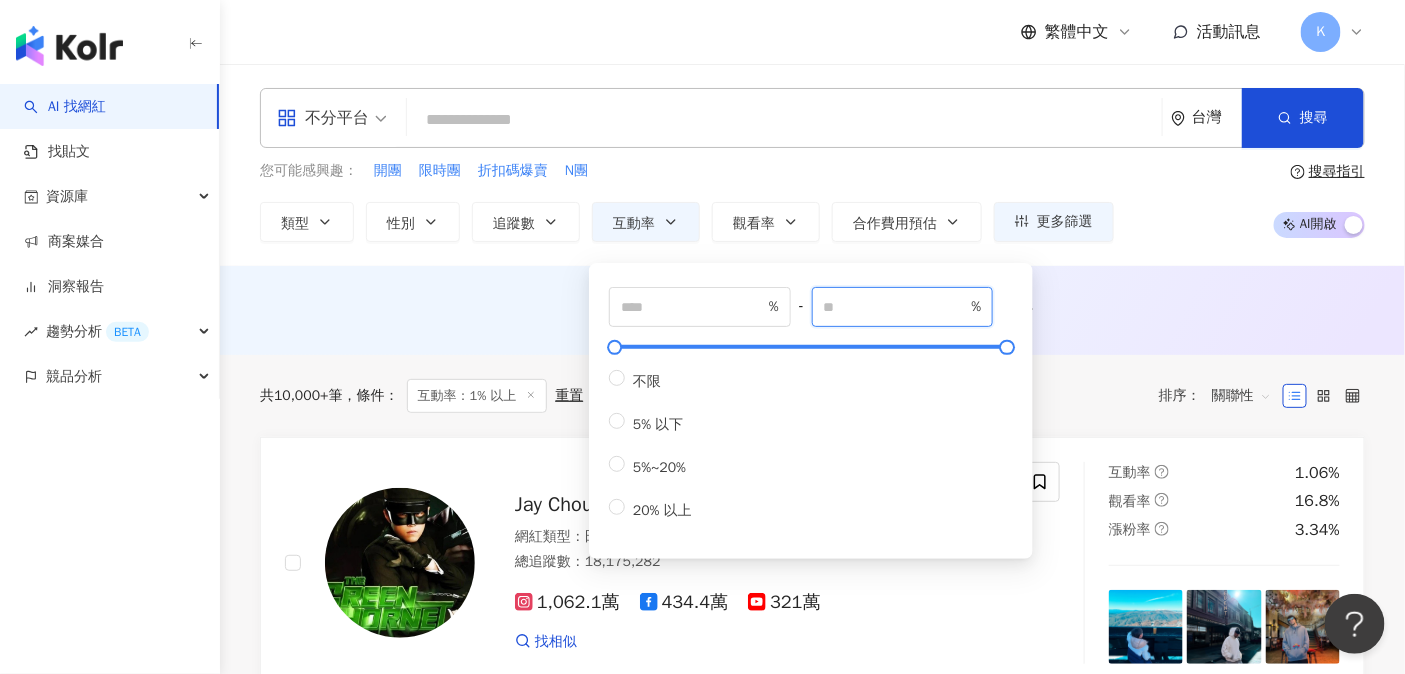 click at bounding box center [896, 307] 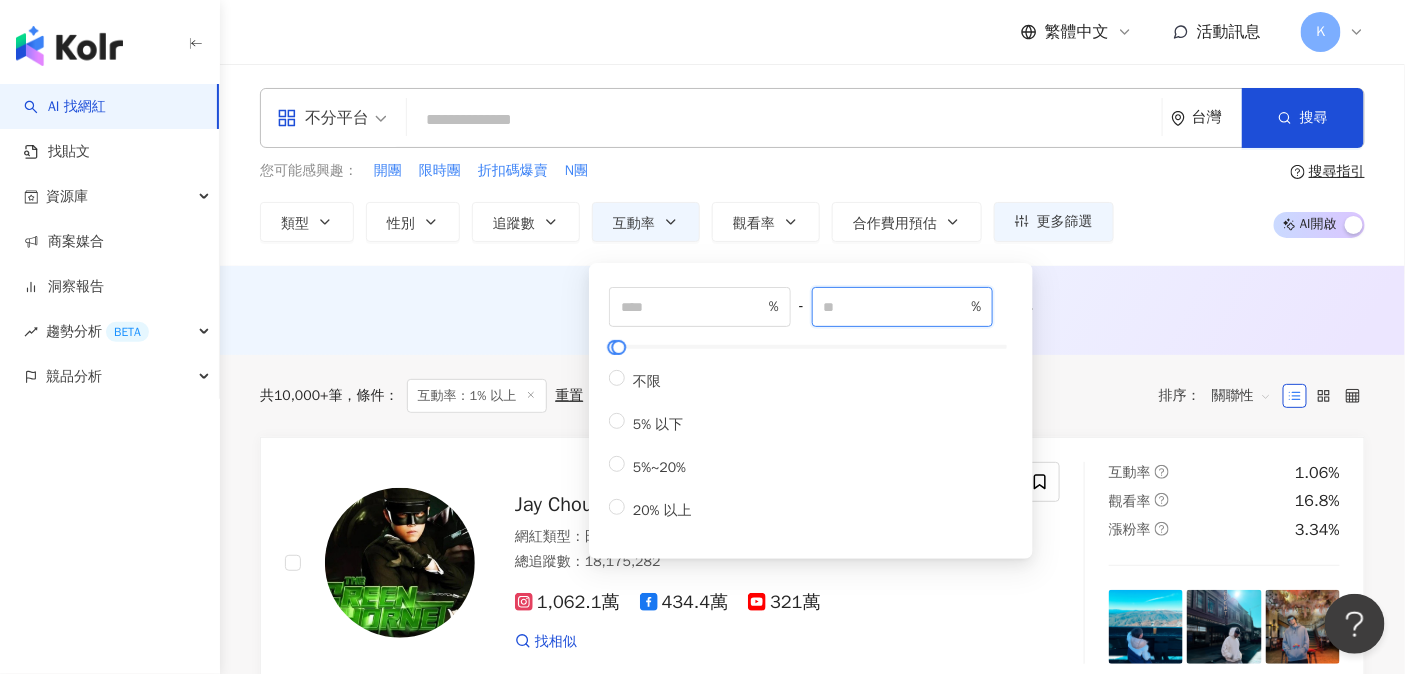 type on "***" 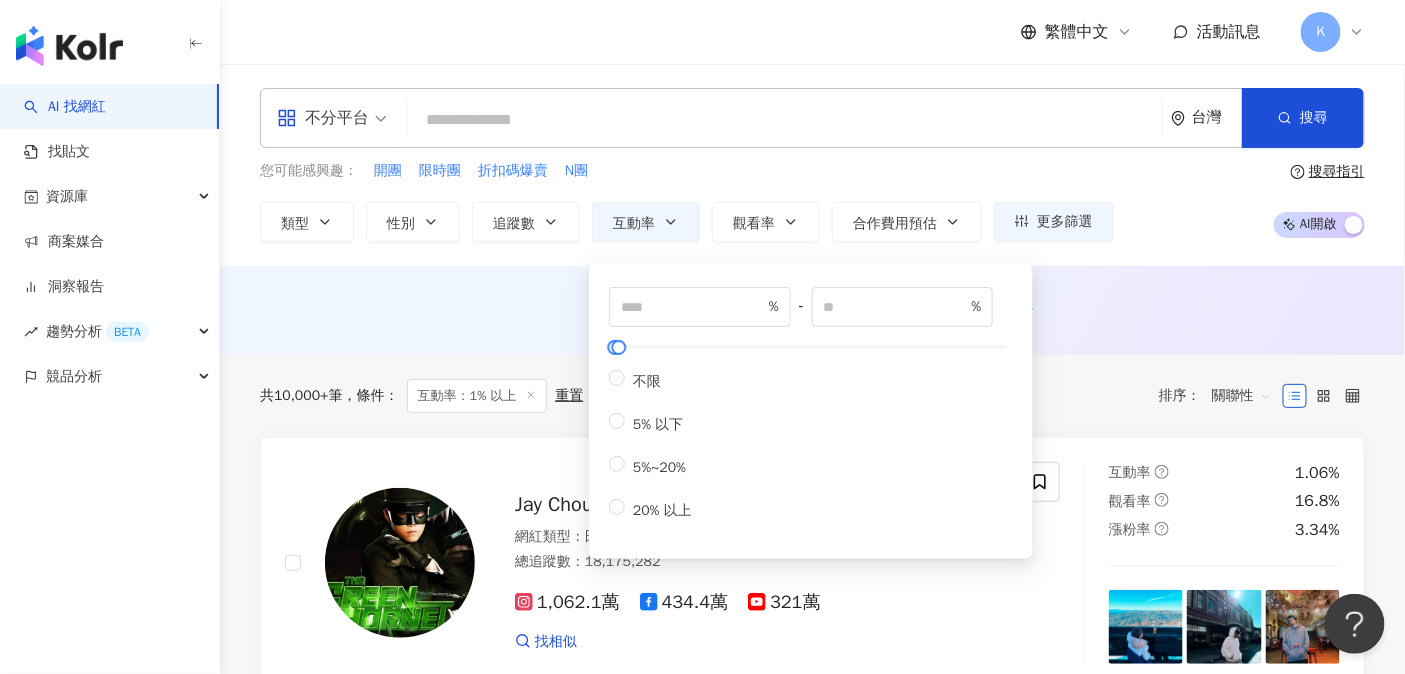 click on "AI 推薦 ： 無結果，請嘗試搜尋其他語言關鍵字或條件" at bounding box center [812, 310] 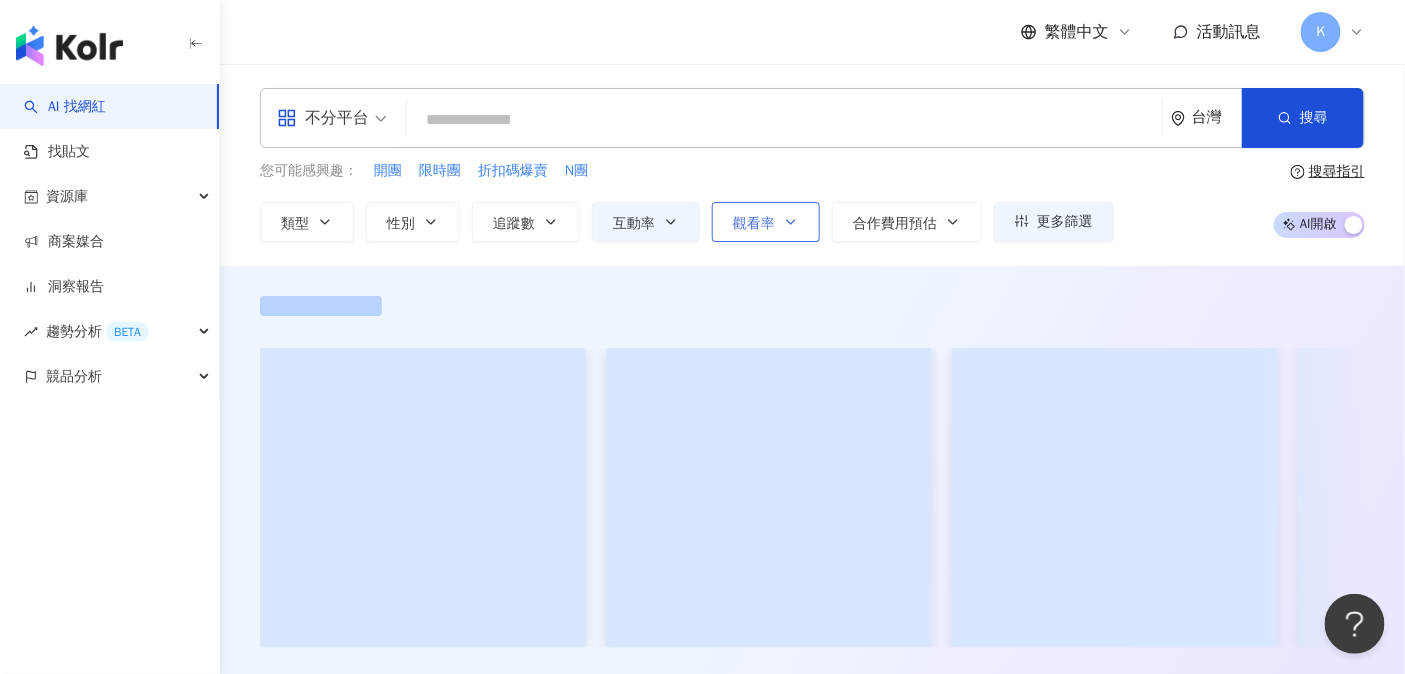 click on "觀看率" at bounding box center (766, 222) 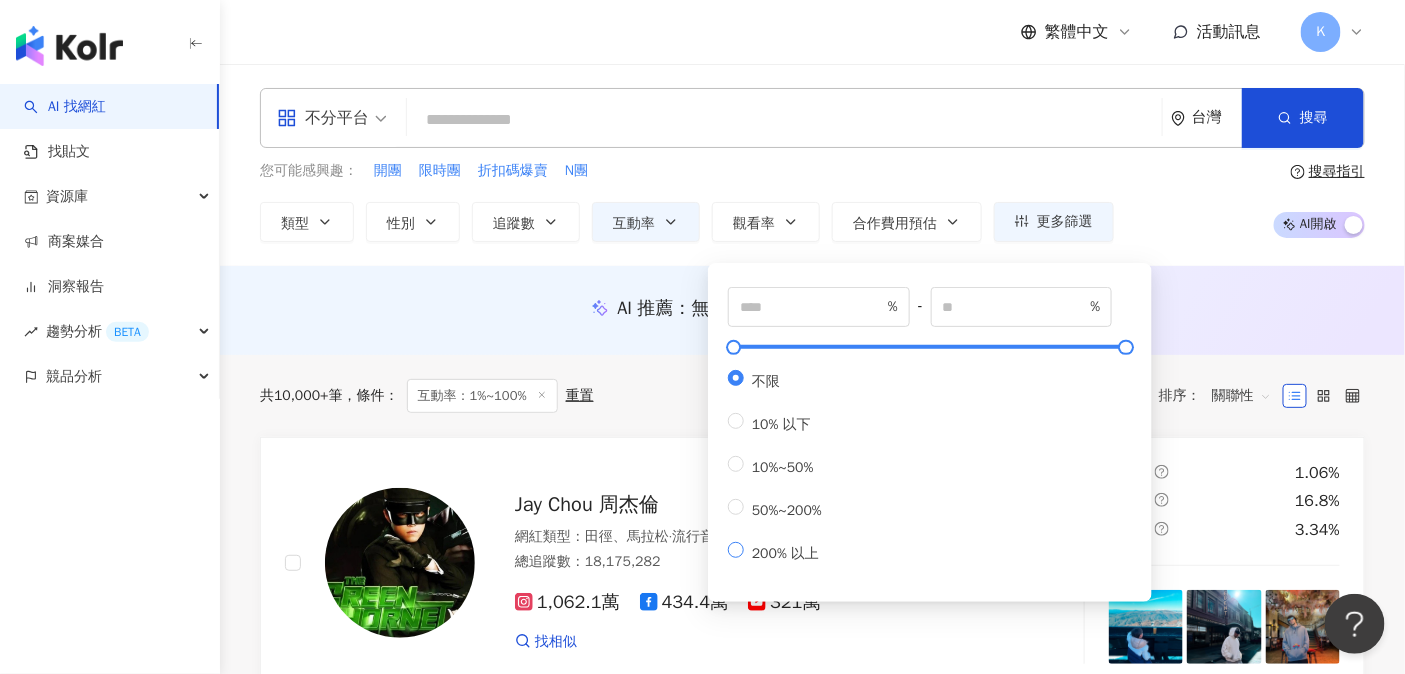 click on "200% 以上" at bounding box center [785, 553] 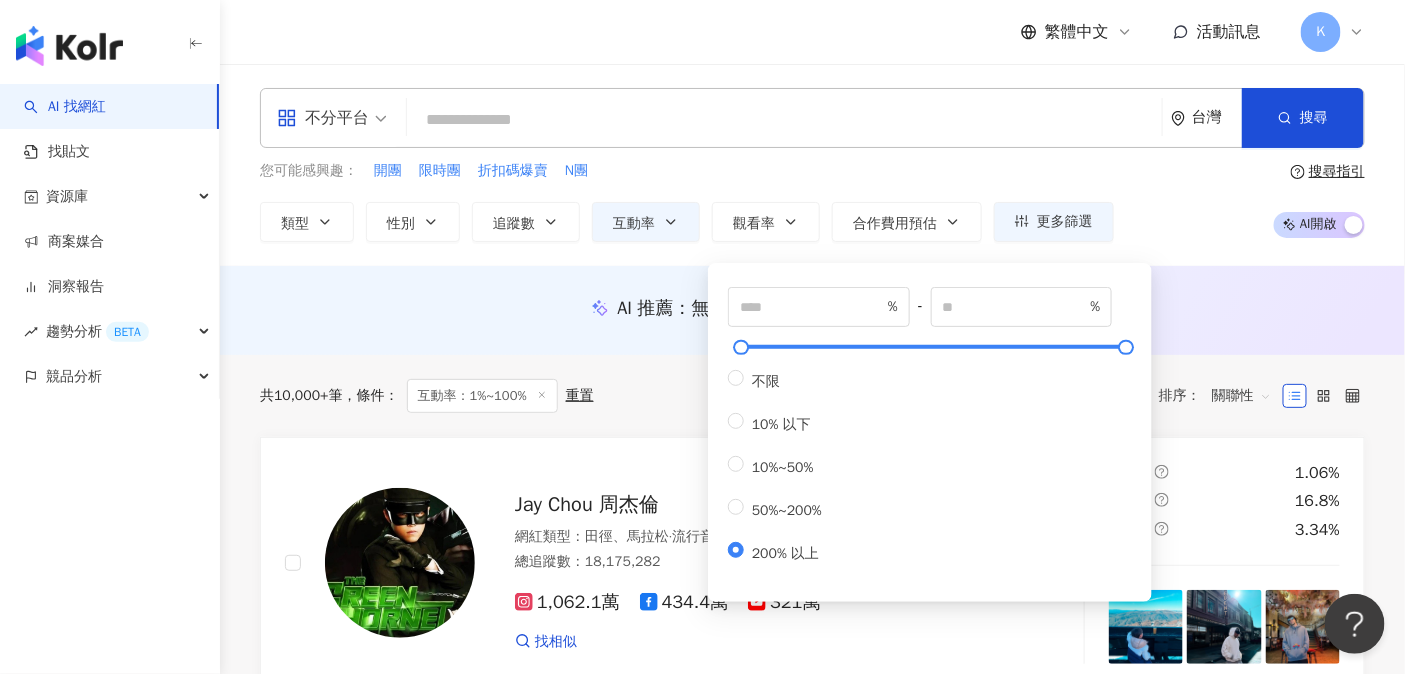 click on "您可能感興趣： 開團  限時團  折扣碼爆賣  N團  類型 性別 追蹤數 互動率 觀看率 合作費用預估  更多篩選 * %  -  *** % 不限 5% 以下 5%~20% 20% 以上 *** %  -  % 不限 10% 以下 10%~50% 50%~200% 200% 以上 搜尋指引 AI  開啟 AI  關閉" at bounding box center (812, 201) 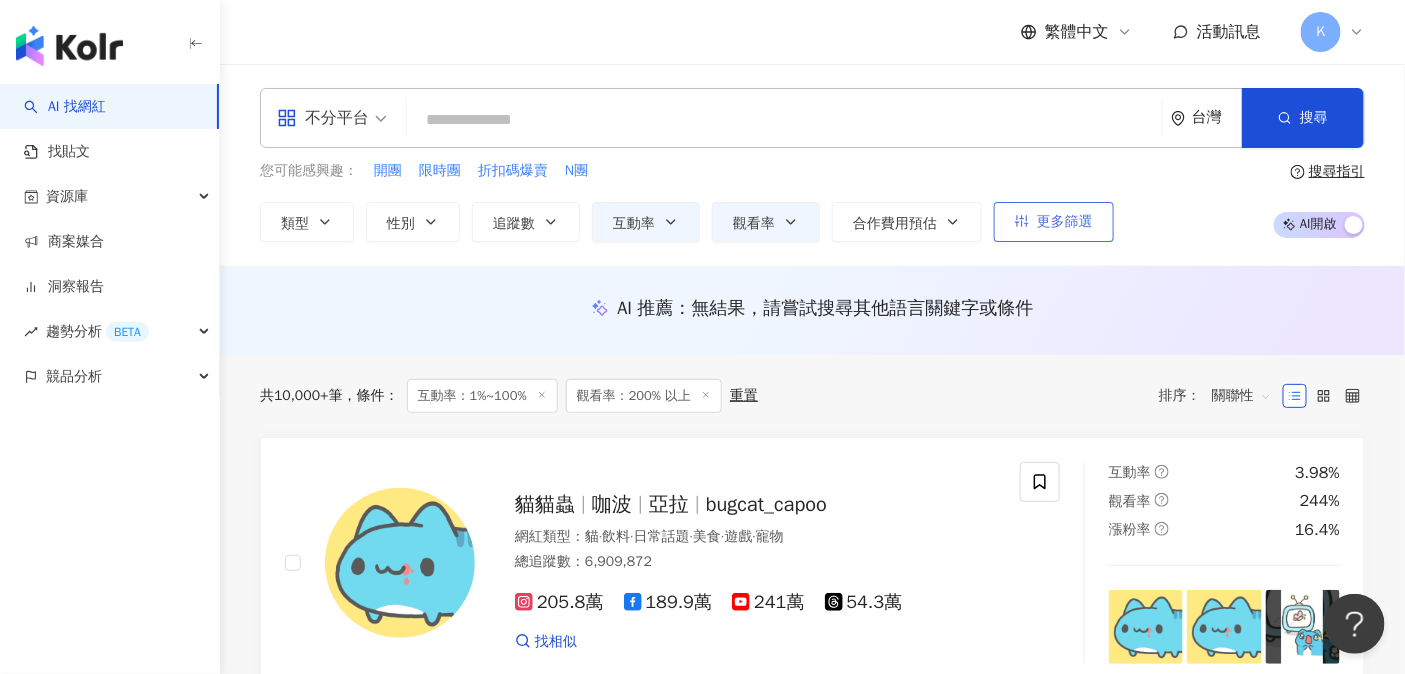 click on "更多篩選" at bounding box center (1065, 222) 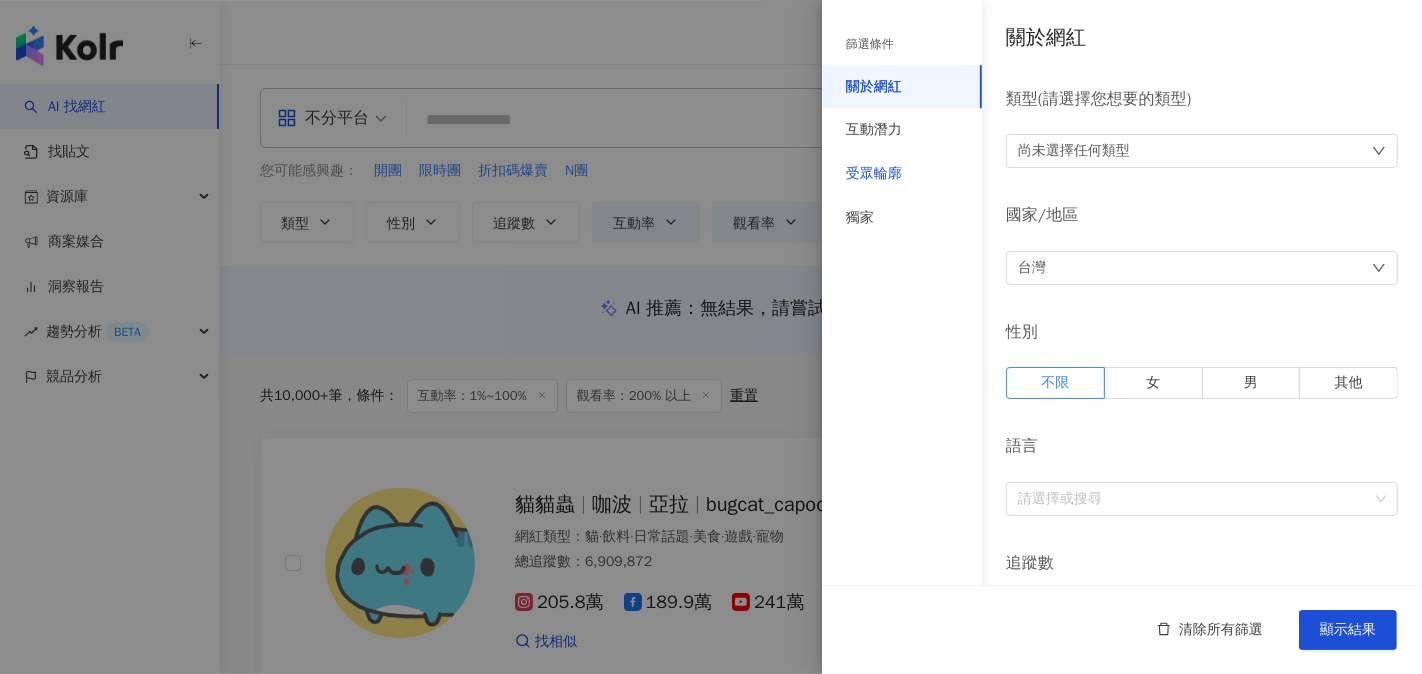click on "受眾輪廓" at bounding box center [874, 174] 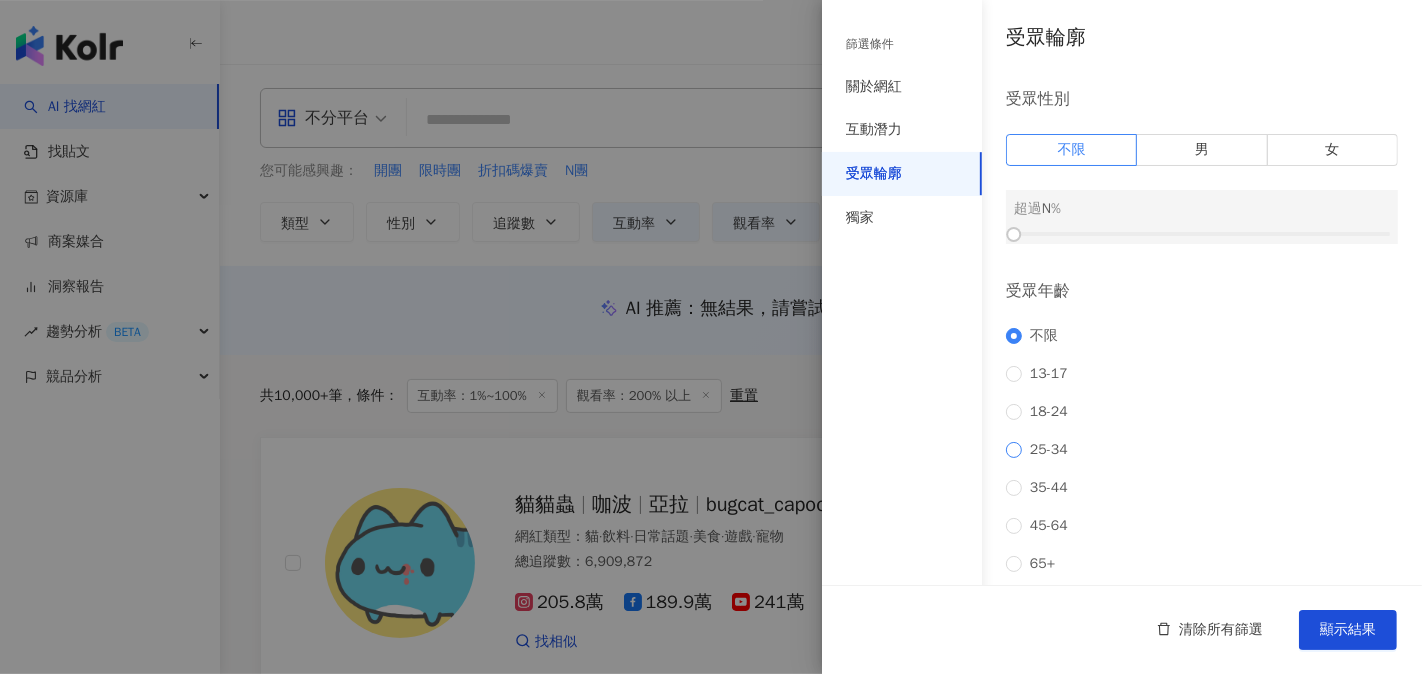 click on "25-34" at bounding box center (1049, 450) 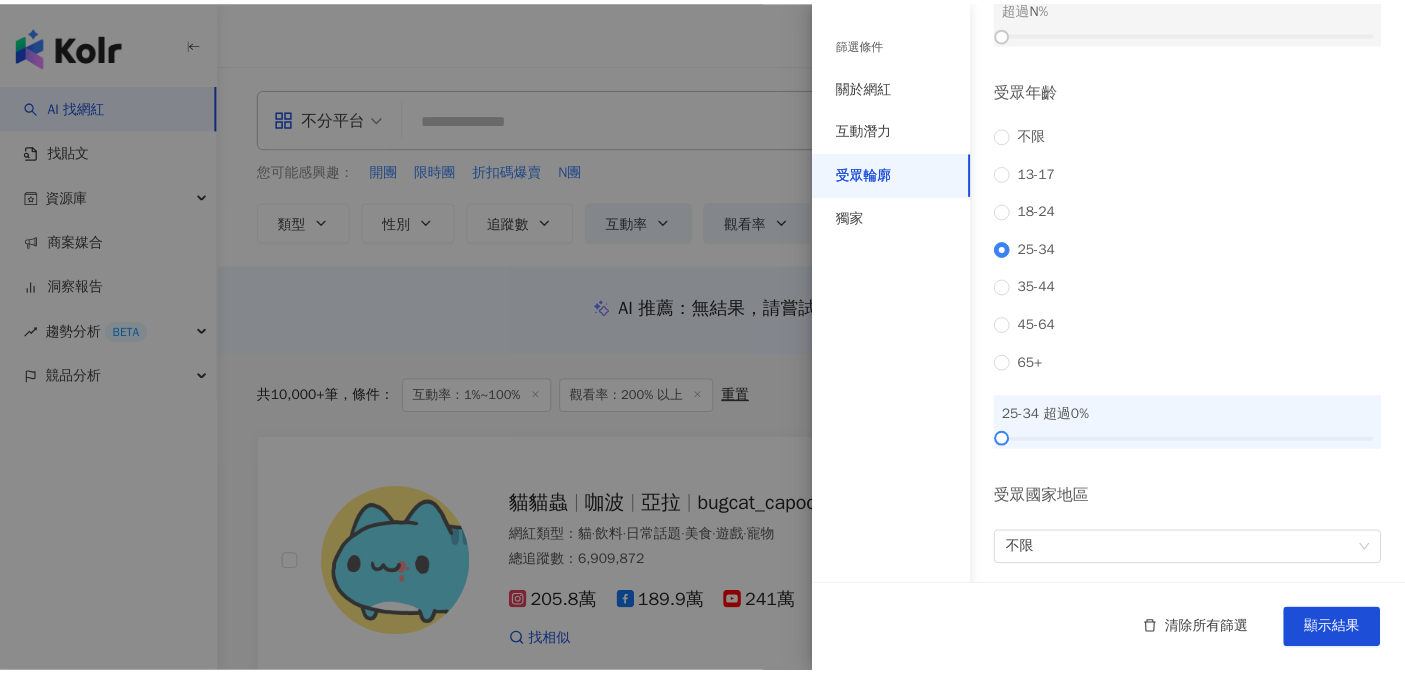 scroll, scrollTop: 250, scrollLeft: 0, axis: vertical 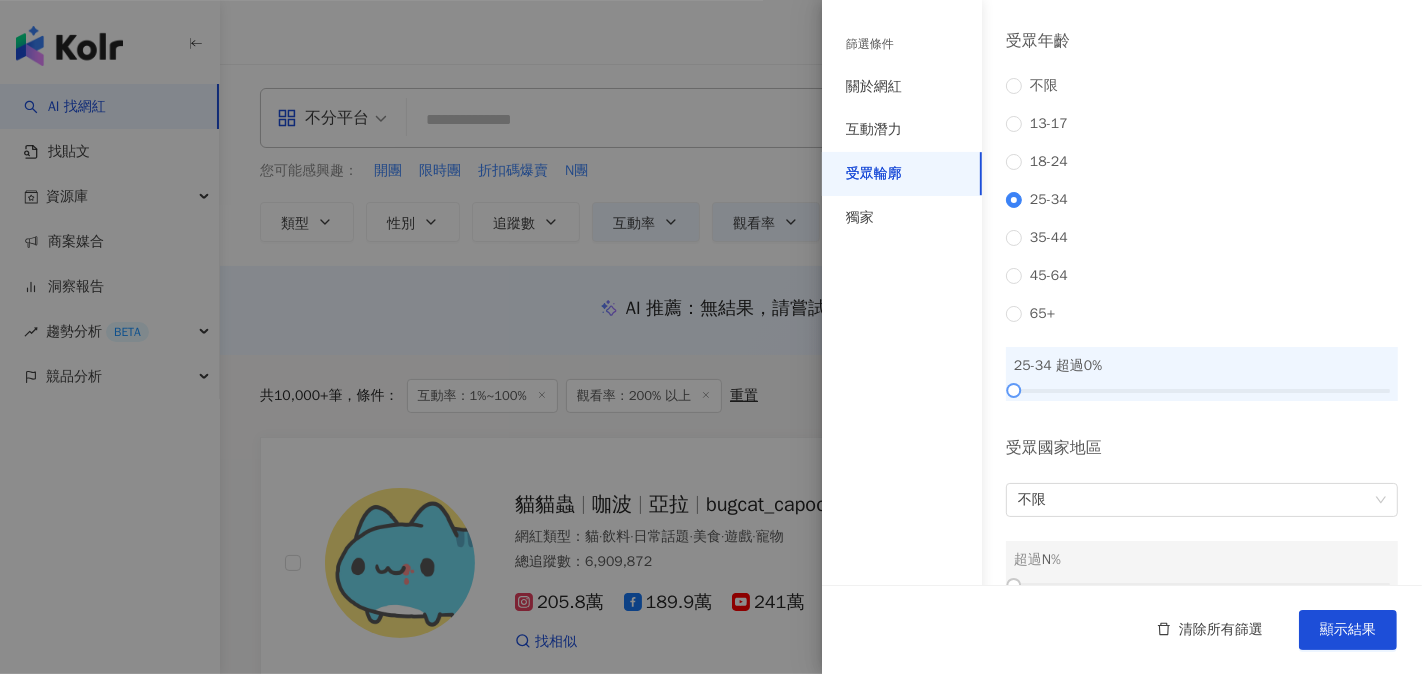 click on "25-34   超過  0 %" at bounding box center (1202, 374) 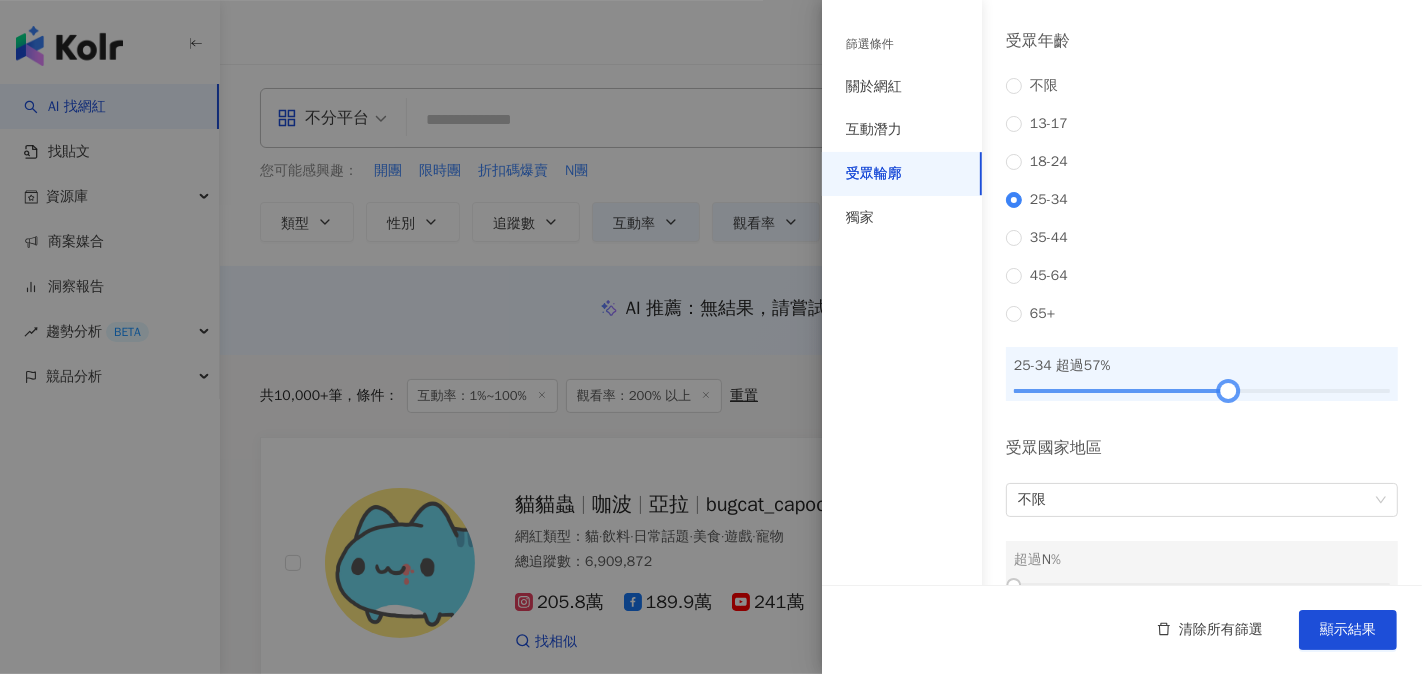 click at bounding box center (1202, 391) 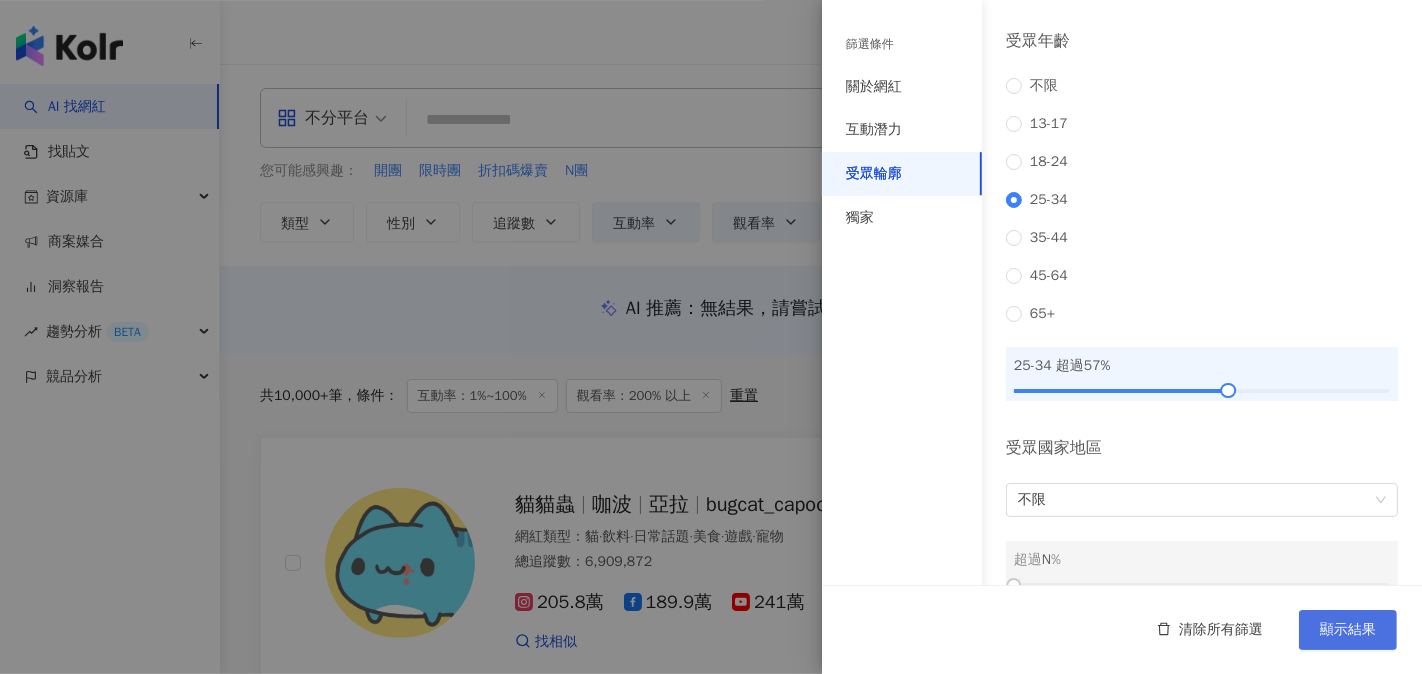 click on "顯示結果" at bounding box center [1348, 630] 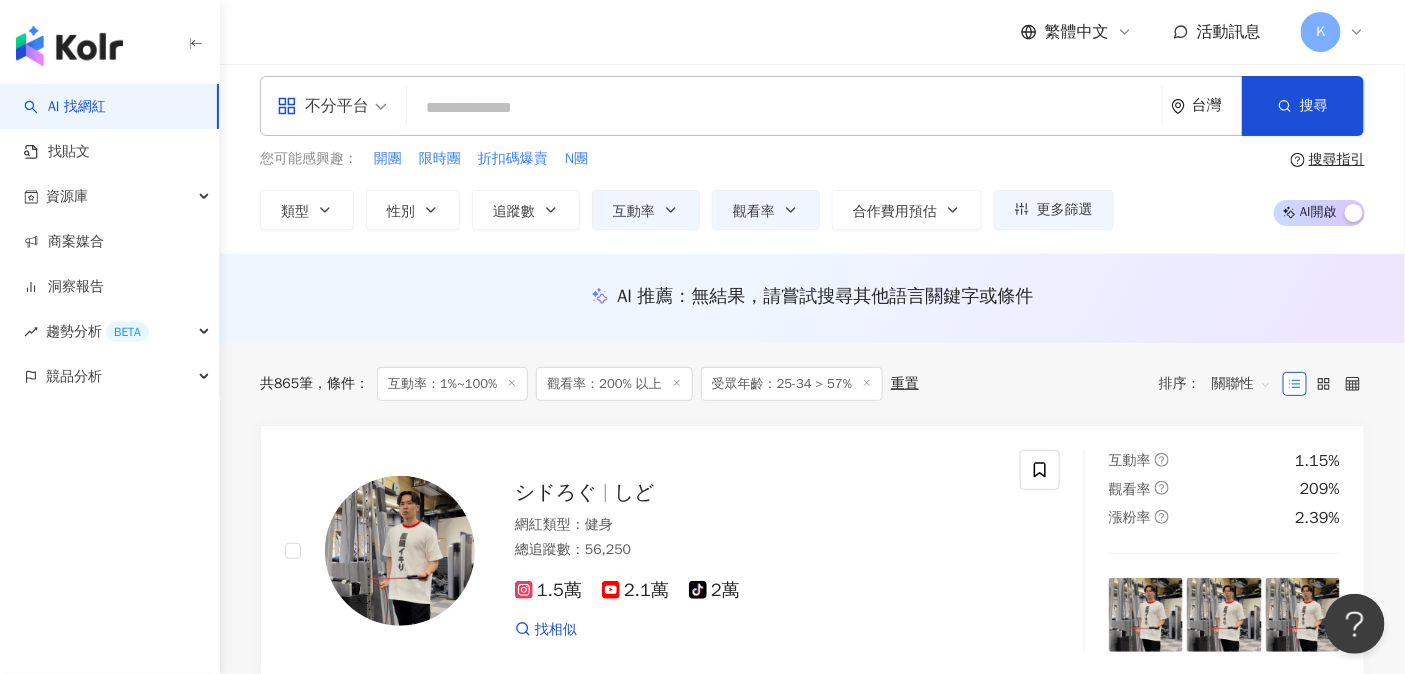 scroll, scrollTop: 40, scrollLeft: 0, axis: vertical 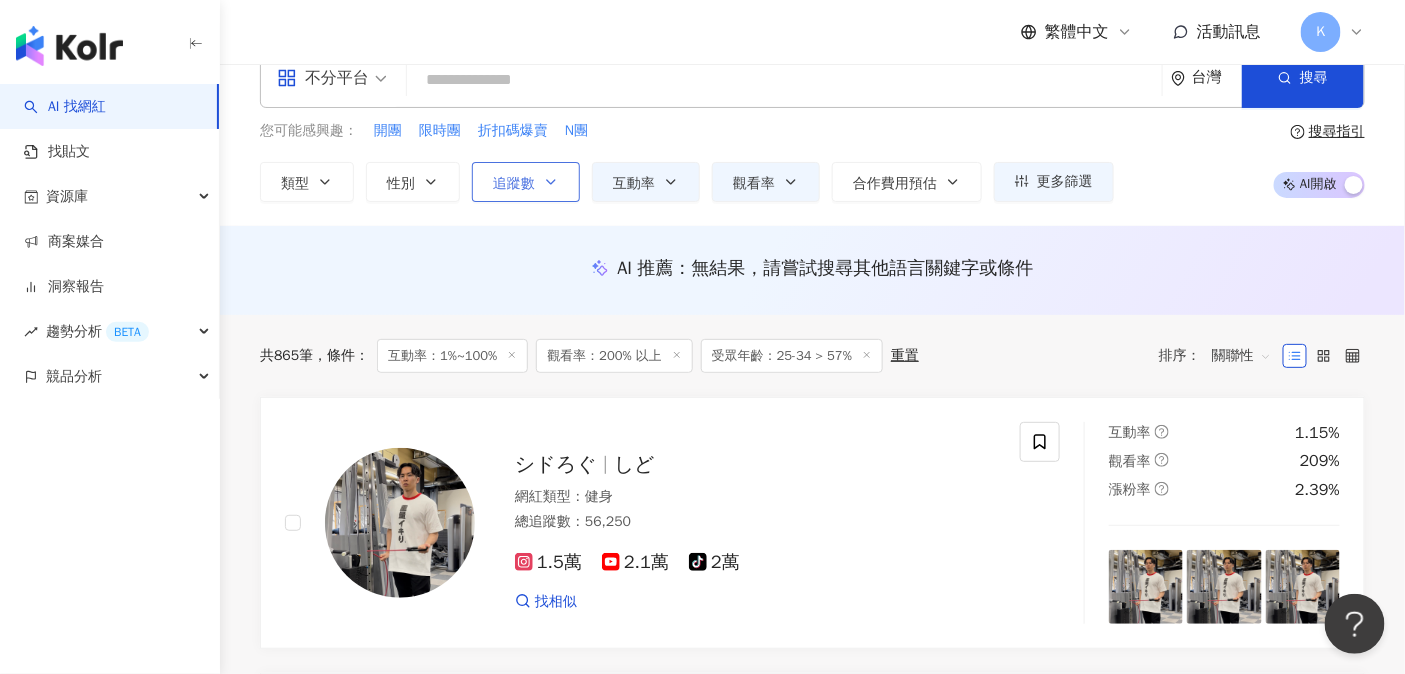 click on "追蹤數" at bounding box center [526, 182] 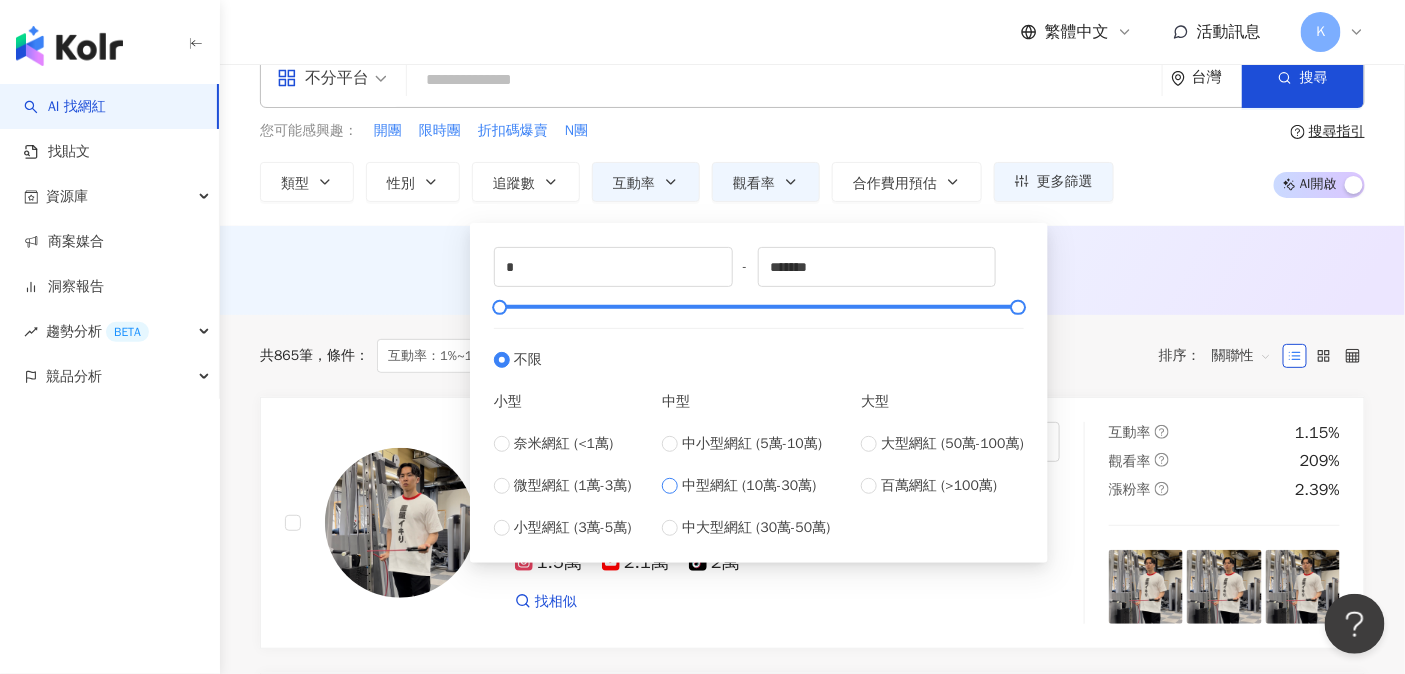 click on "中型網紅 (10萬-30萬)" at bounding box center (749, 486) 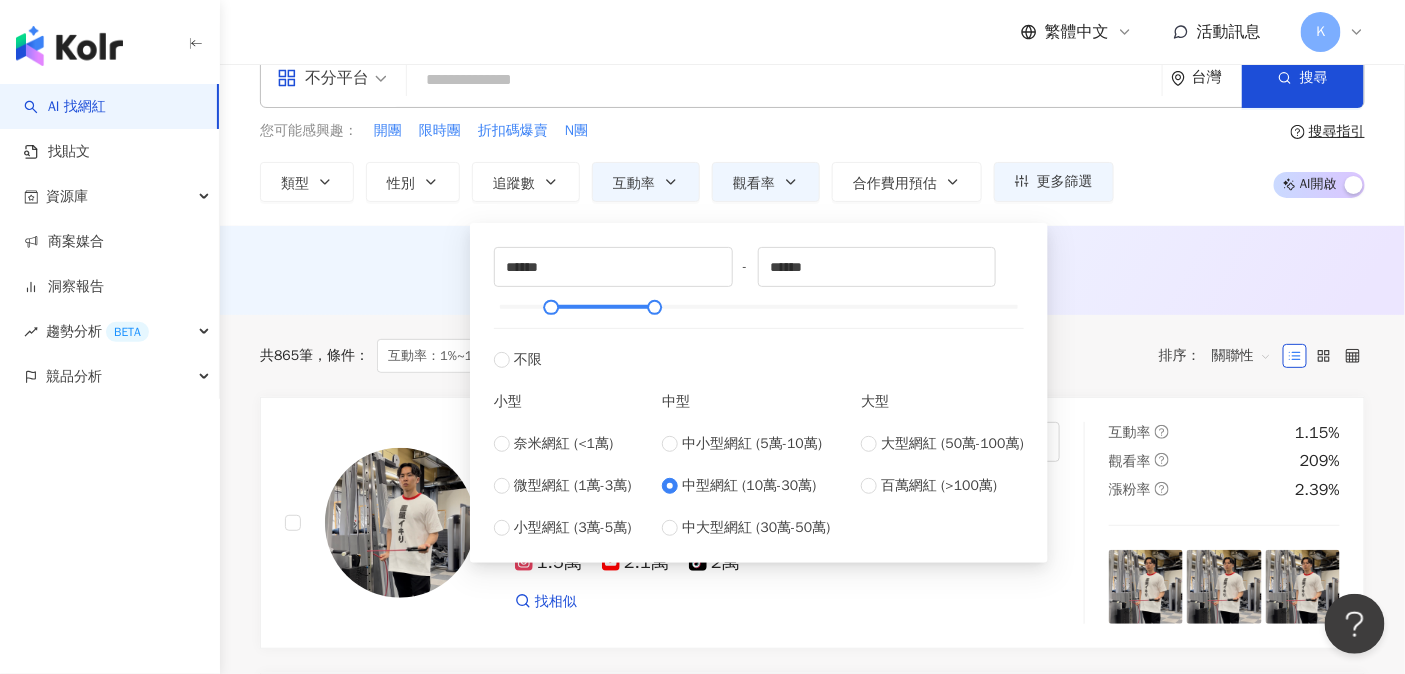 click on "AI 推薦 ： 無結果，請嘗試搜尋其他語言關鍵字或條件" at bounding box center [812, 268] 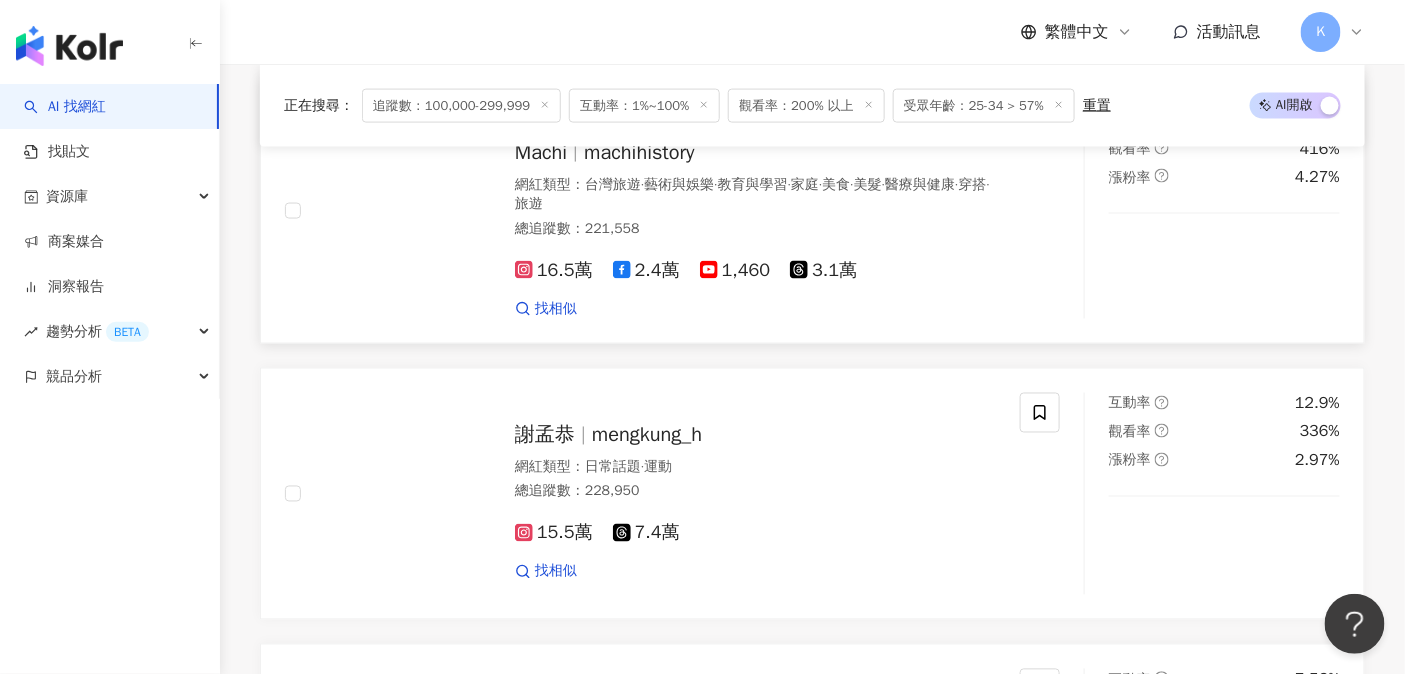 scroll, scrollTop: 933, scrollLeft: 0, axis: vertical 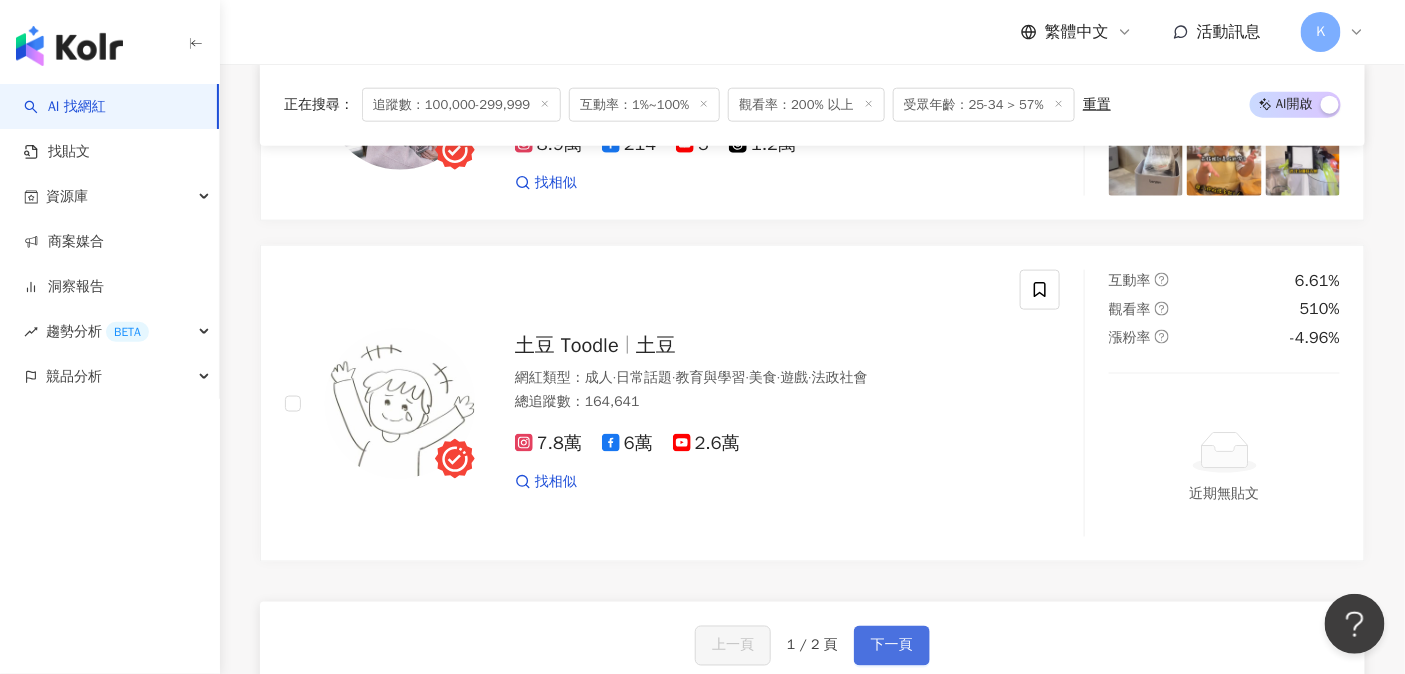 click on "下一頁" at bounding box center (892, 646) 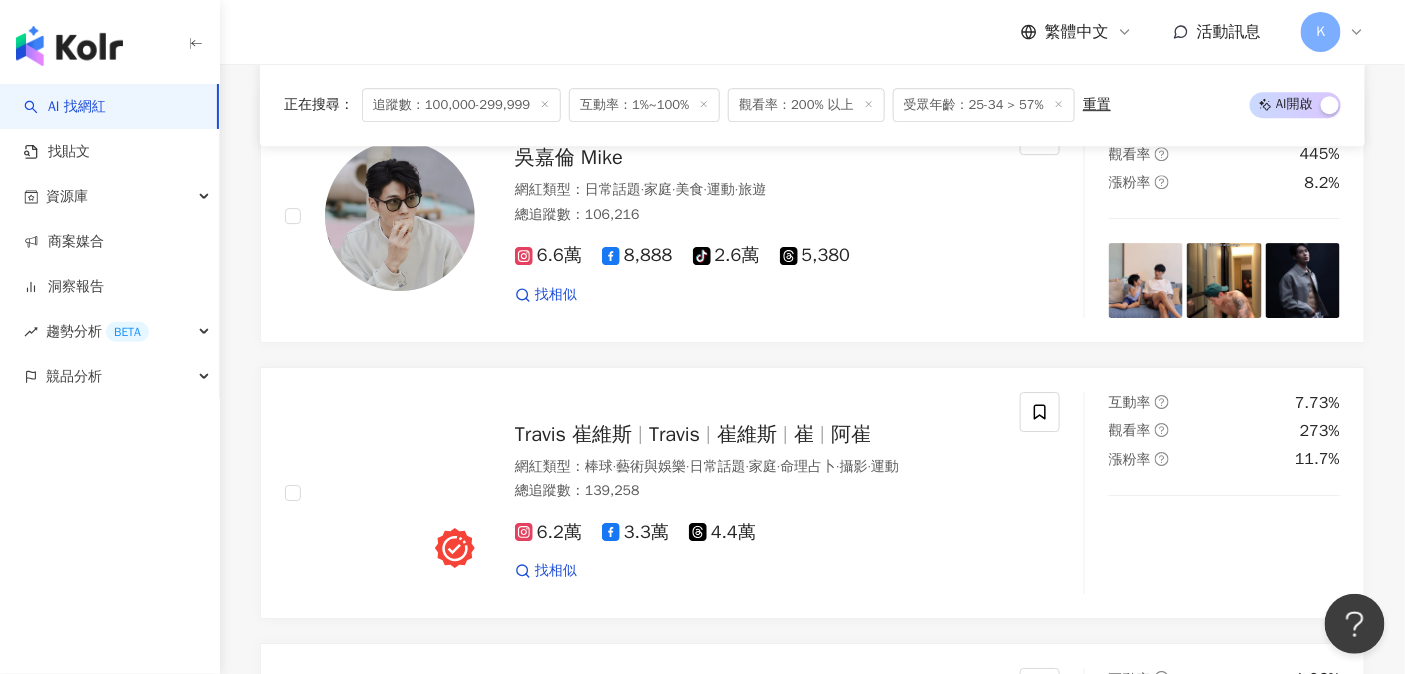 scroll, scrollTop: 1884, scrollLeft: 0, axis: vertical 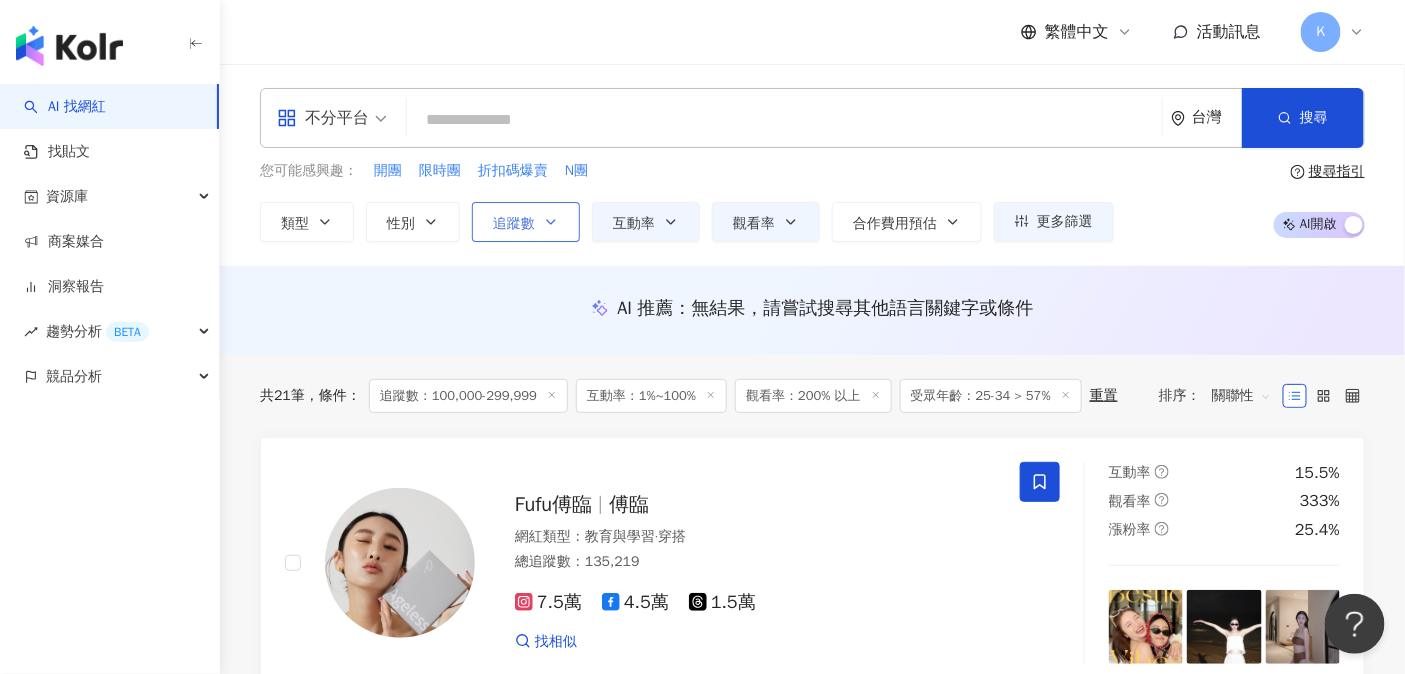 click on "追蹤數" at bounding box center [514, 224] 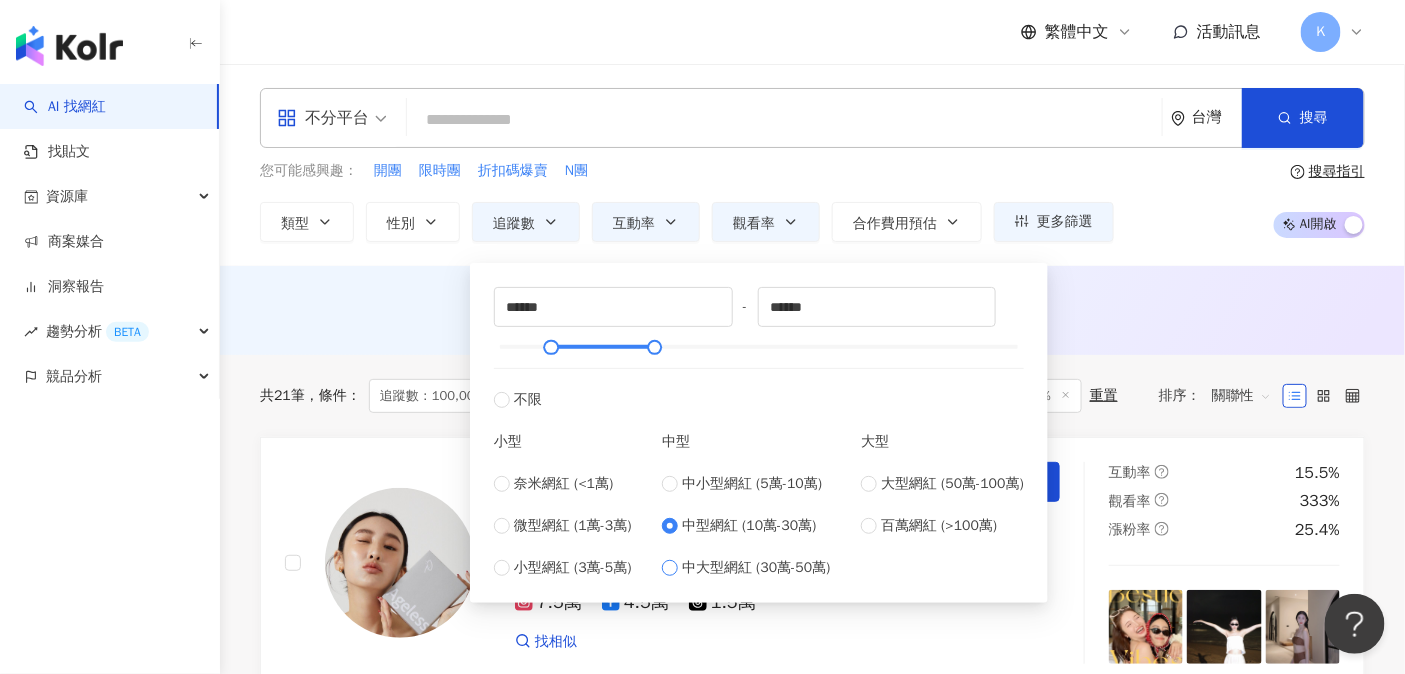 click on "中大型網紅 (30萬-50萬)" at bounding box center [756, 568] 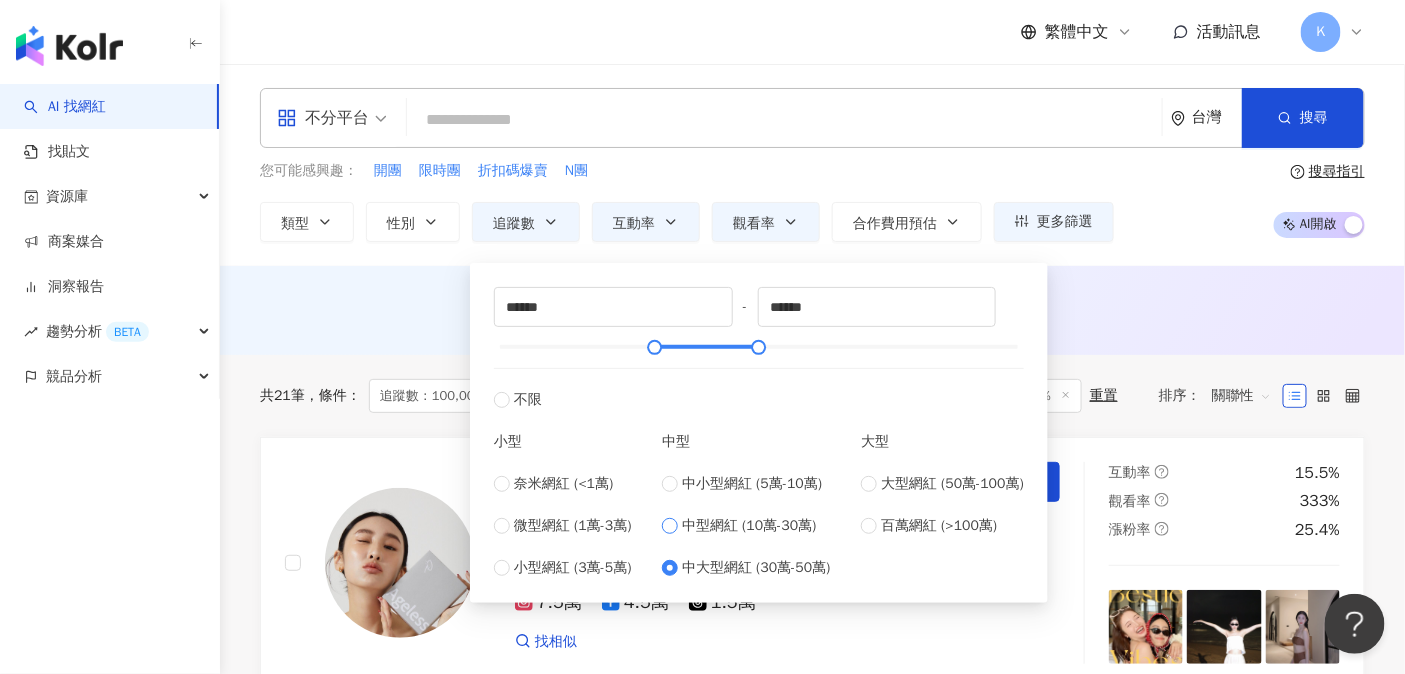 click on "中型網紅 (10萬-30萬)" at bounding box center (749, 526) 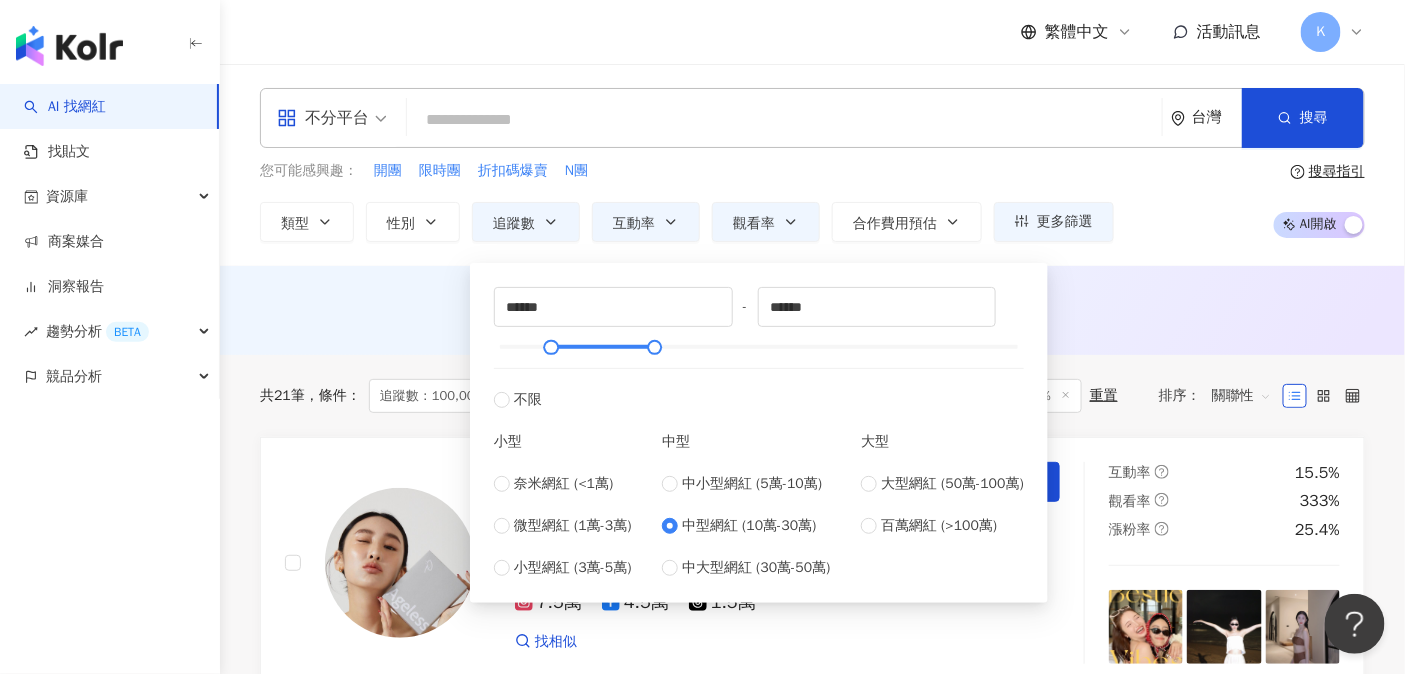 click on "不分平台" at bounding box center (323, 118) 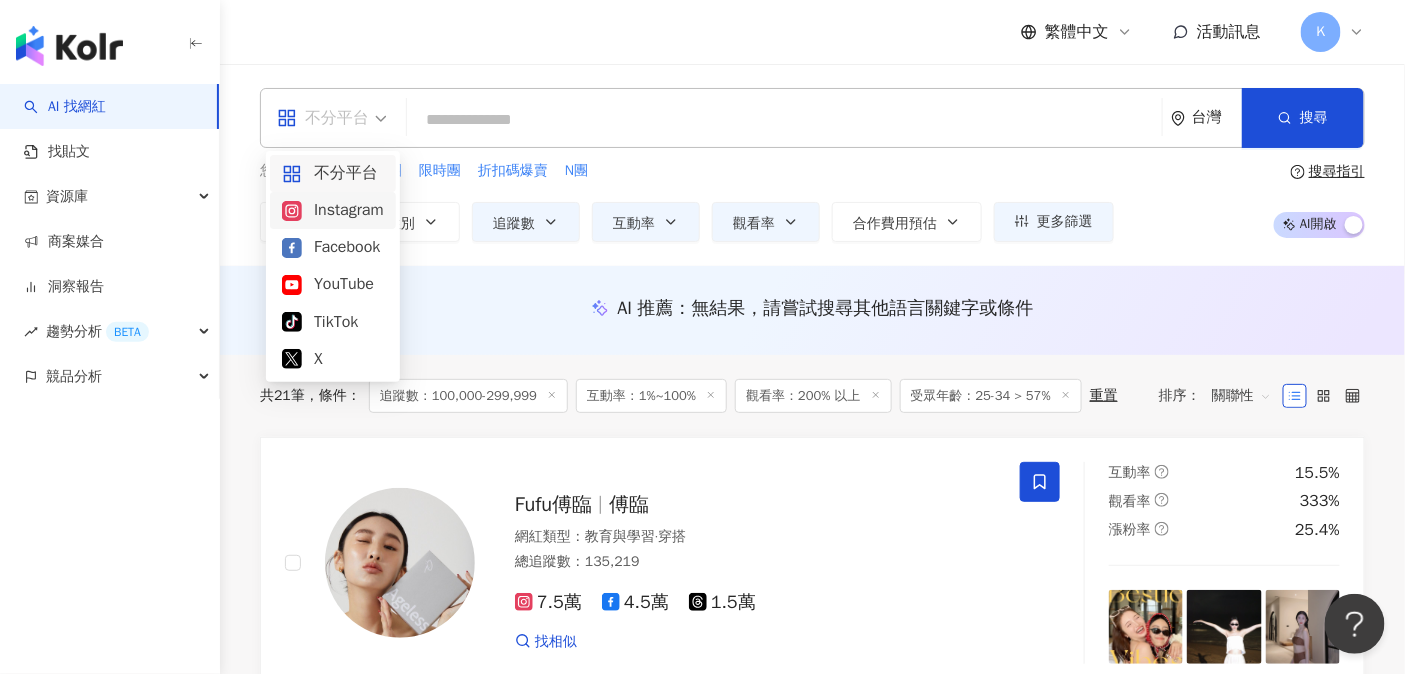 click on "Instagram" at bounding box center [333, 210] 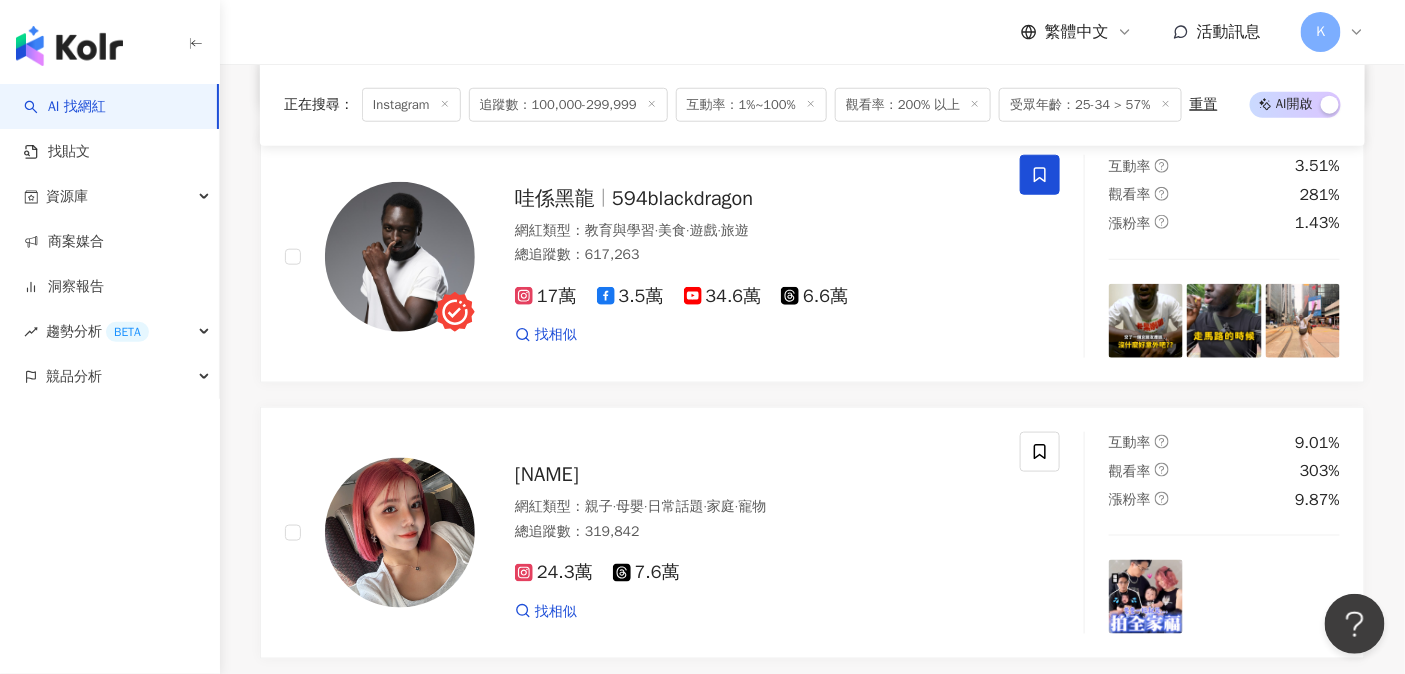 scroll, scrollTop: 471, scrollLeft: 0, axis: vertical 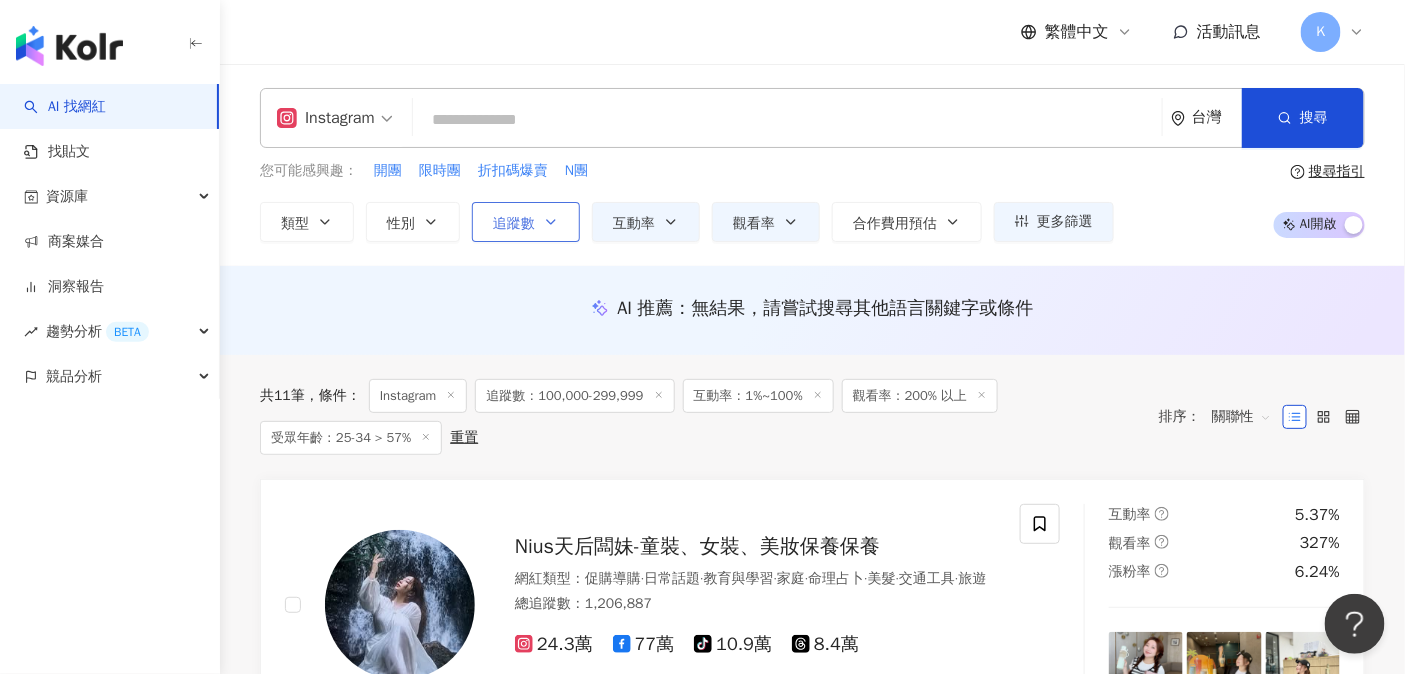 click on "追蹤數" at bounding box center [526, 222] 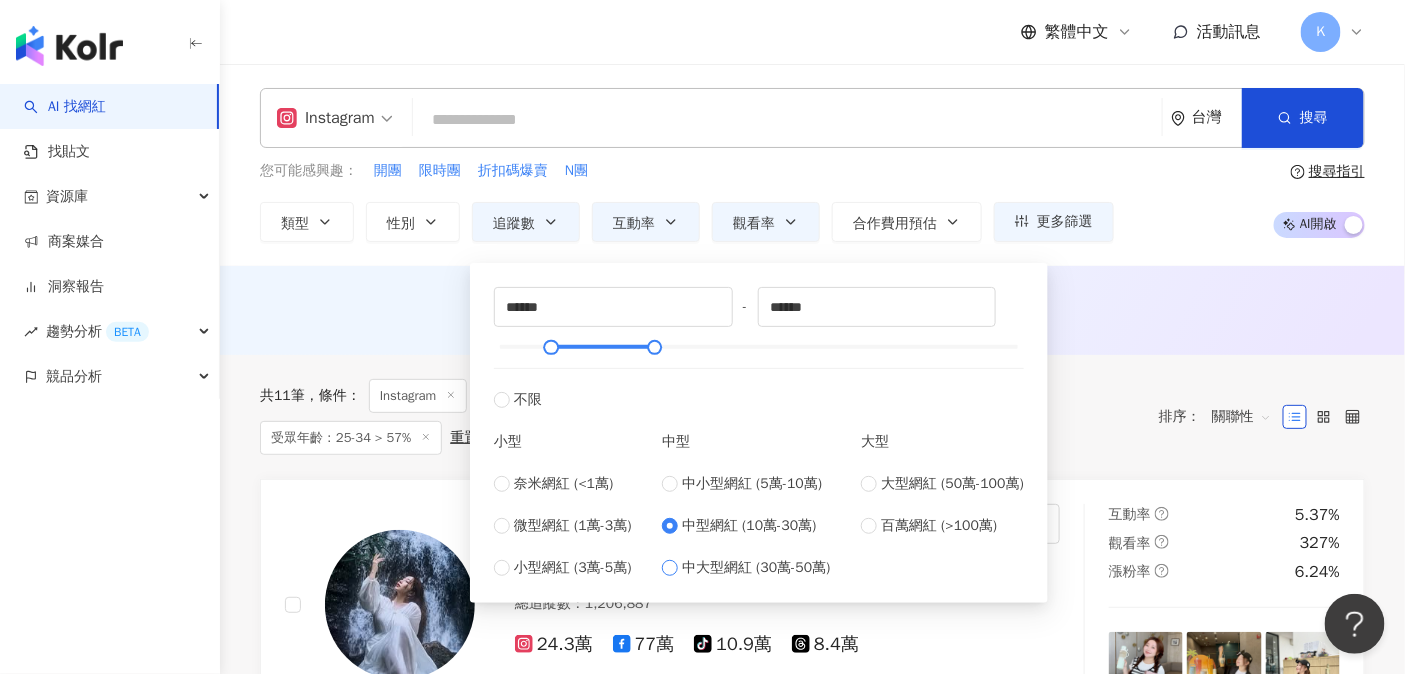 click on "中大型網紅 (30萬-50萬)" at bounding box center (756, 568) 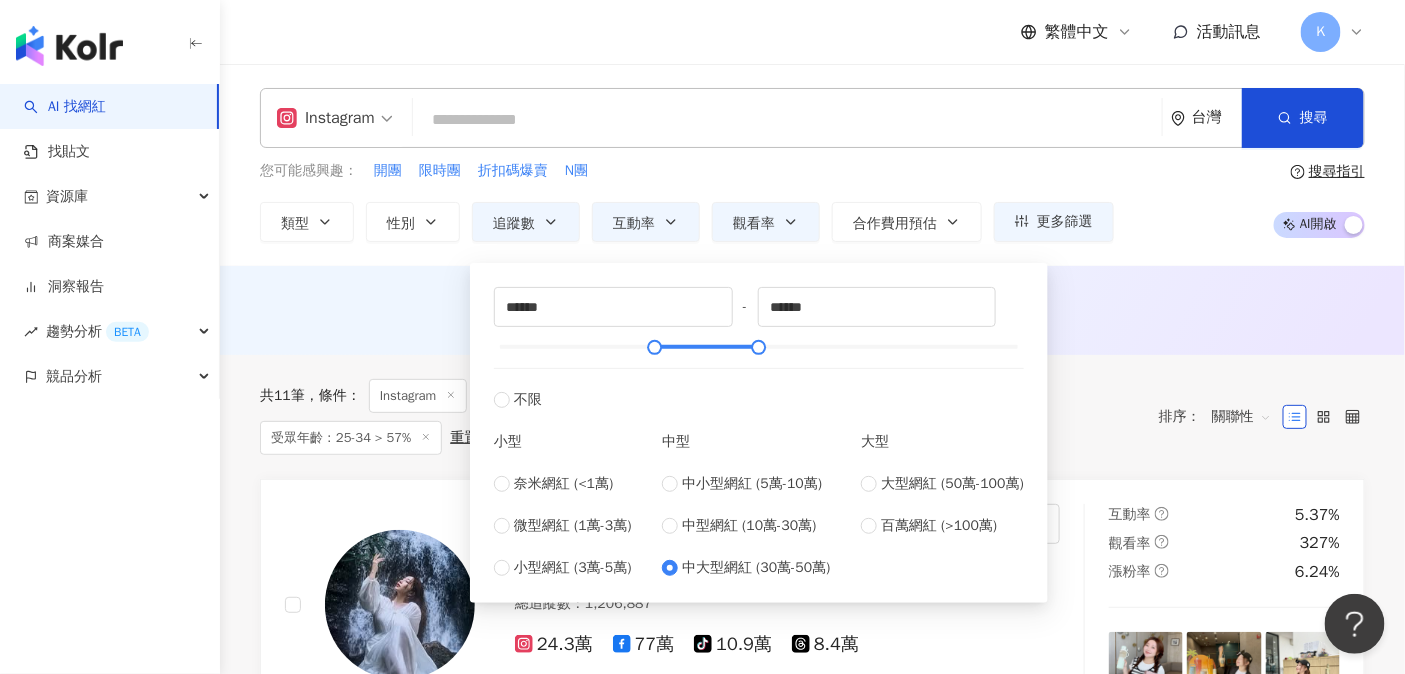 click on "Instagram 台灣 搜尋 您可能感興趣： 開團  限時團  折扣碼爆賣  N團  類型 性別 追蹤數 互動率 觀看率 合作費用預估  更多篩選 篩選條件 關於網紅 互動潛力 受眾輪廓 獨家 關於網紅 類型  ( 請選擇您想要的類型 ) 尚未選擇任何類型 國家/地區 台灣 性別 不限 女 男 其他 語言     請選擇或搜尋 追蹤數 ******  -  ****** 不限 小型 奈米網紅 (<1萬) 微型網紅 (1萬-3萬) 小型網紅 (3萬-5萬) 中型 中小型網紅 (5萬-10萬) 中型網紅 (10萬-30萬) 中大型網紅 (30萬-50萬) 大型 大型網紅 (50萬-100萬) 百萬網紅 (>100萬) 合作費用預估 不限 限制金額 $ *  -  $ ******* 幣別 : 新台幣 TWD 受眾輪廓 受眾性別 不限 男 女   超過  N % 受眾年齡 不限 13-17 18-24 25-34 35-44 45-64 65+ 25-34   超過  57 % 受眾國家地區 不限   超過  N % 清除所有篩選 顯示結果 * %  -  *** % 不限 5% 以下 5%~20% 20% 以上 *** %  -  % 不限 10% 以下 10%~50% 50%~200%" at bounding box center [812, 165] 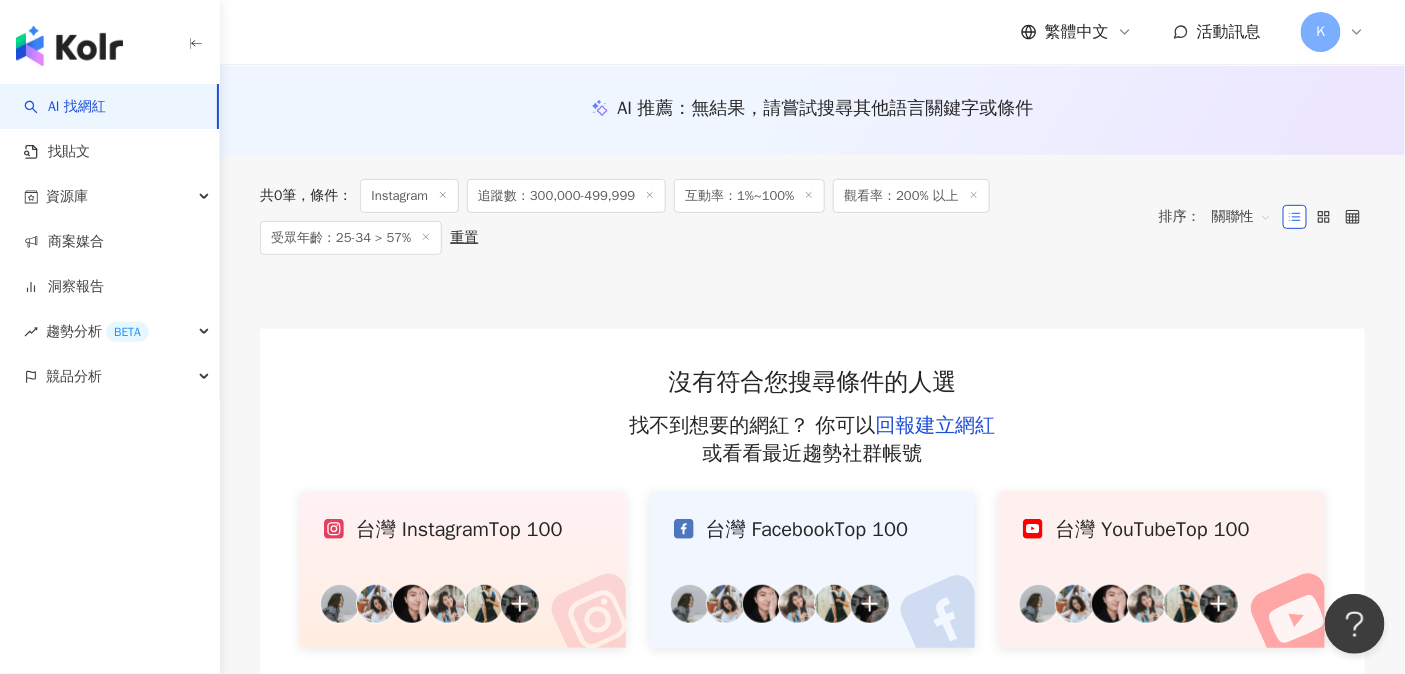 scroll, scrollTop: 0, scrollLeft: 0, axis: both 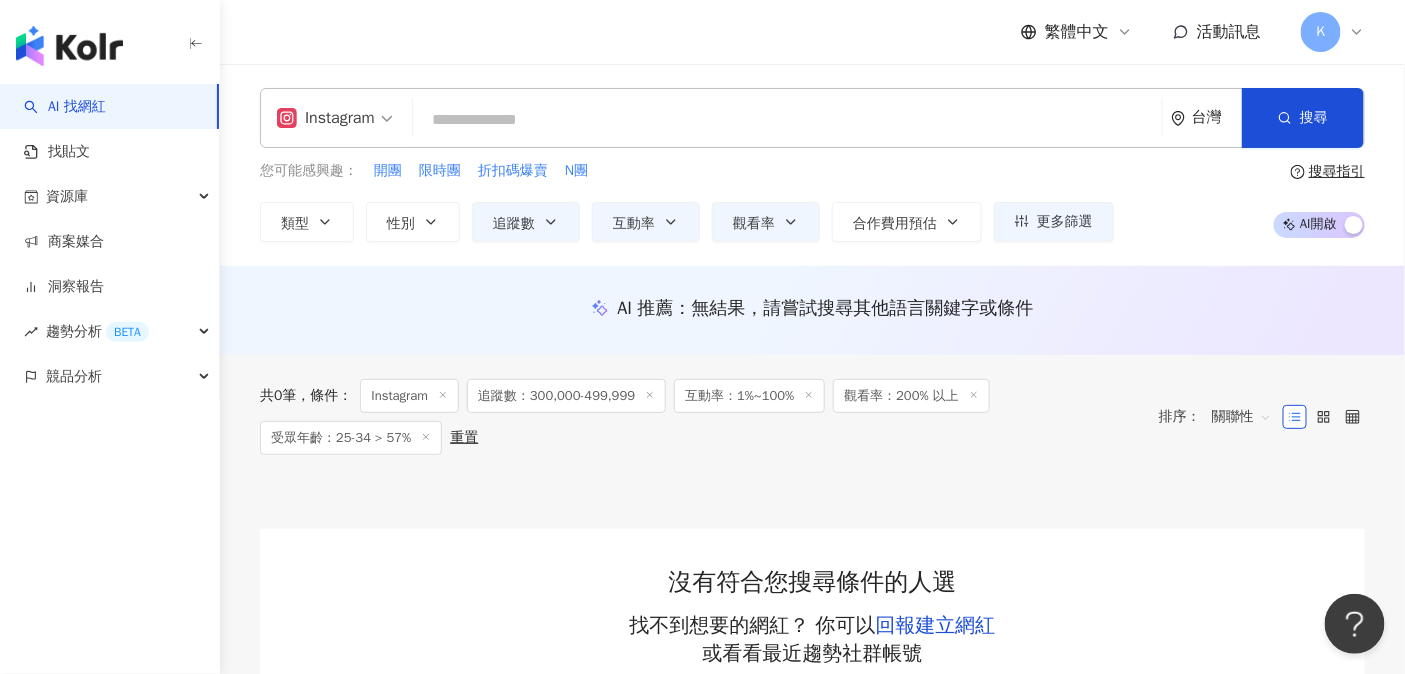 click on "Instagram" at bounding box center (326, 118) 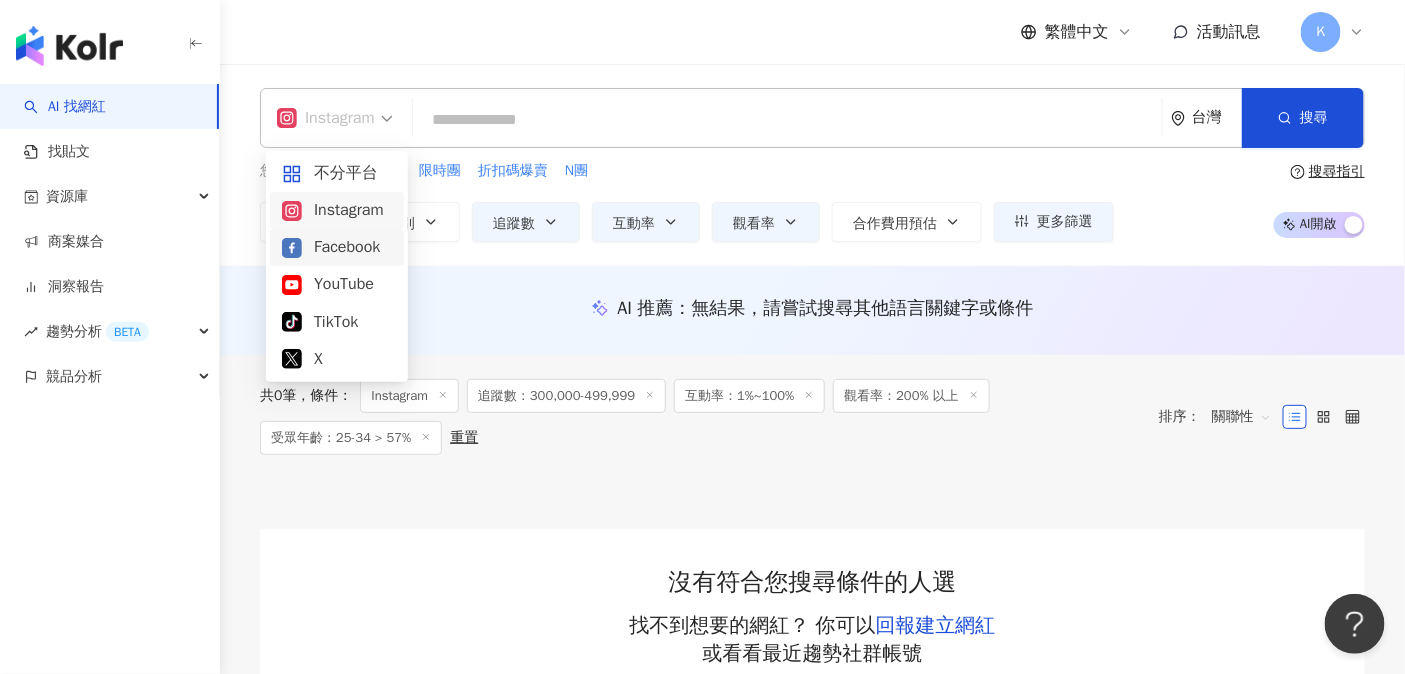 click on "Facebook" at bounding box center (337, 247) 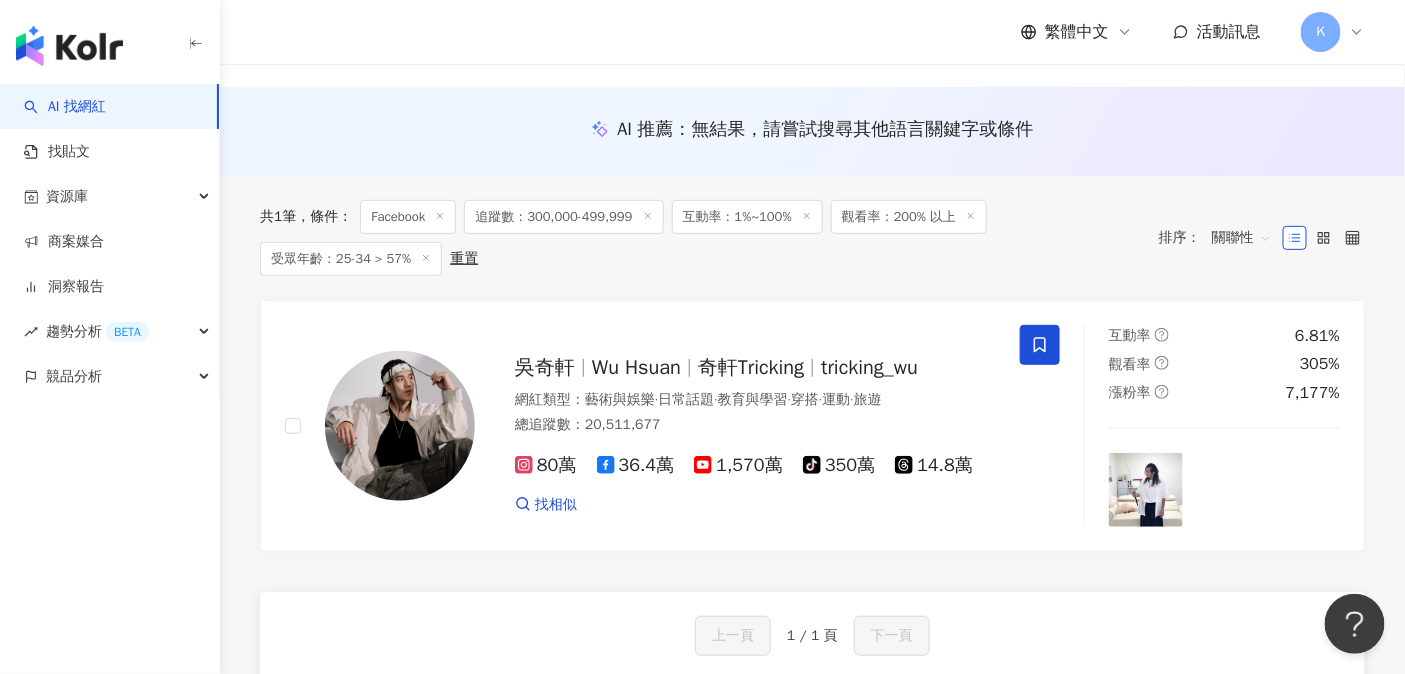 scroll, scrollTop: 0, scrollLeft: 0, axis: both 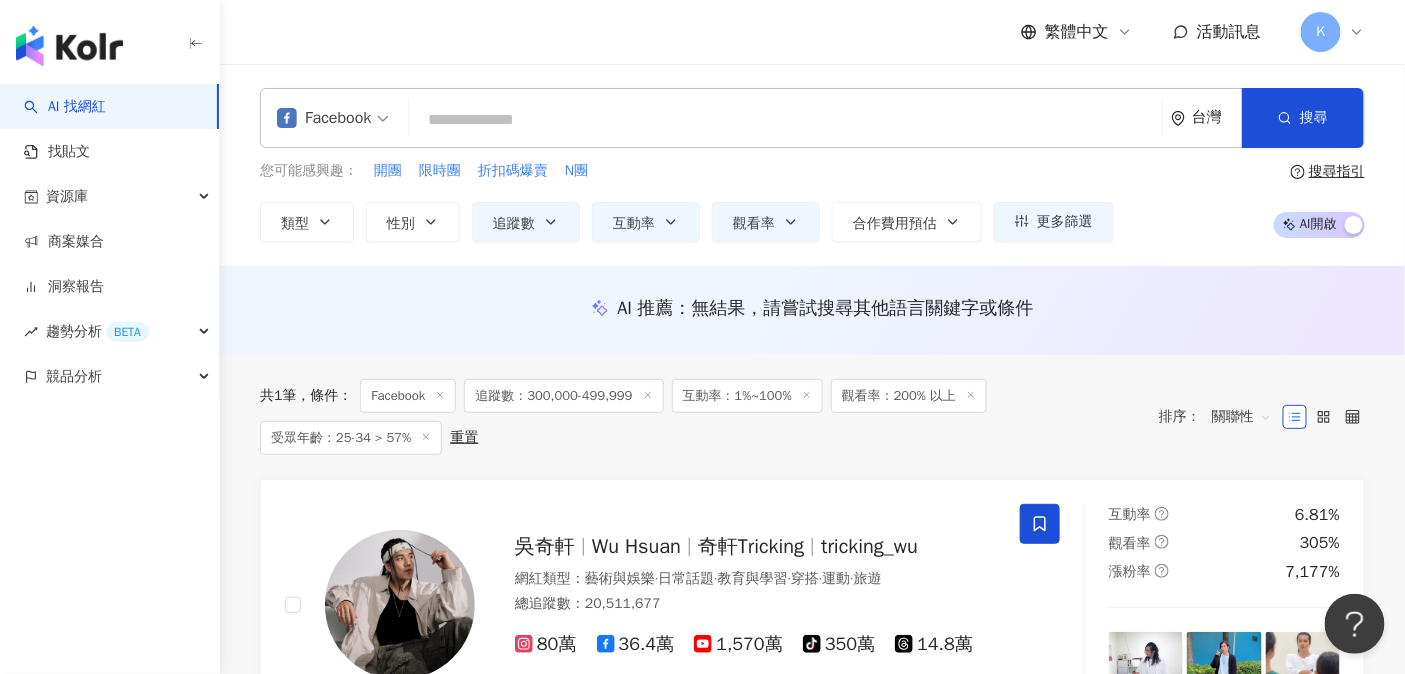 click at bounding box center [69, 46] 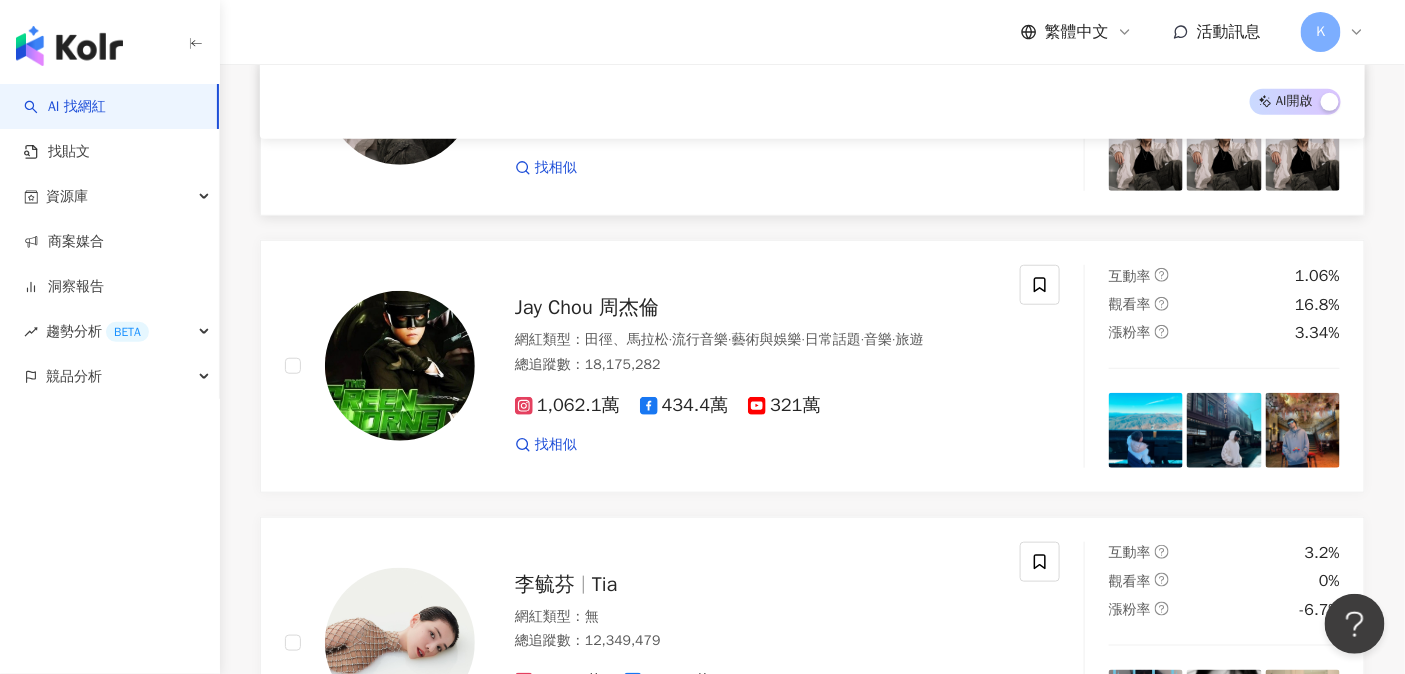 scroll, scrollTop: 0, scrollLeft: 0, axis: both 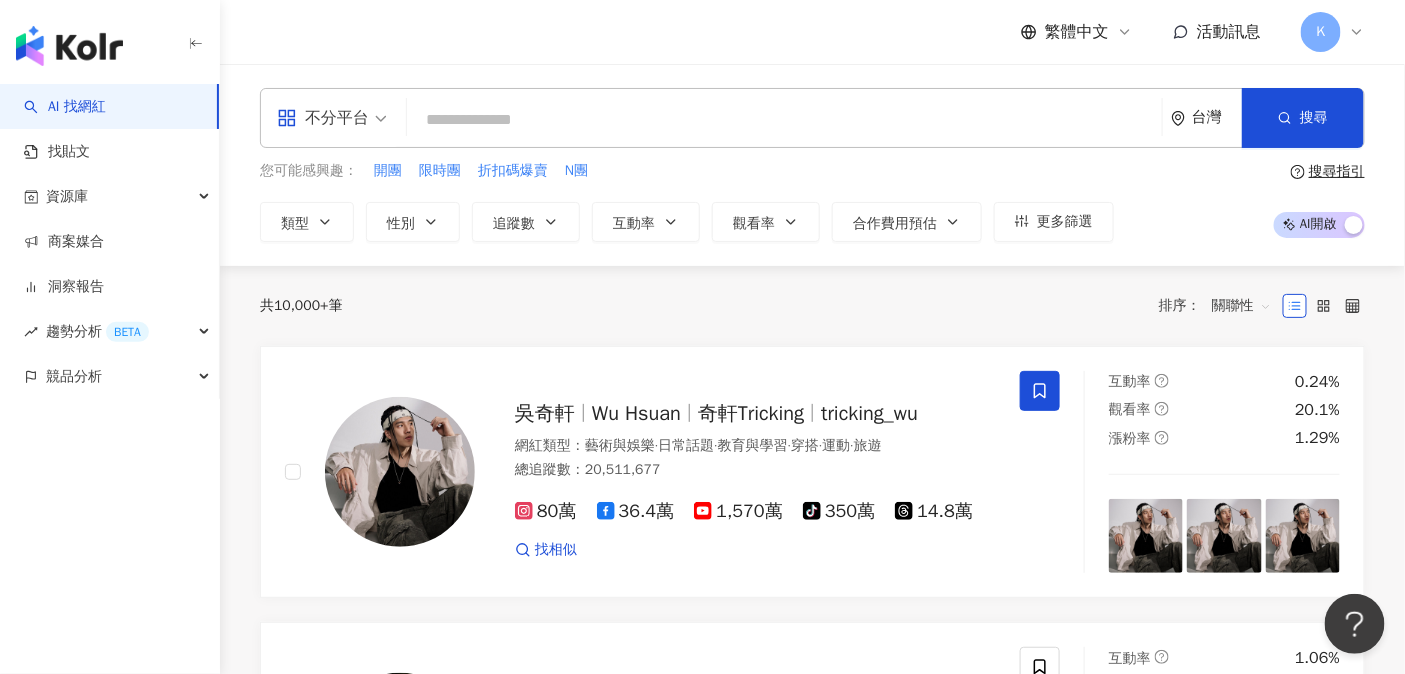 click at bounding box center [332, 105] 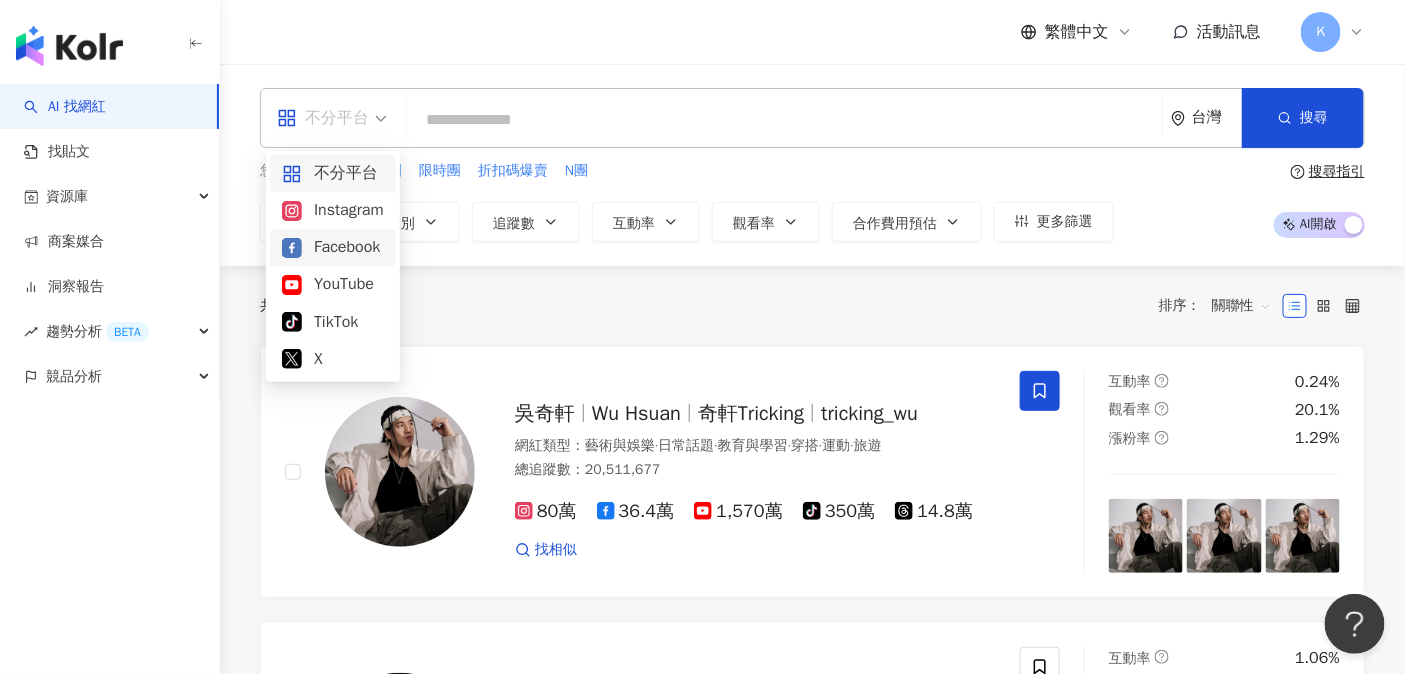 click on "Facebook" at bounding box center (333, 247) 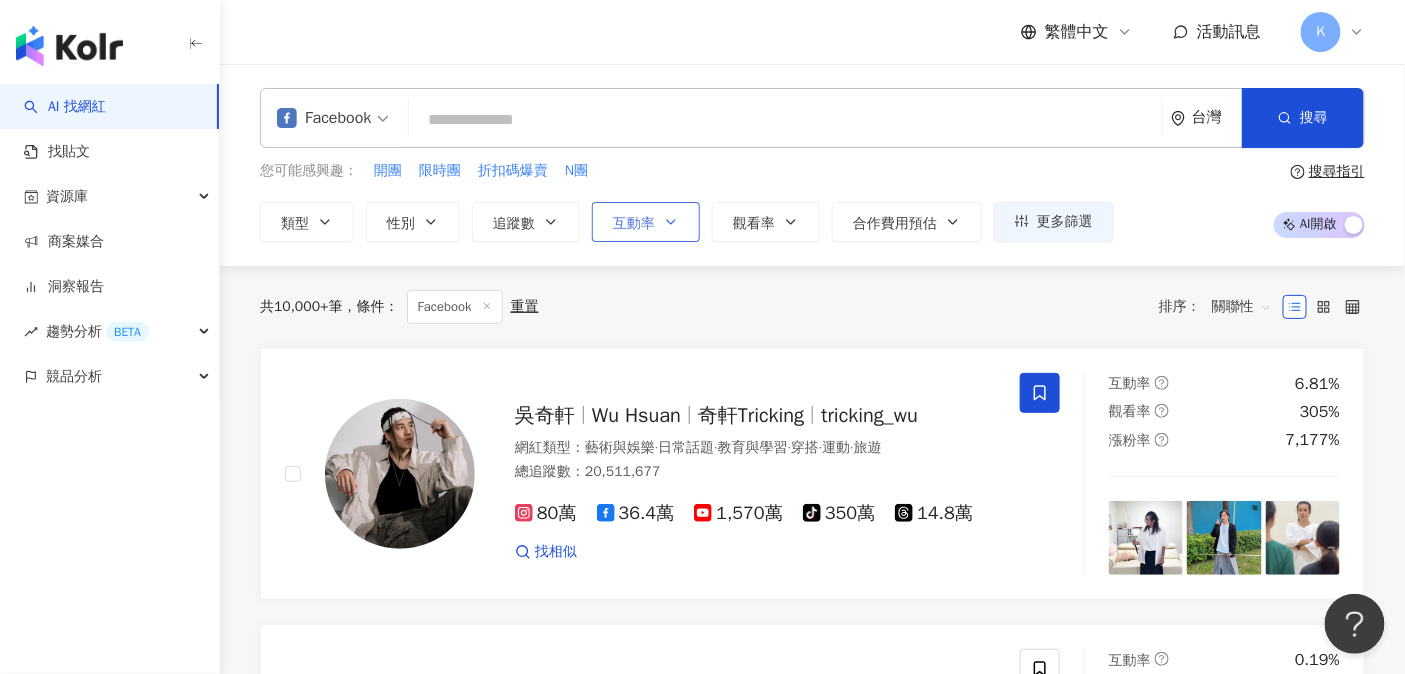 click on "互動率" at bounding box center [646, 222] 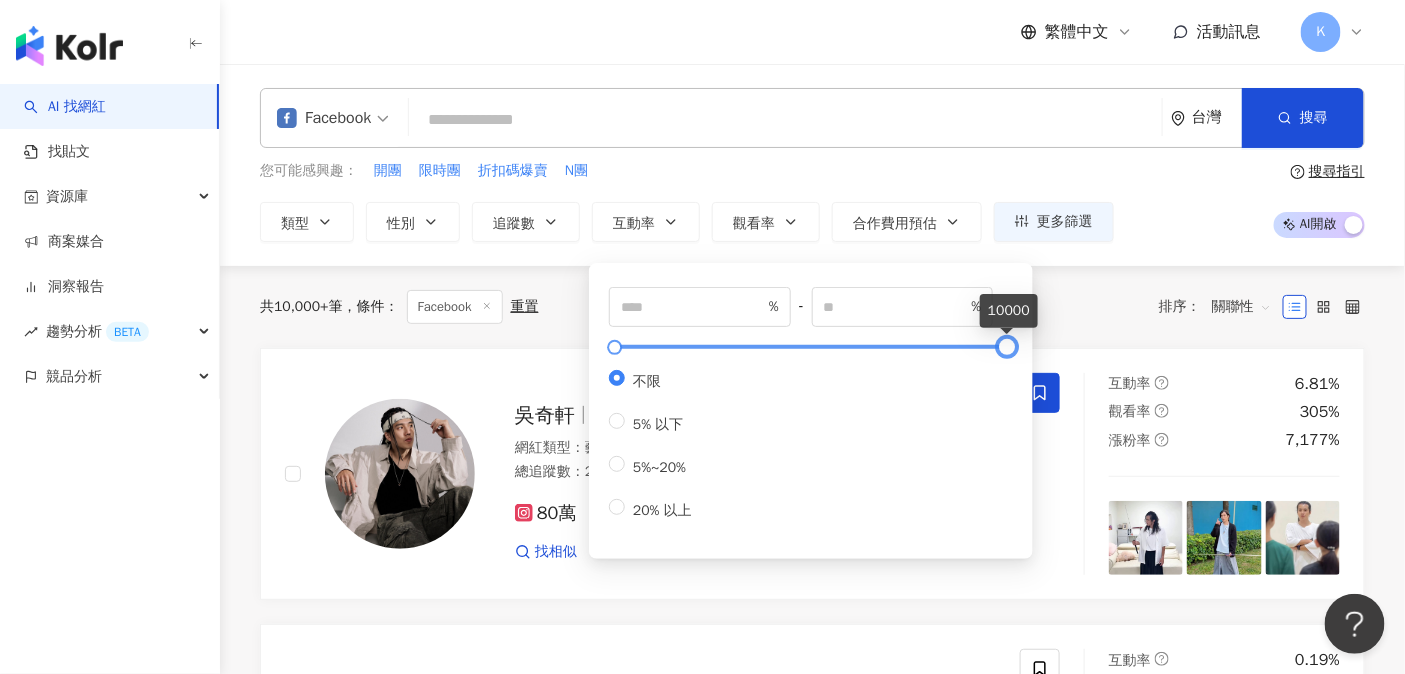 type on "*" 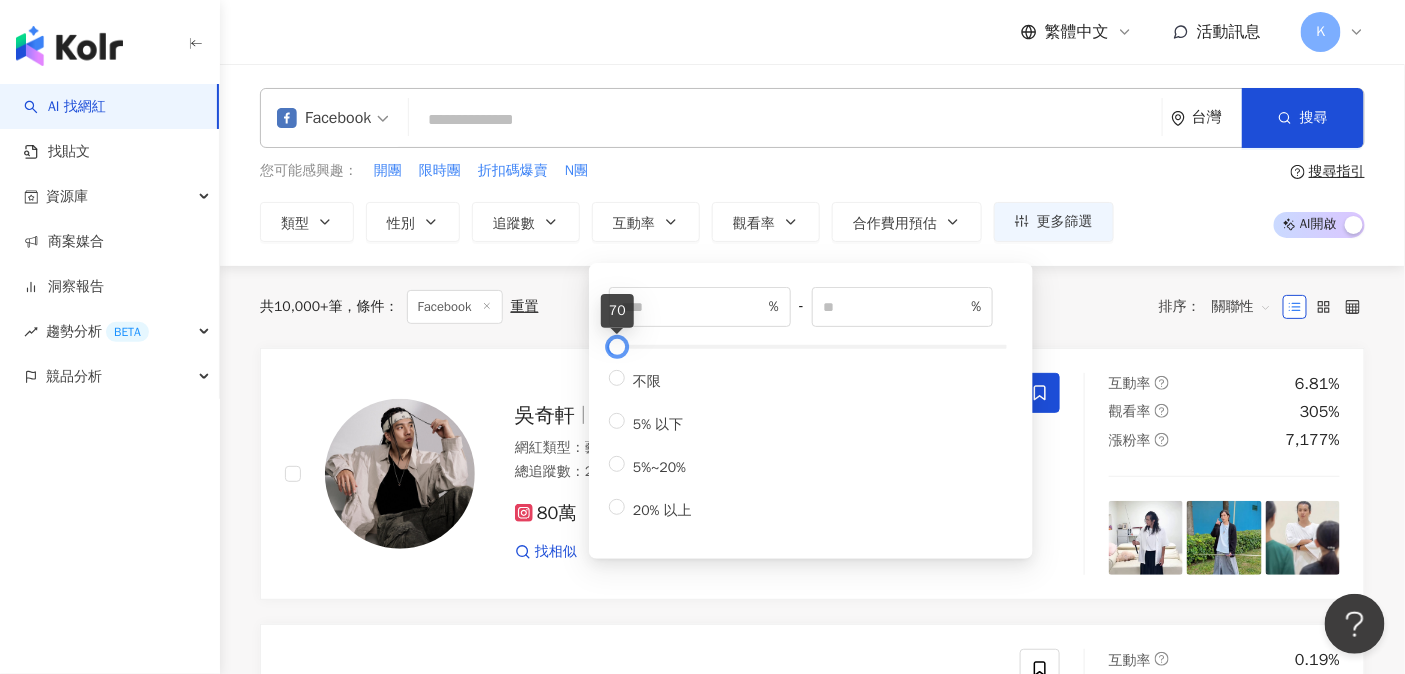 type on "***" 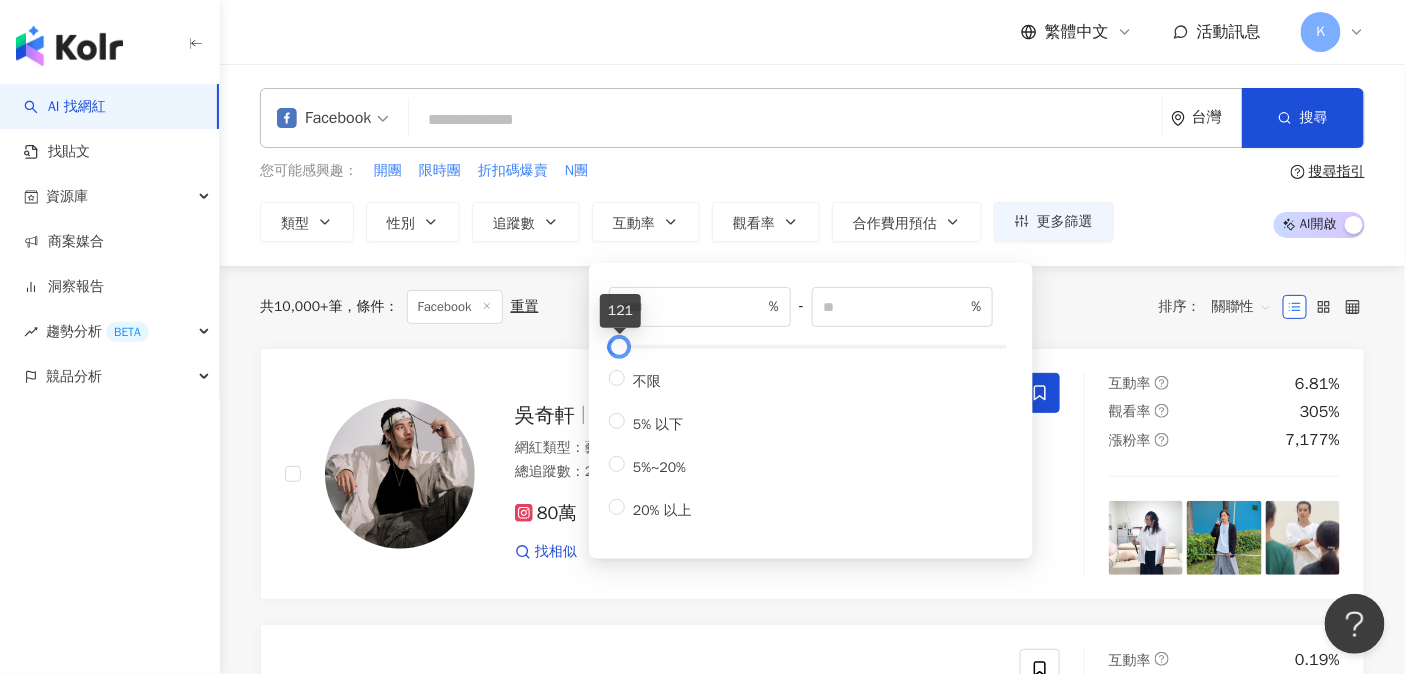 drag, startPoint x: 1015, startPoint y: 344, endPoint x: 627, endPoint y: 340, distance: 388.02063 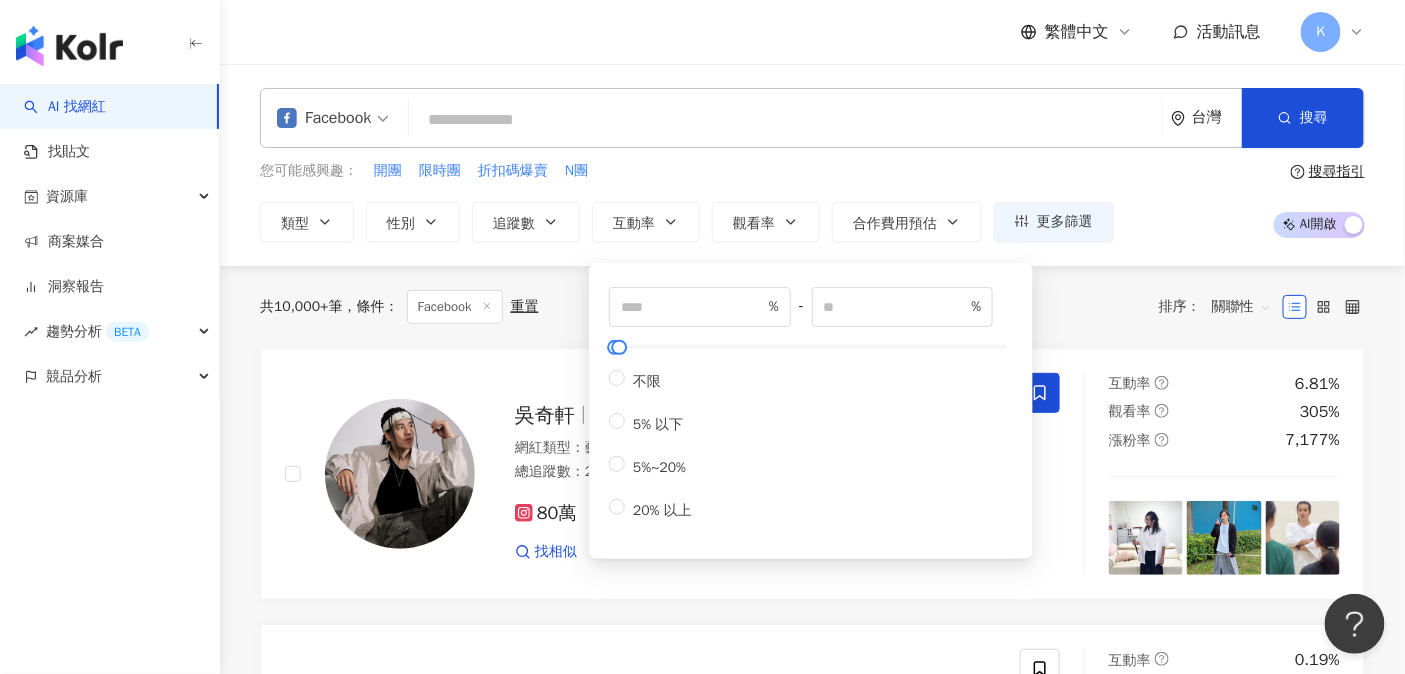 click on "您可能感興趣： 開團  限時團  折扣碼爆賣  N團" at bounding box center [687, 171] 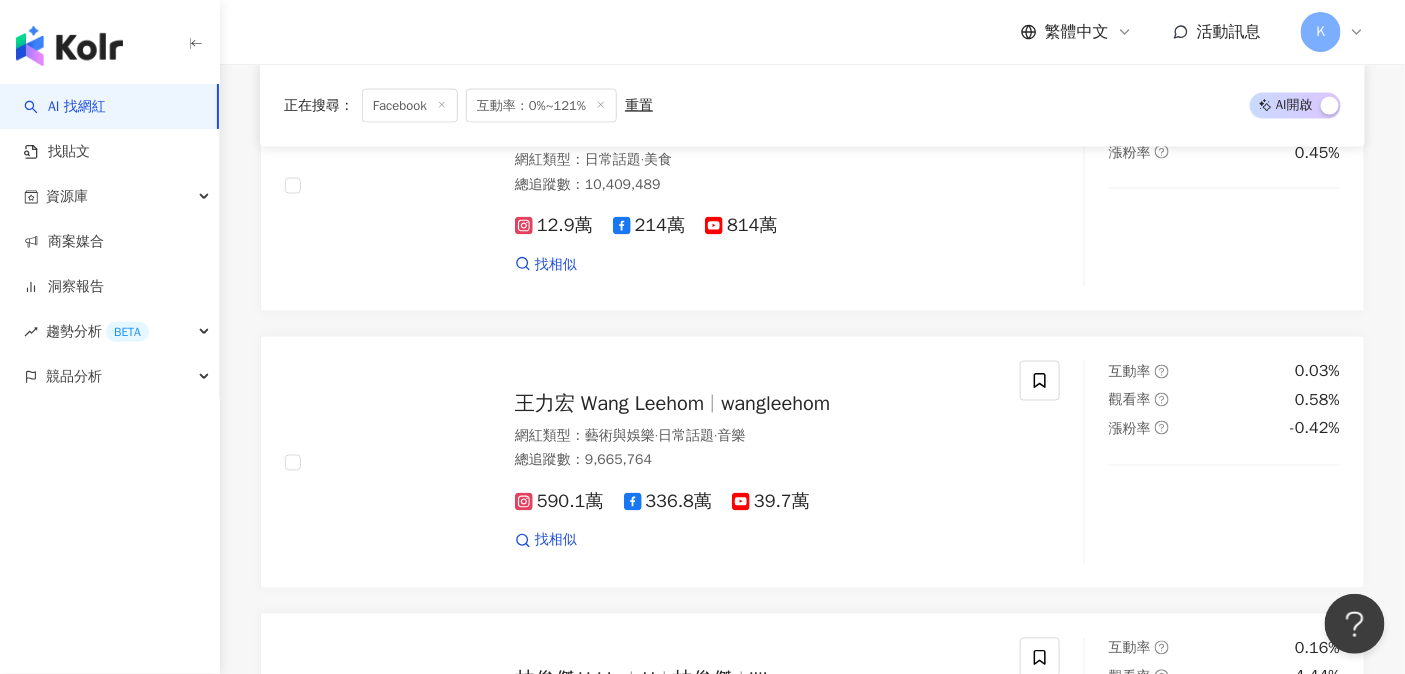 scroll, scrollTop: 0, scrollLeft: 0, axis: both 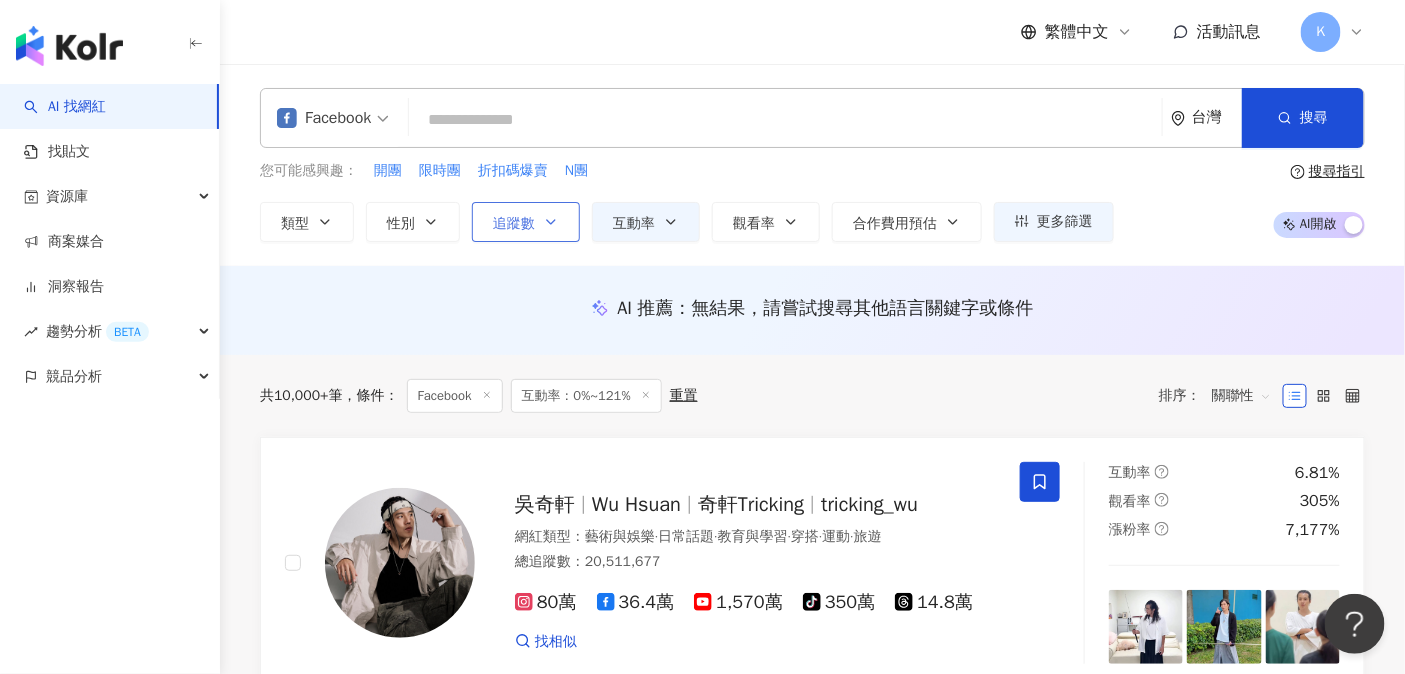 click on "追蹤數" at bounding box center [514, 224] 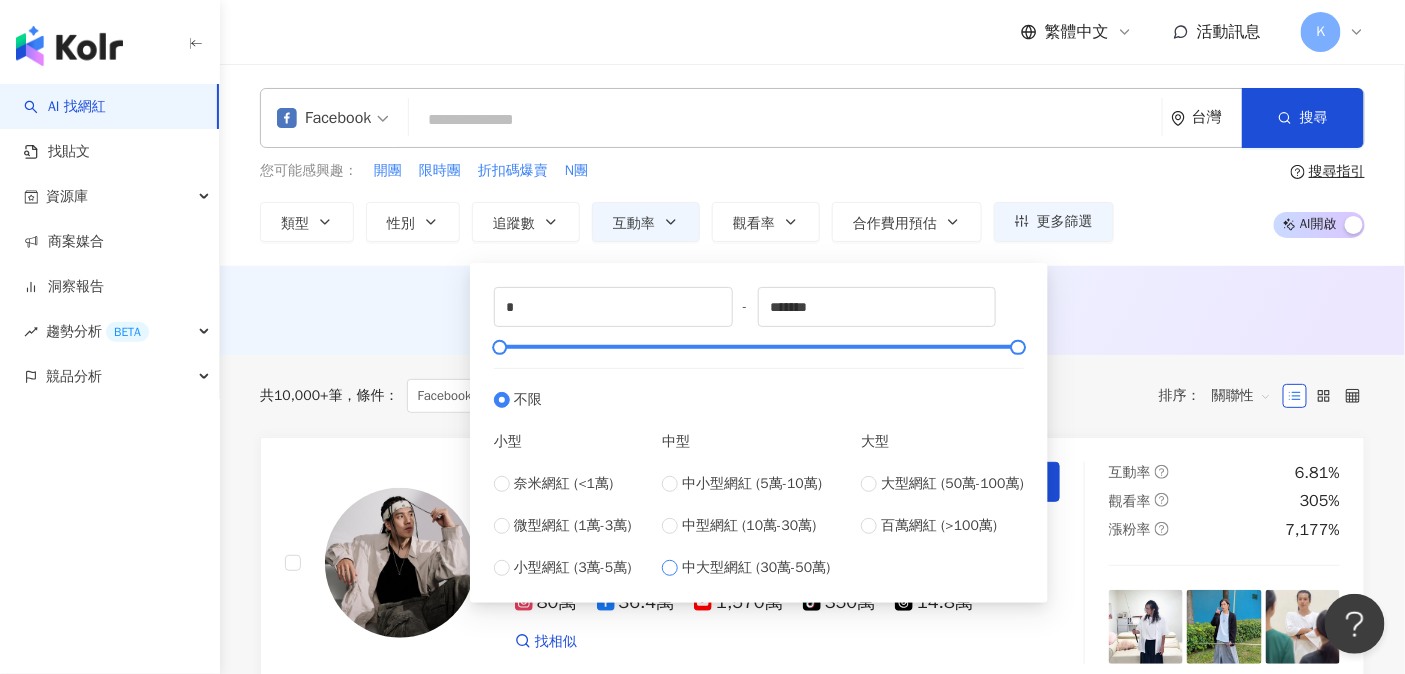click on "中大型網紅 (30萬-50萬)" at bounding box center [756, 568] 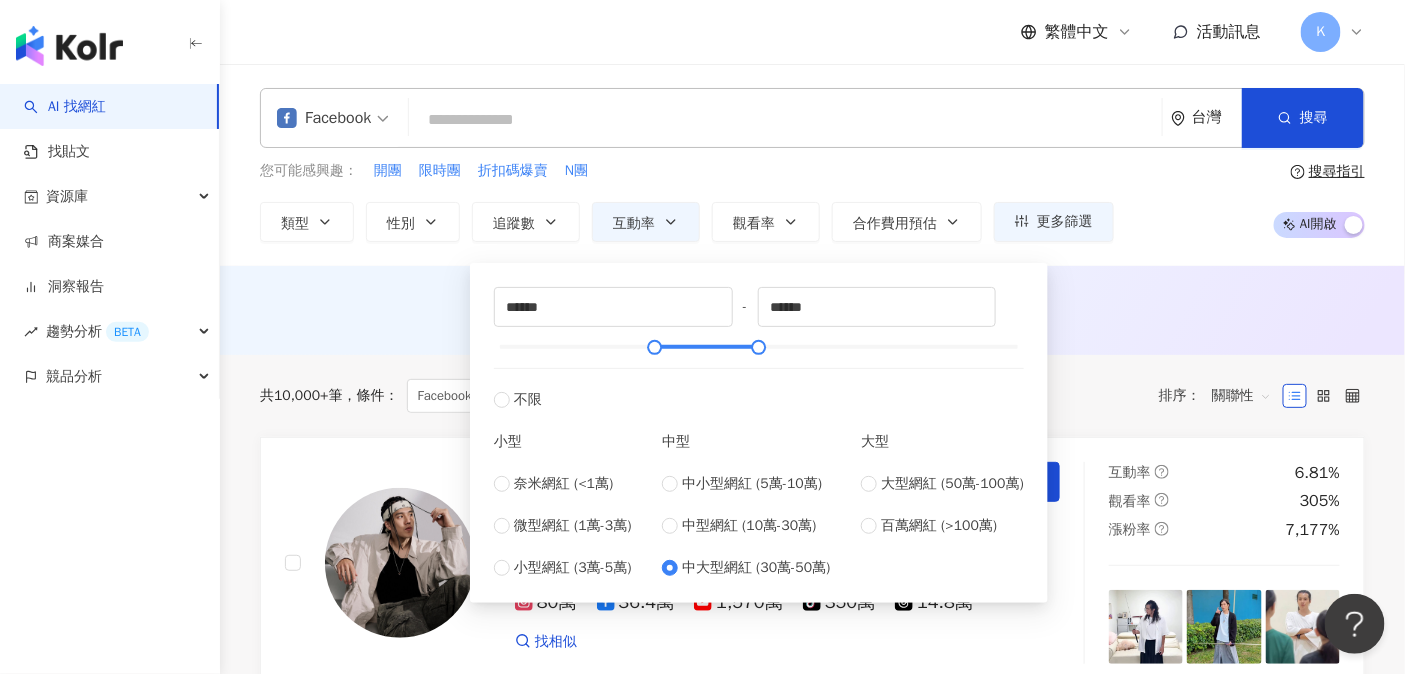 click on "AI 推薦 ： 無結果，請嘗試搜尋其他語言關鍵字或條件" at bounding box center [812, 314] 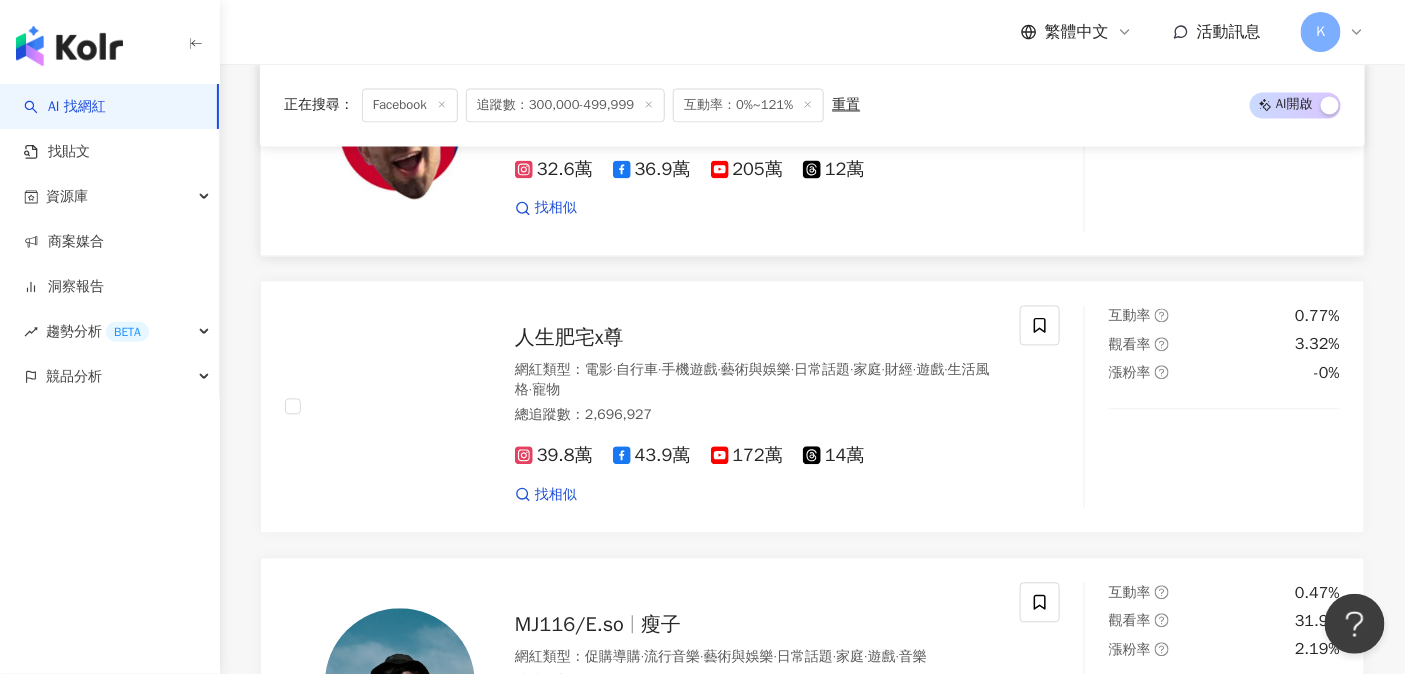 scroll, scrollTop: 895, scrollLeft: 0, axis: vertical 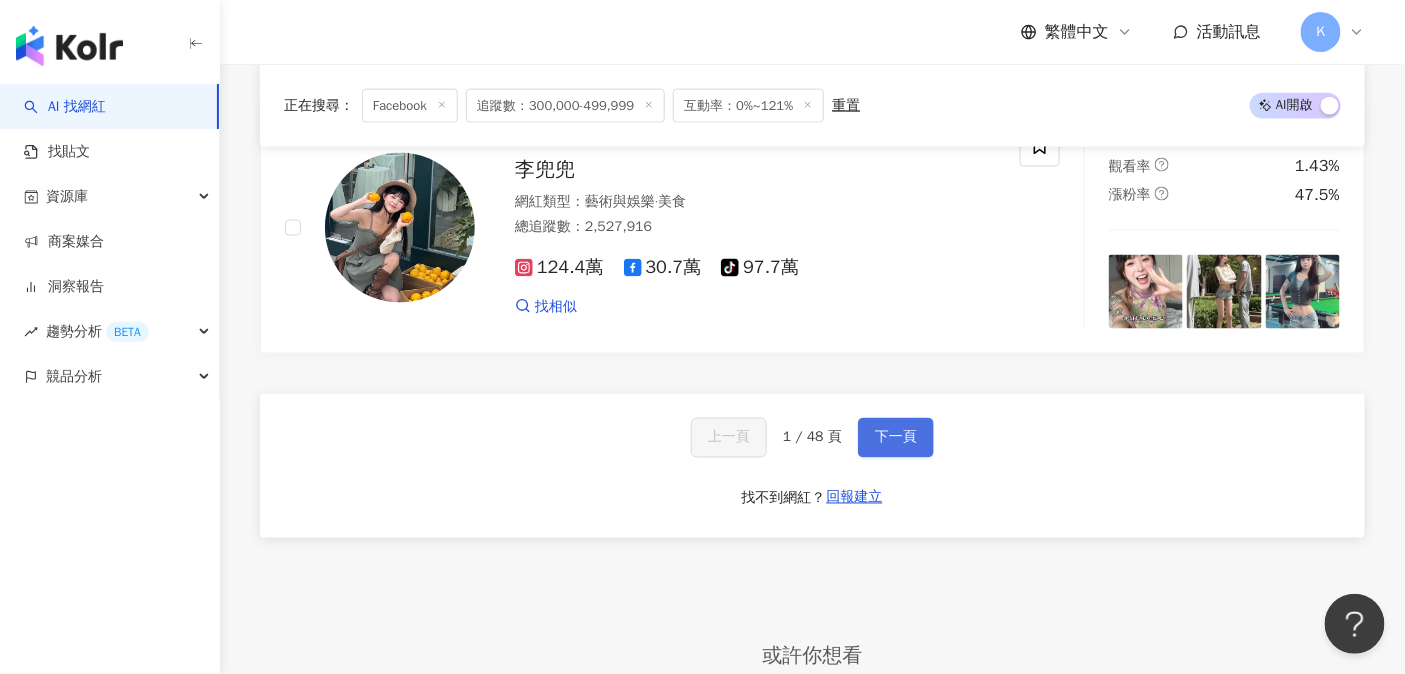 click on "下一頁" at bounding box center [896, 438] 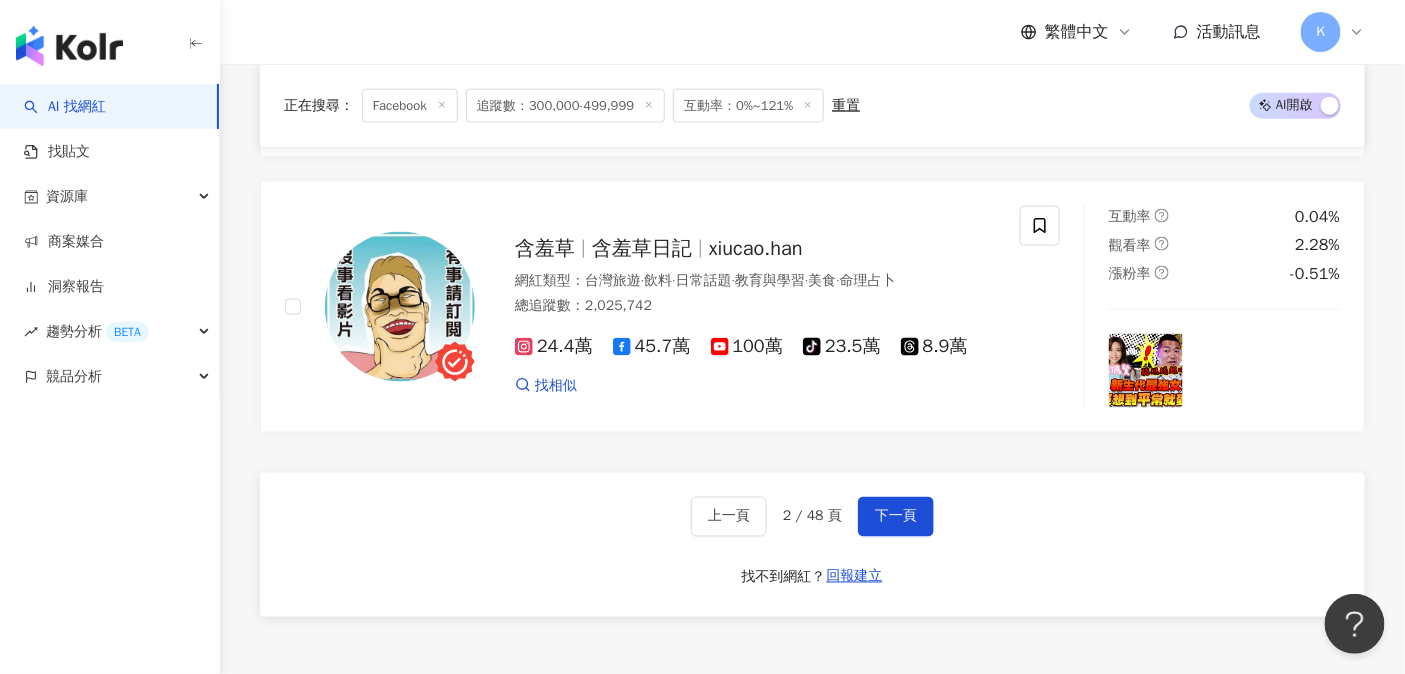 scroll, scrollTop: 3332, scrollLeft: 0, axis: vertical 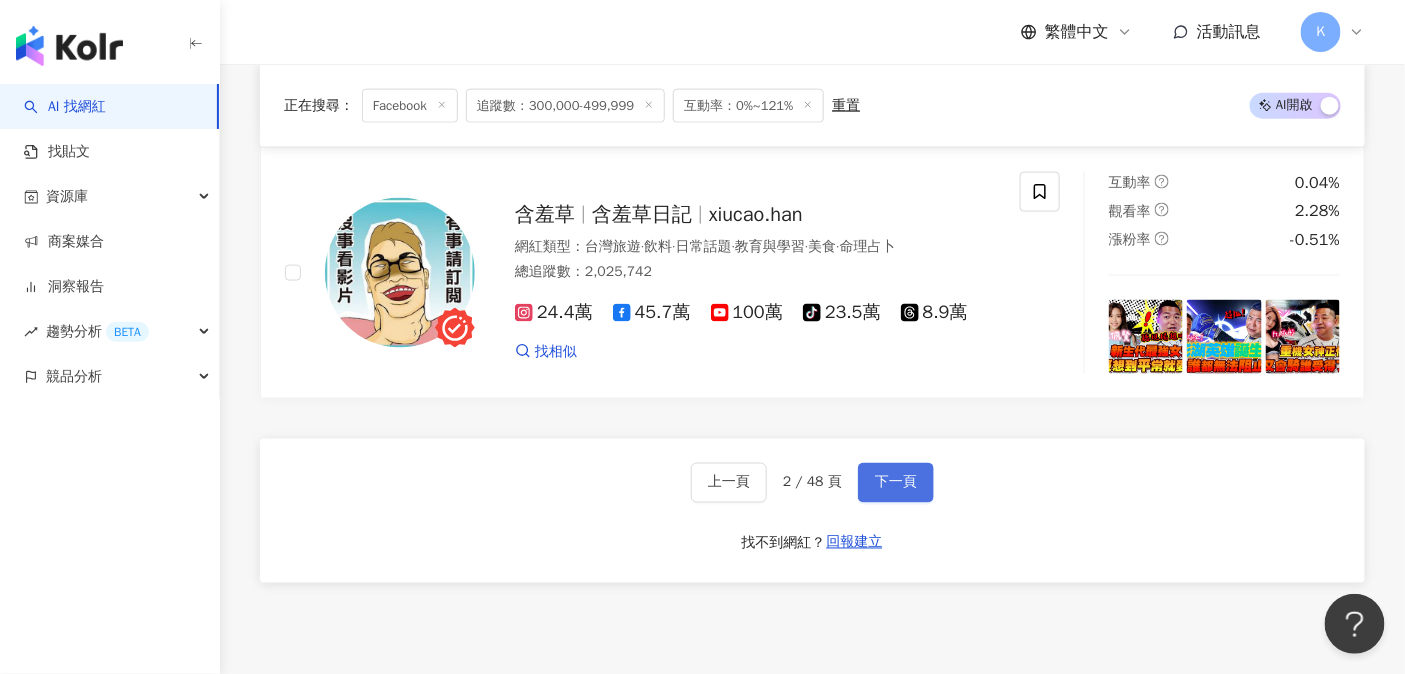 click on "下一頁" at bounding box center (896, 483) 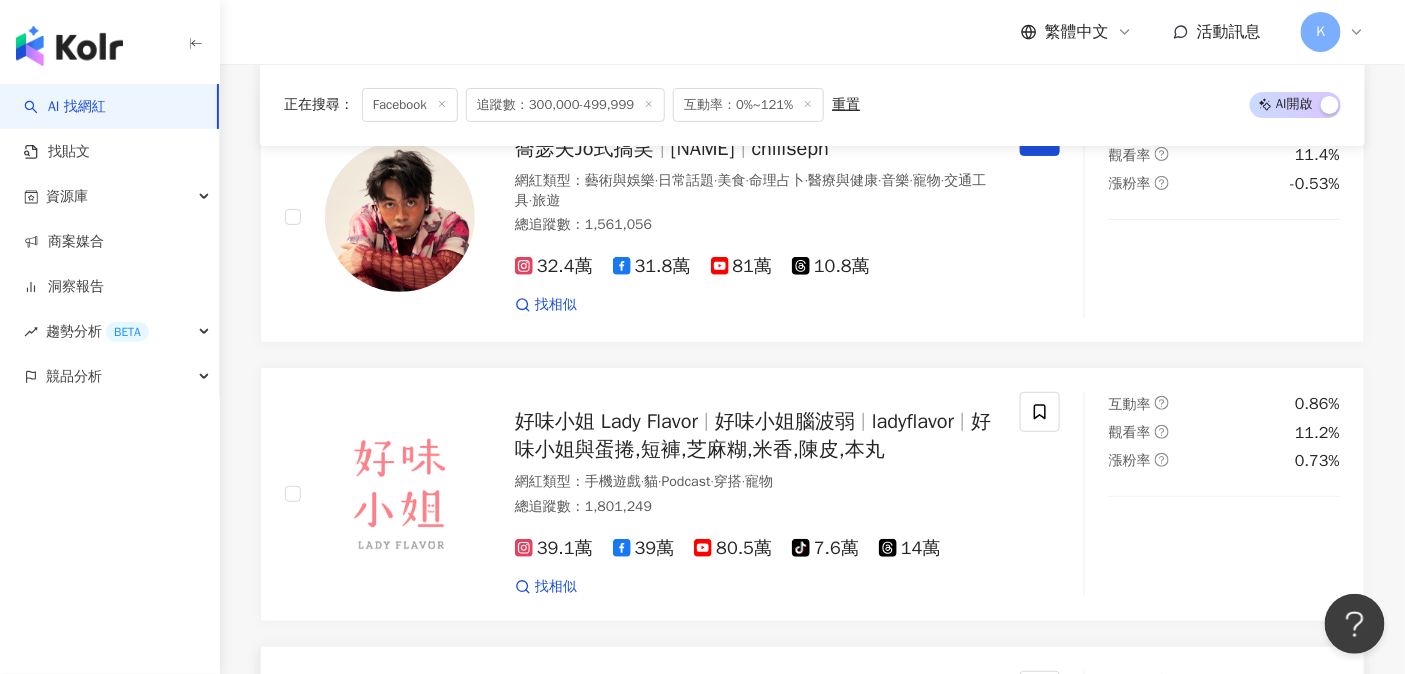 scroll, scrollTop: 2513, scrollLeft: 0, axis: vertical 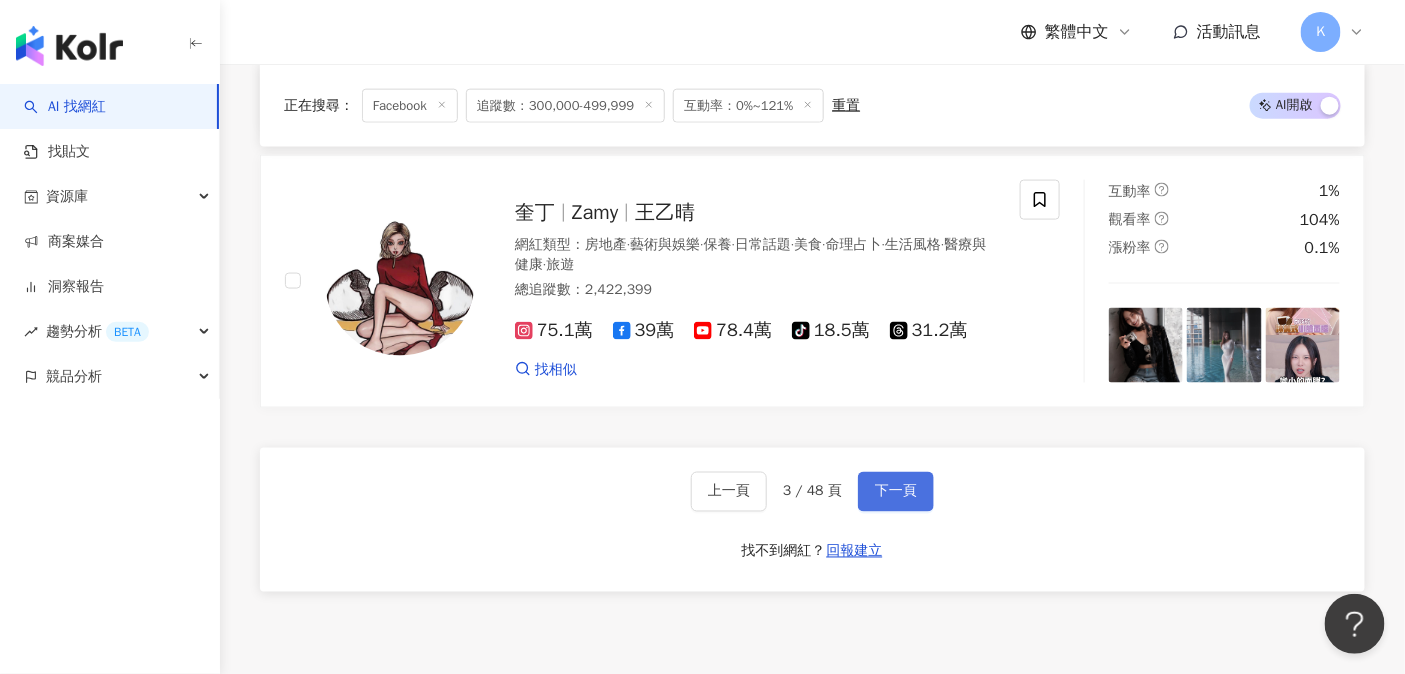 click on "下一頁" at bounding box center [896, 492] 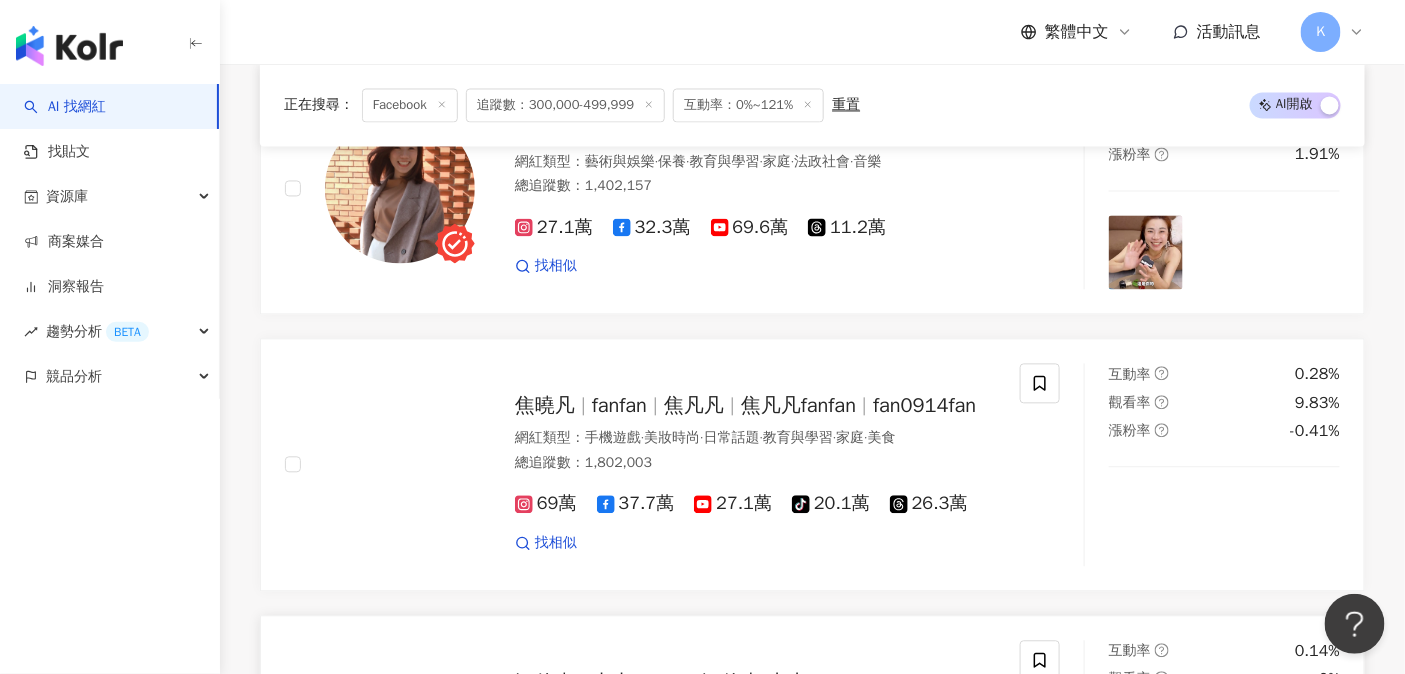 scroll, scrollTop: 1072, scrollLeft: 0, axis: vertical 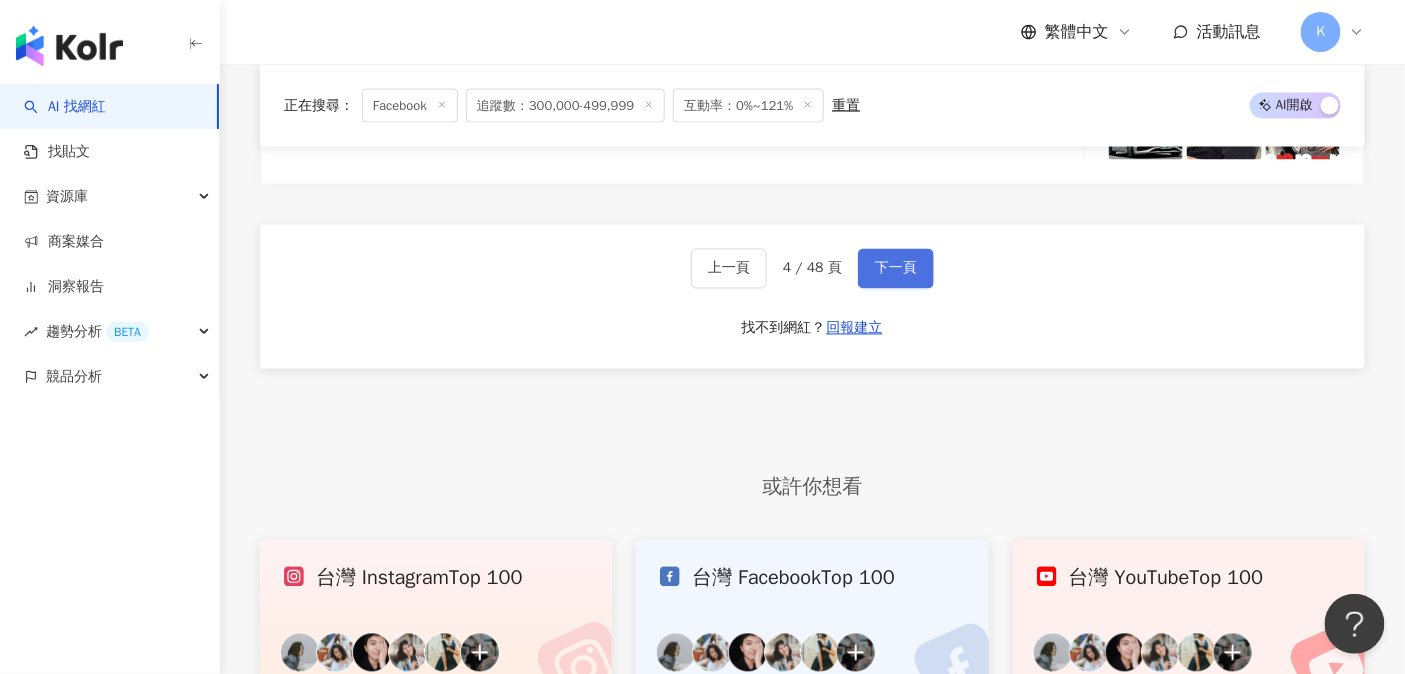 click on "下一頁" at bounding box center [896, 269] 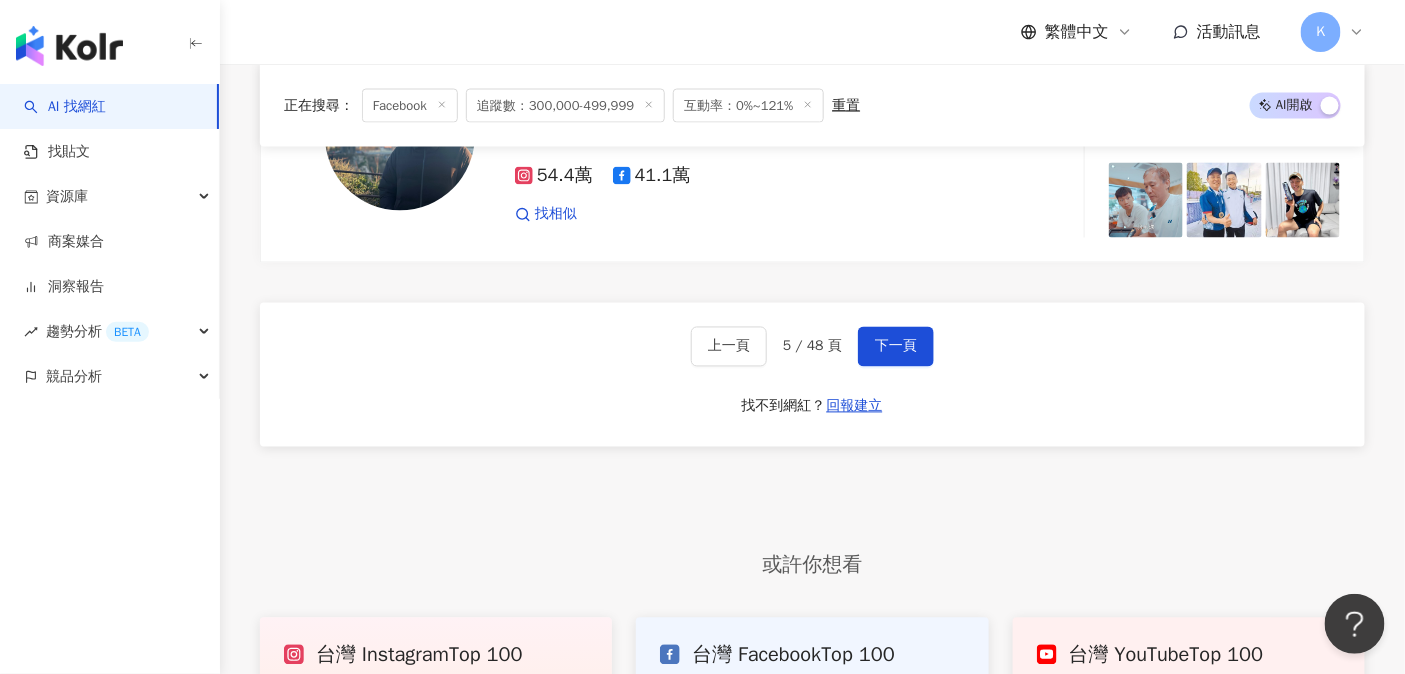 scroll, scrollTop: 3477, scrollLeft: 0, axis: vertical 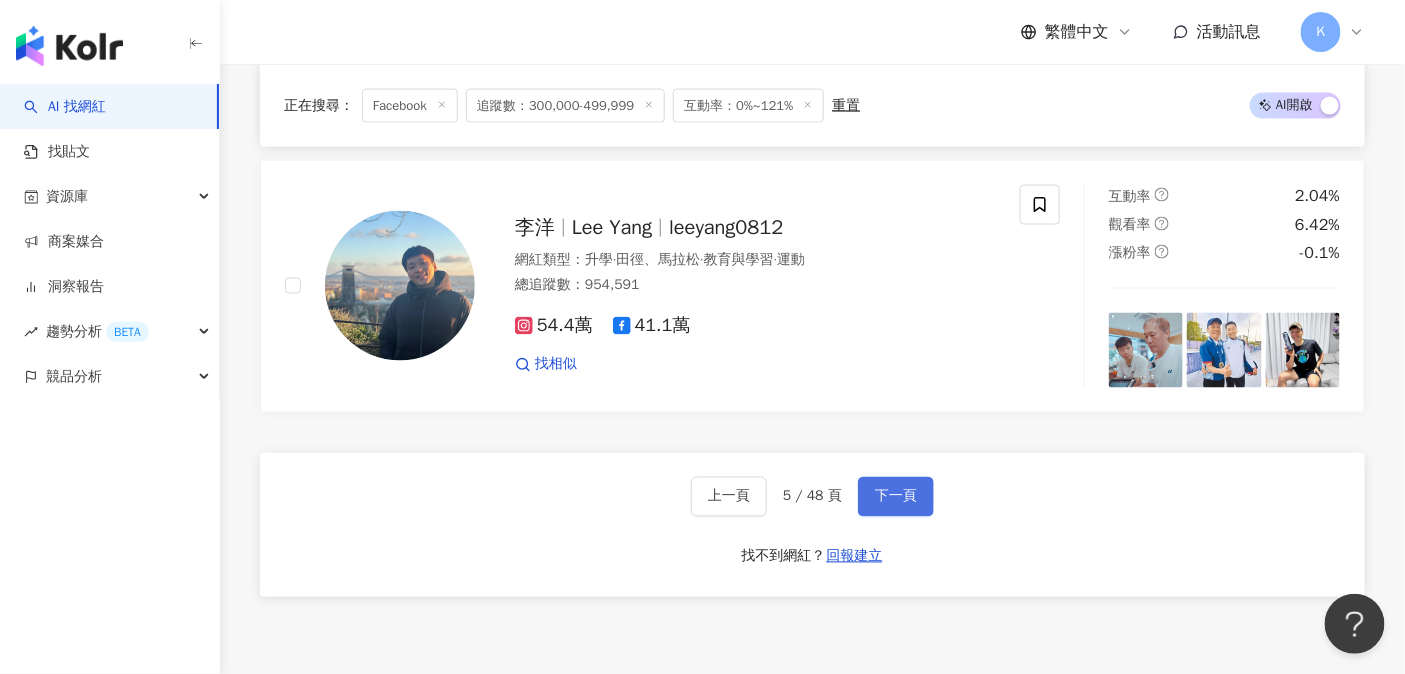 click on "下一頁" at bounding box center [896, 497] 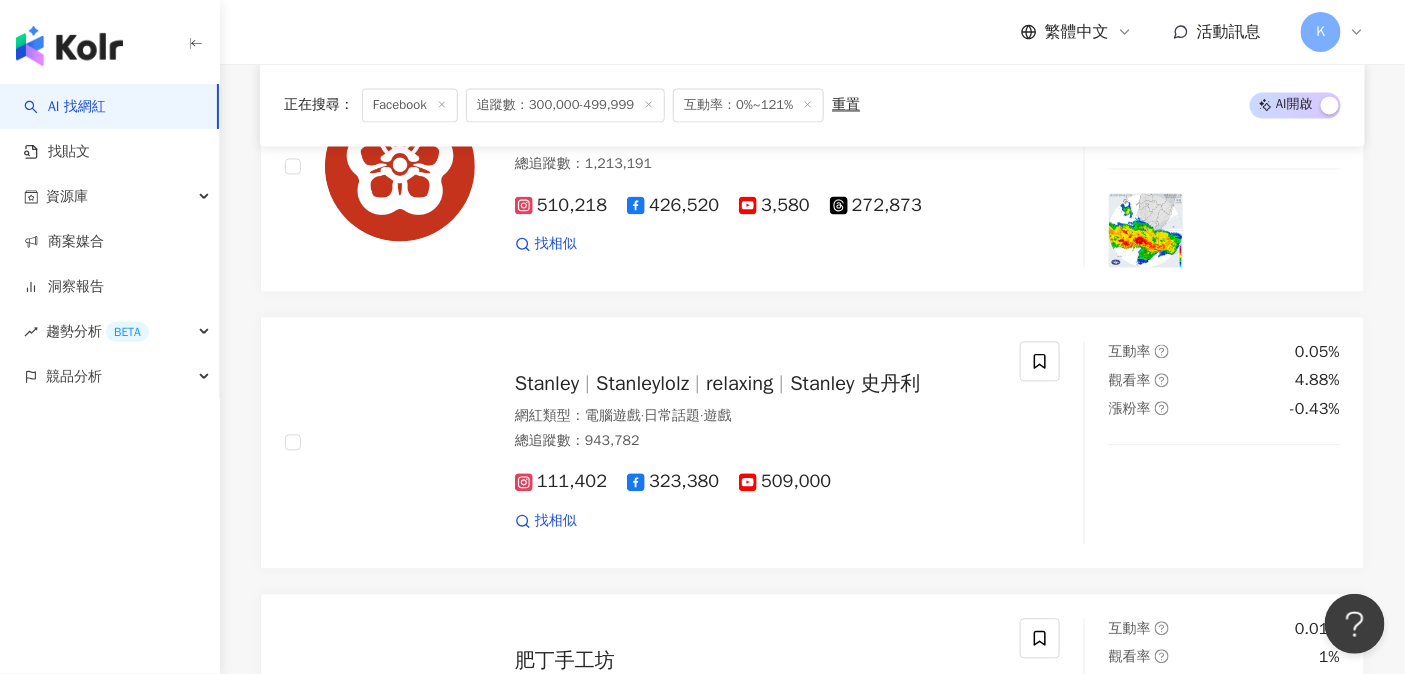 scroll, scrollTop: 3319, scrollLeft: 0, axis: vertical 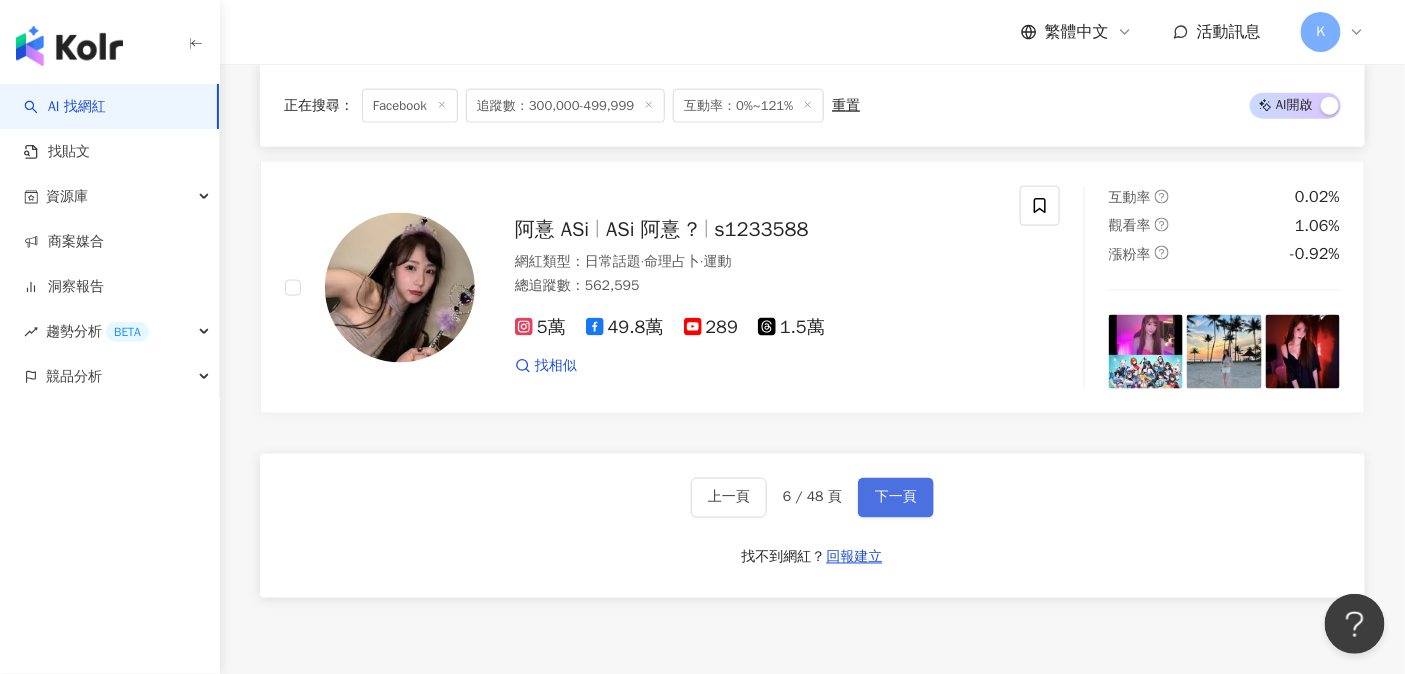 click on "下一頁" at bounding box center [896, 498] 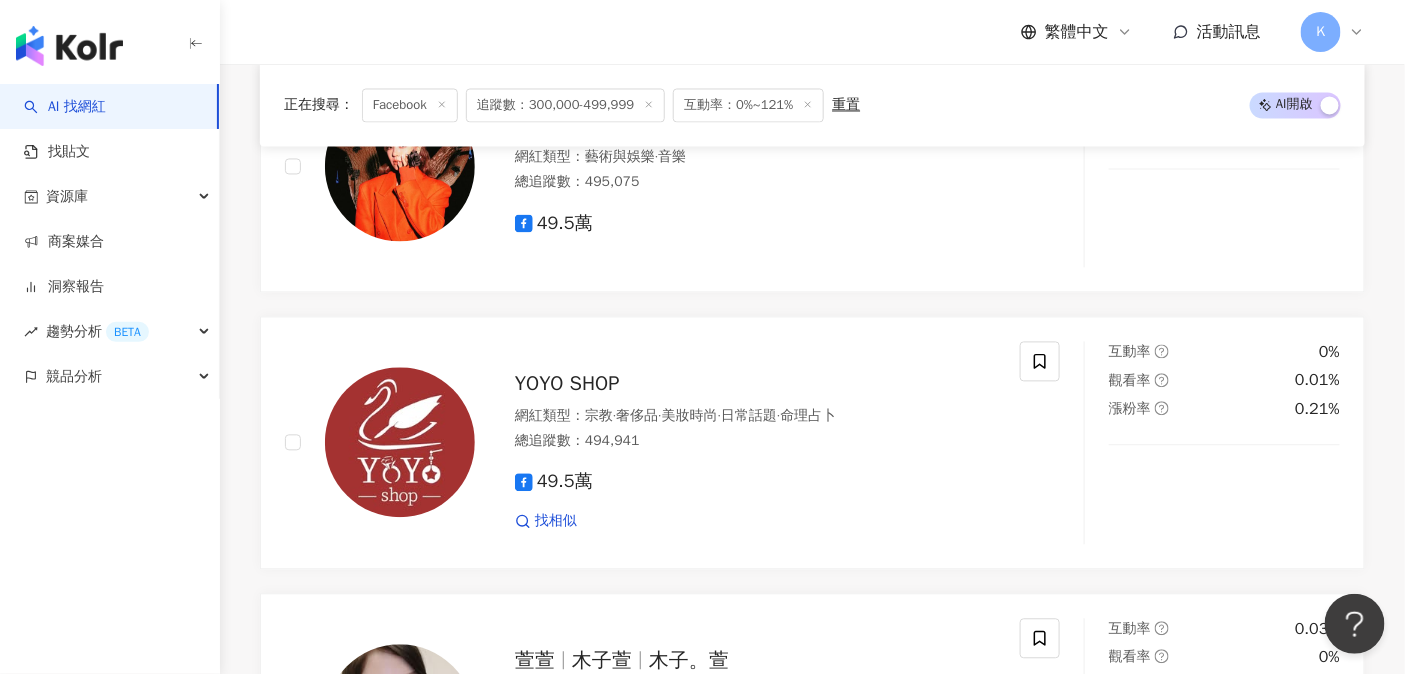 scroll, scrollTop: 3317, scrollLeft: 0, axis: vertical 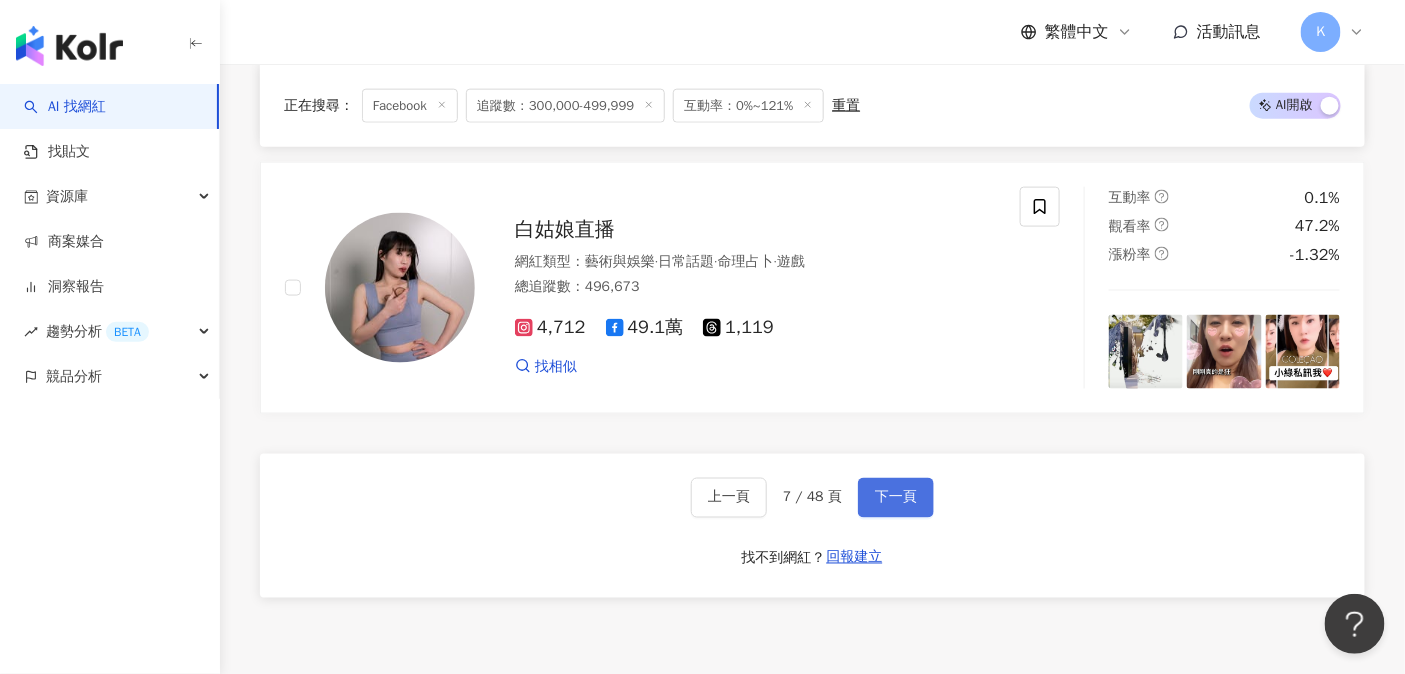 click on "下一頁" at bounding box center (896, 498) 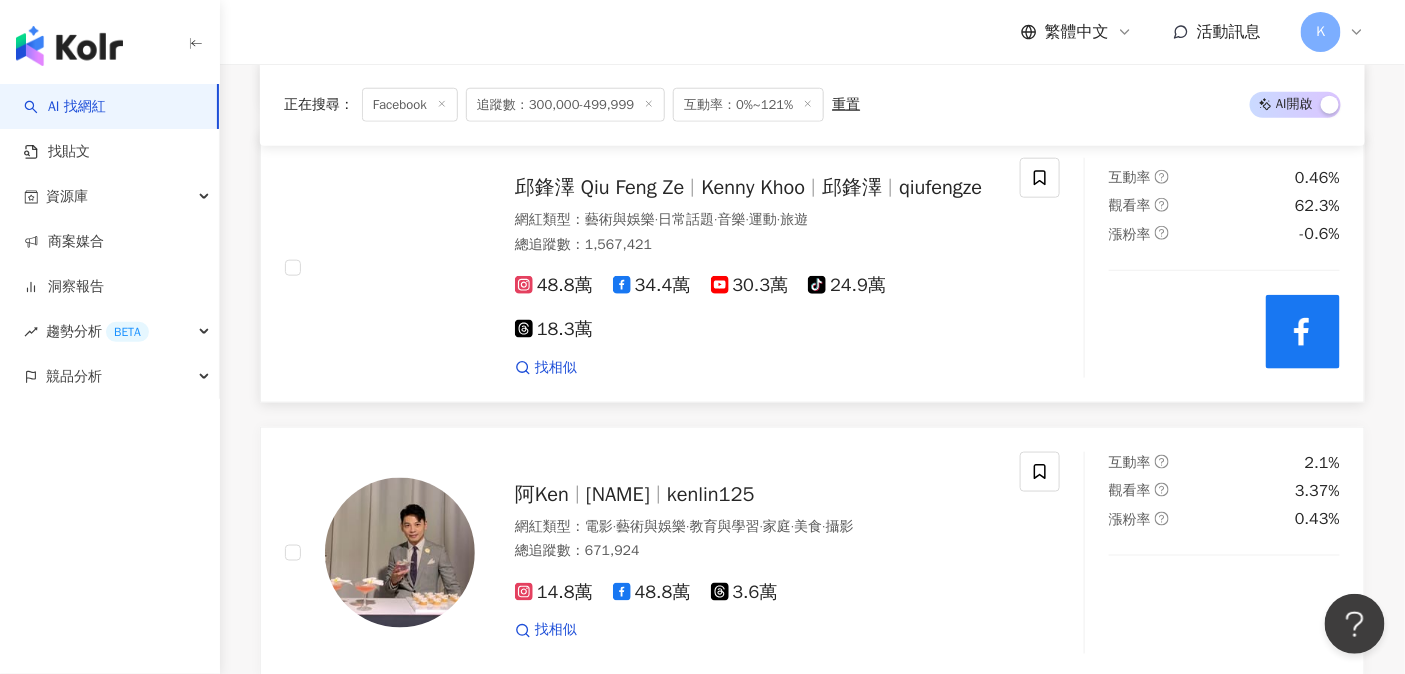 scroll, scrollTop: 3223, scrollLeft: 0, axis: vertical 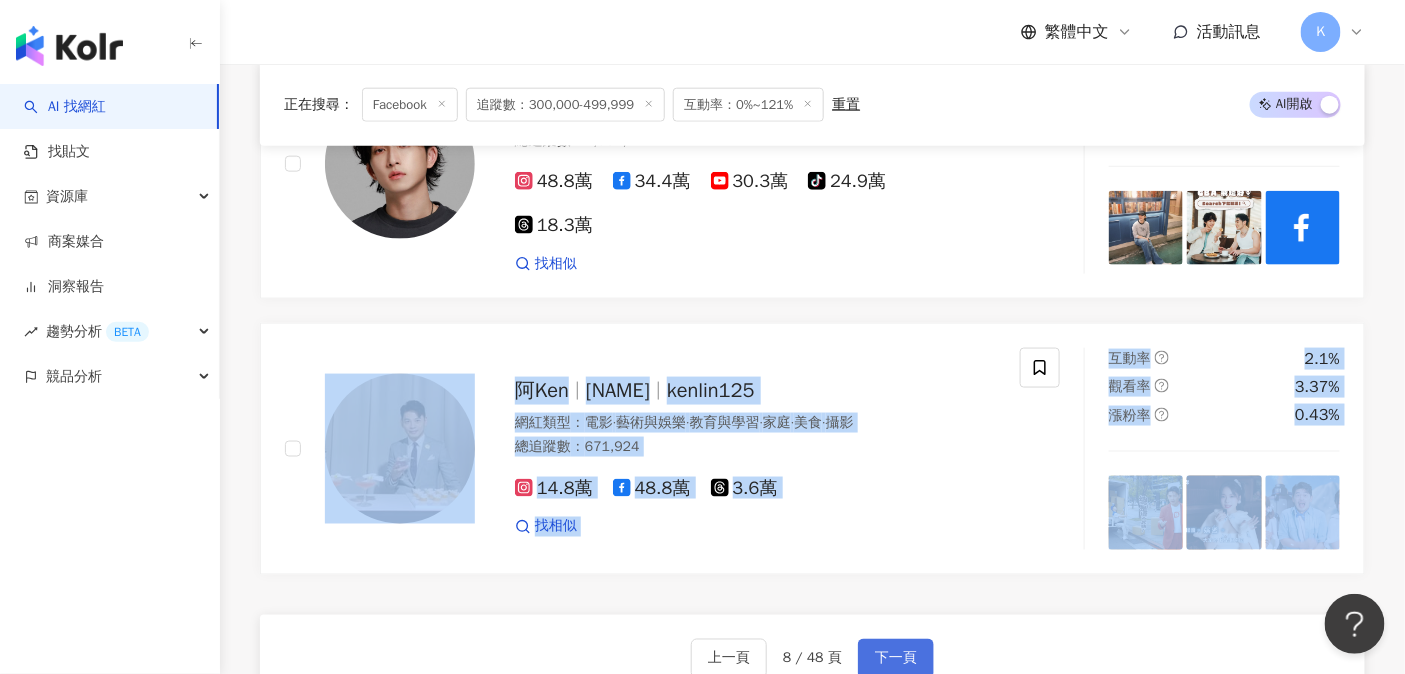 click on "下一頁" at bounding box center (896, 659) 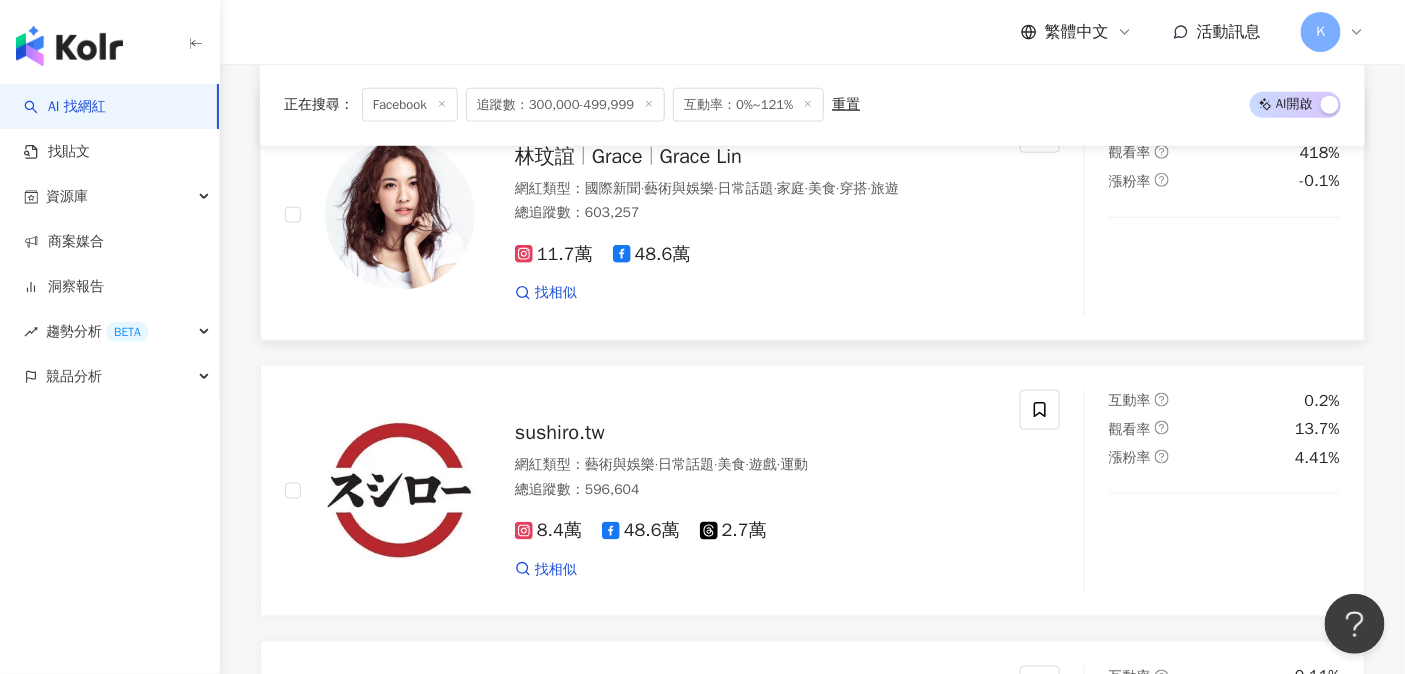 scroll, scrollTop: 565, scrollLeft: 0, axis: vertical 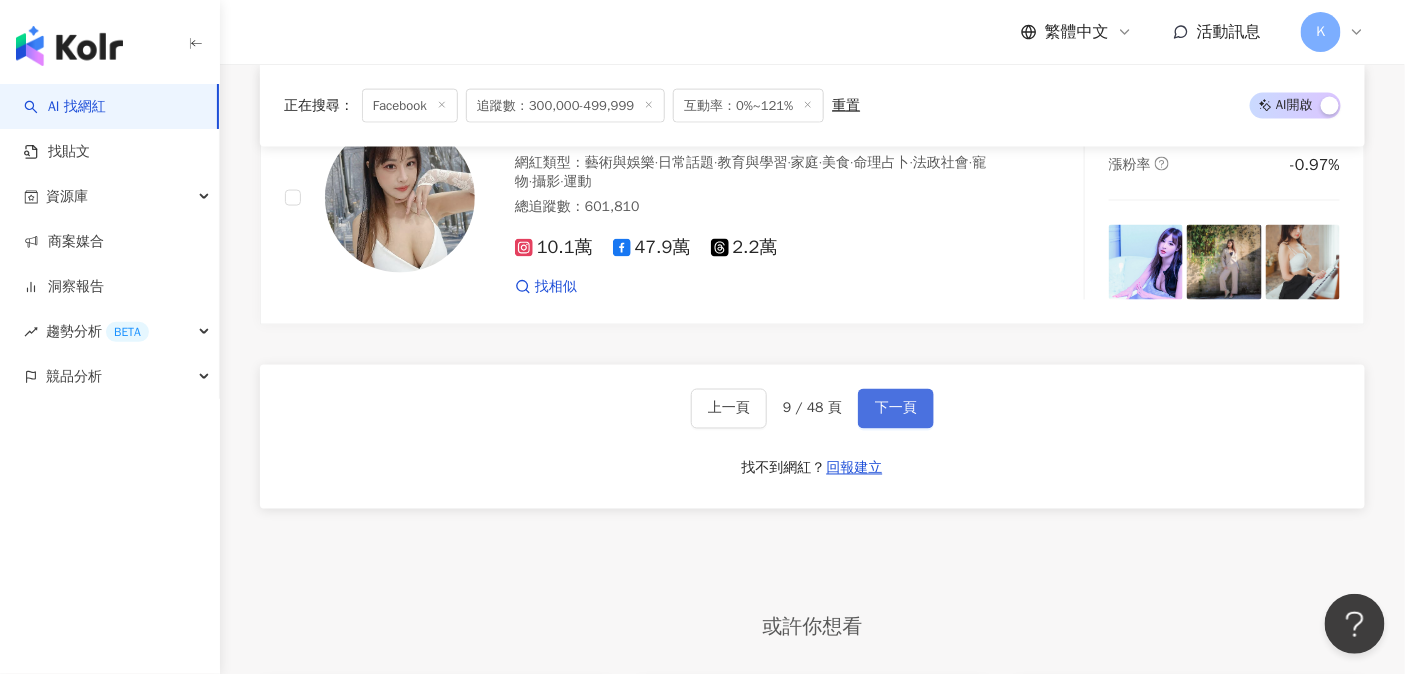 click on "下一頁" at bounding box center (896, 409) 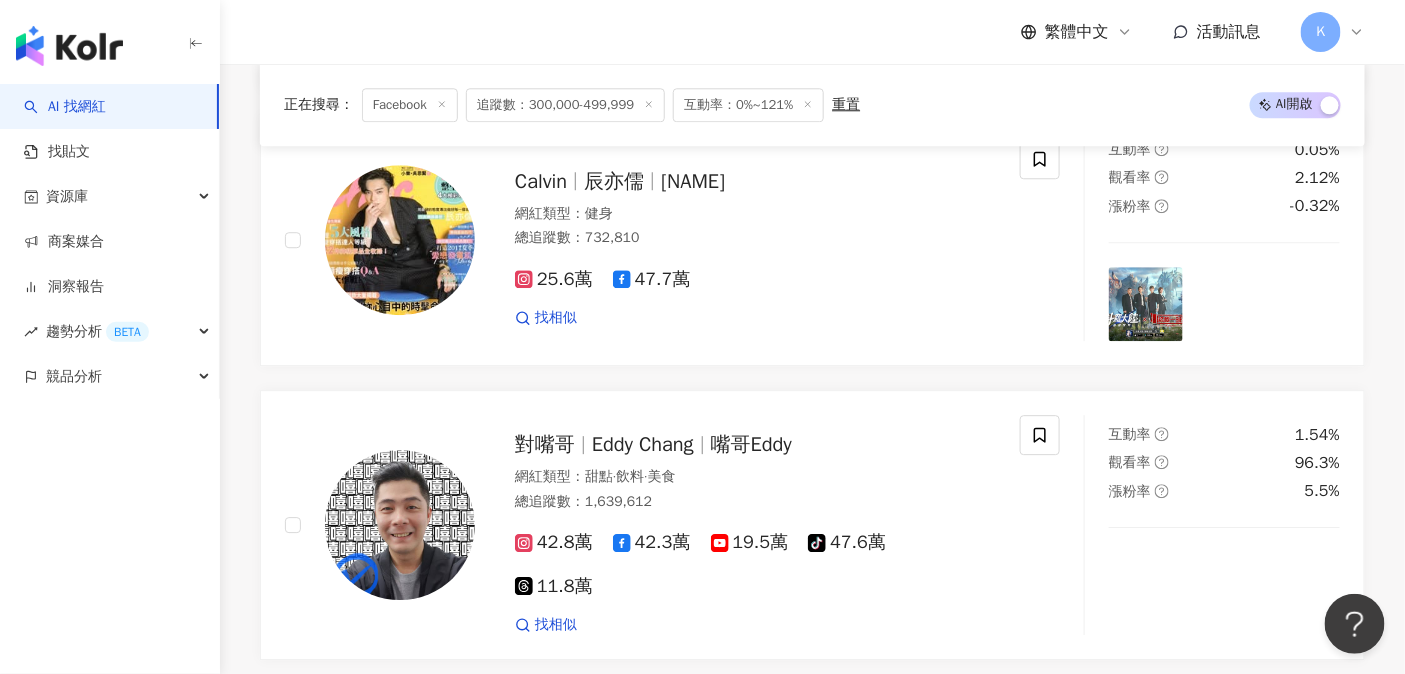 scroll, scrollTop: 1703, scrollLeft: 0, axis: vertical 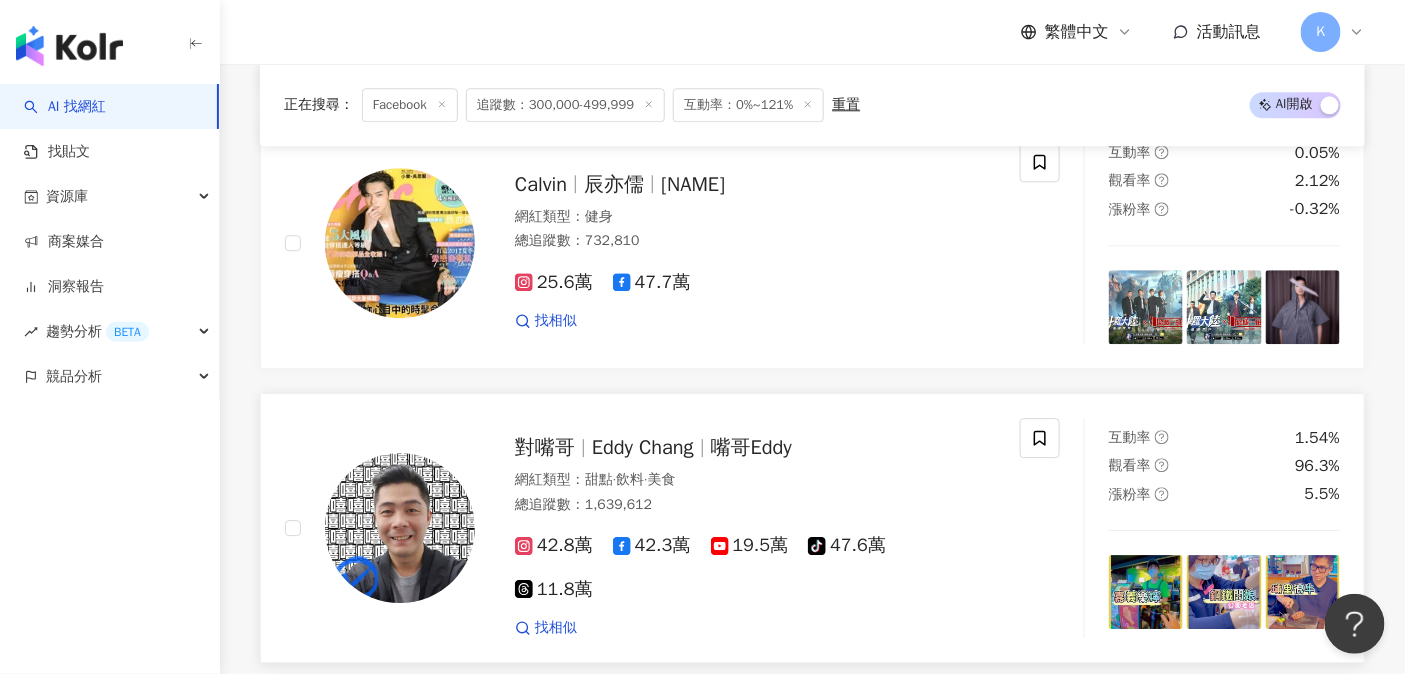click on "Eddy Chang" at bounding box center (651, 447) 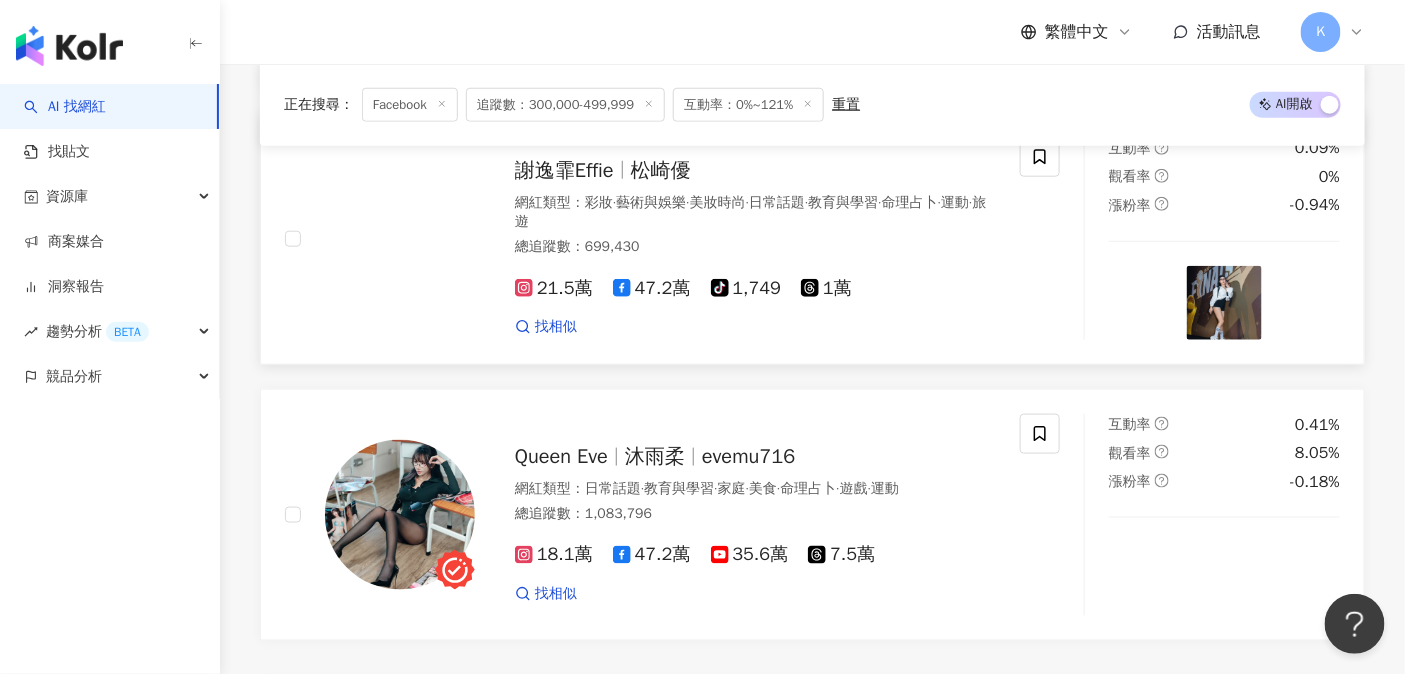 scroll, scrollTop: 3300, scrollLeft: 0, axis: vertical 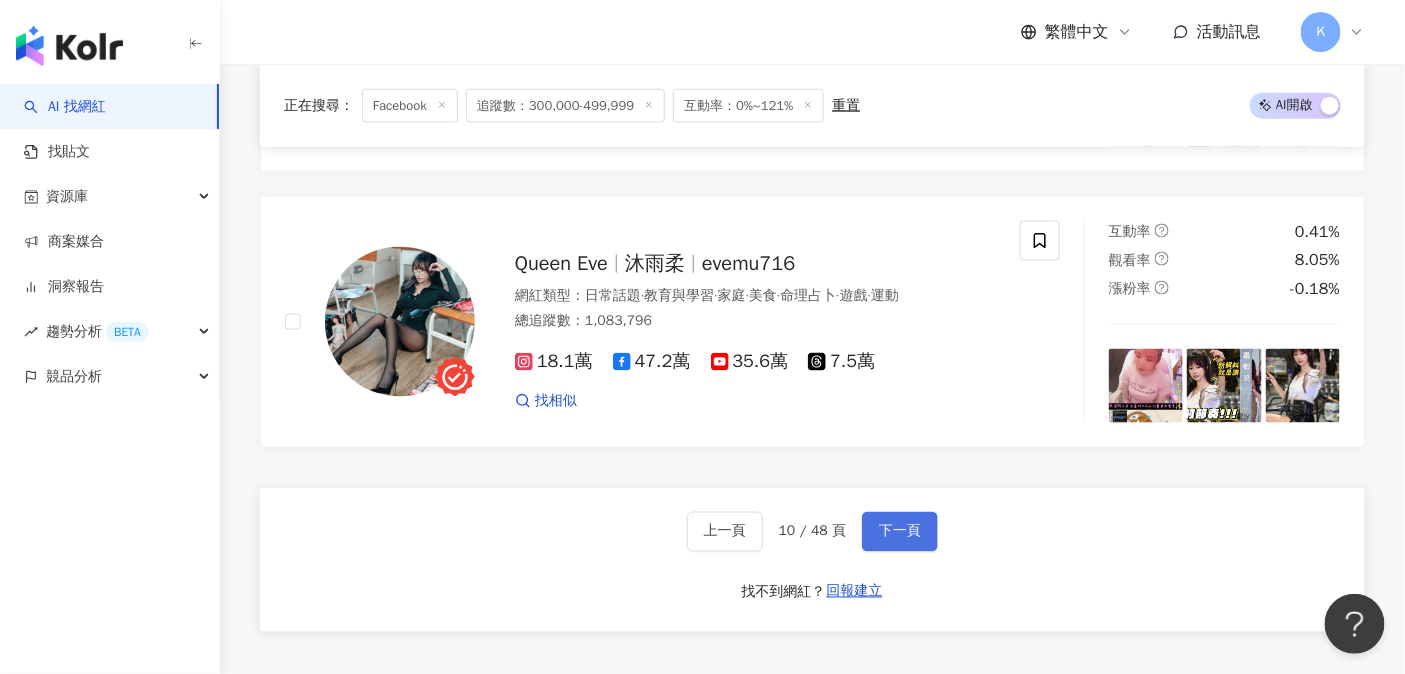 click on "下一頁" at bounding box center [900, 532] 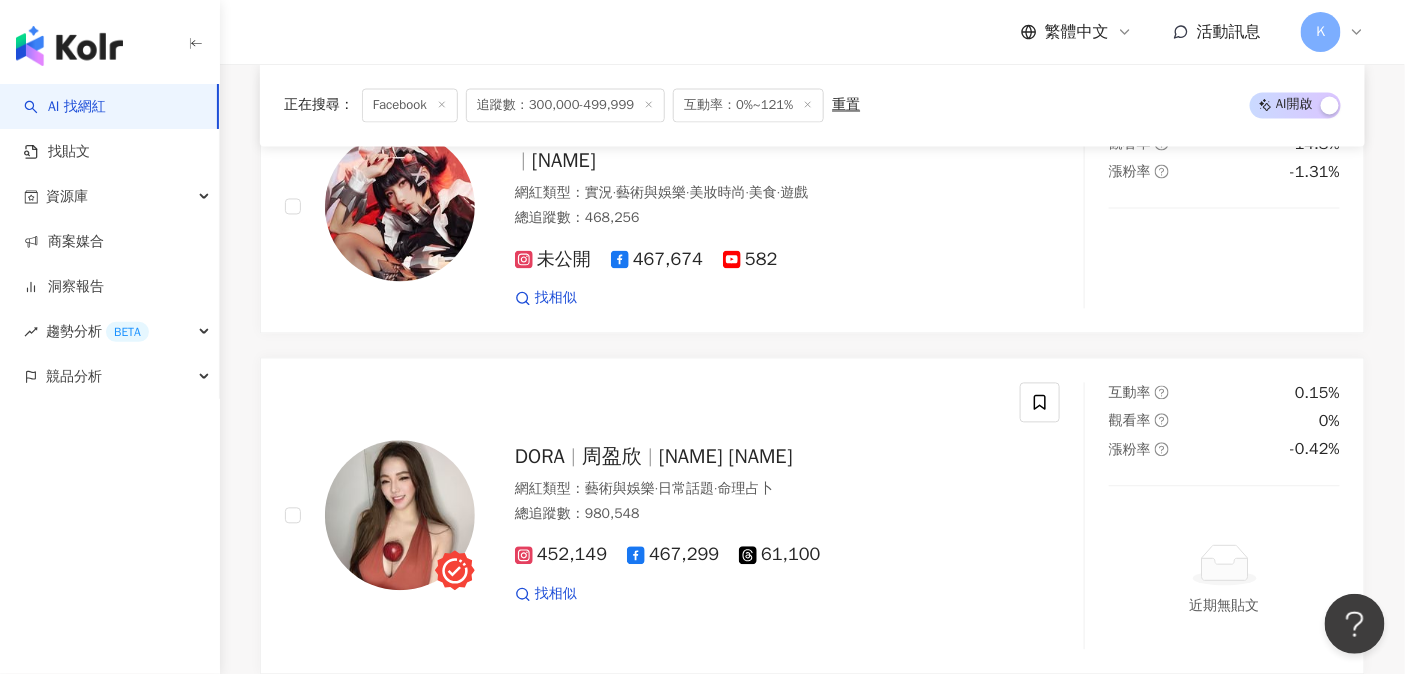 scroll, scrollTop: 3385, scrollLeft: 0, axis: vertical 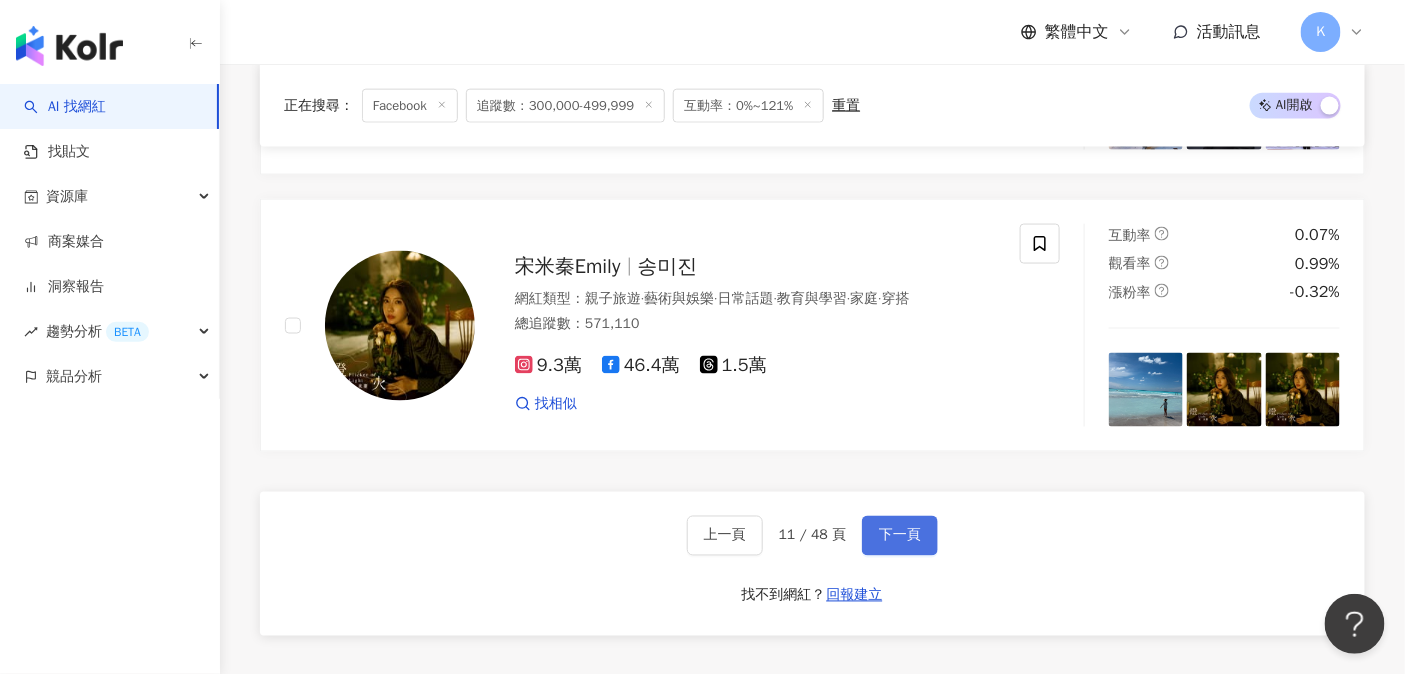click on "下一頁" at bounding box center (900, 536) 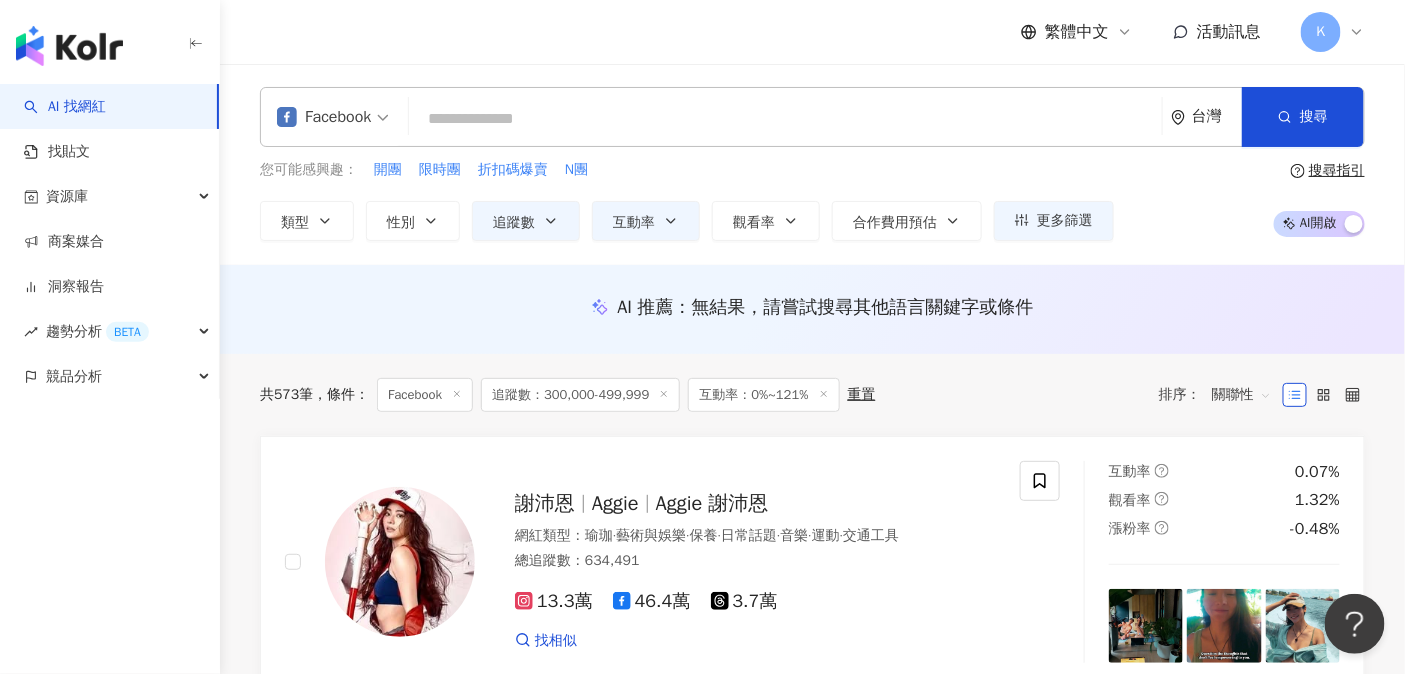 scroll, scrollTop: 0, scrollLeft: 0, axis: both 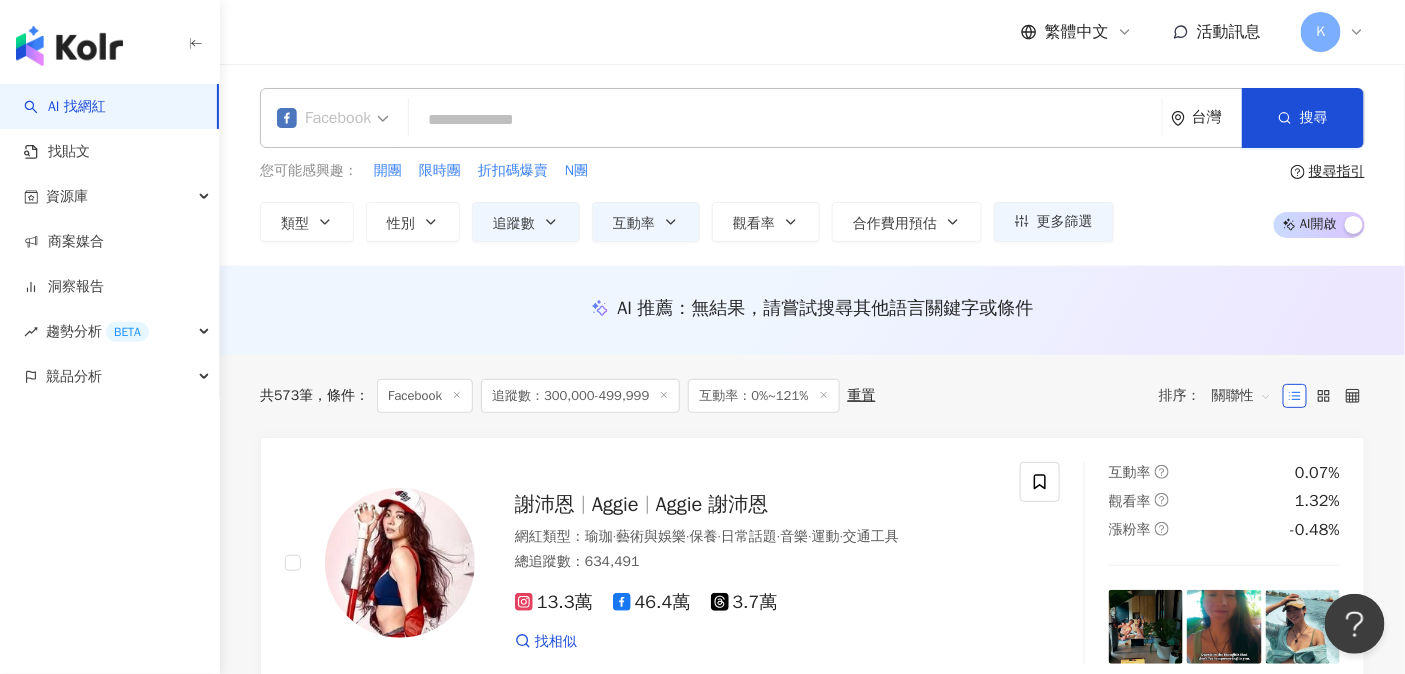 click on "Facebook" at bounding box center [324, 118] 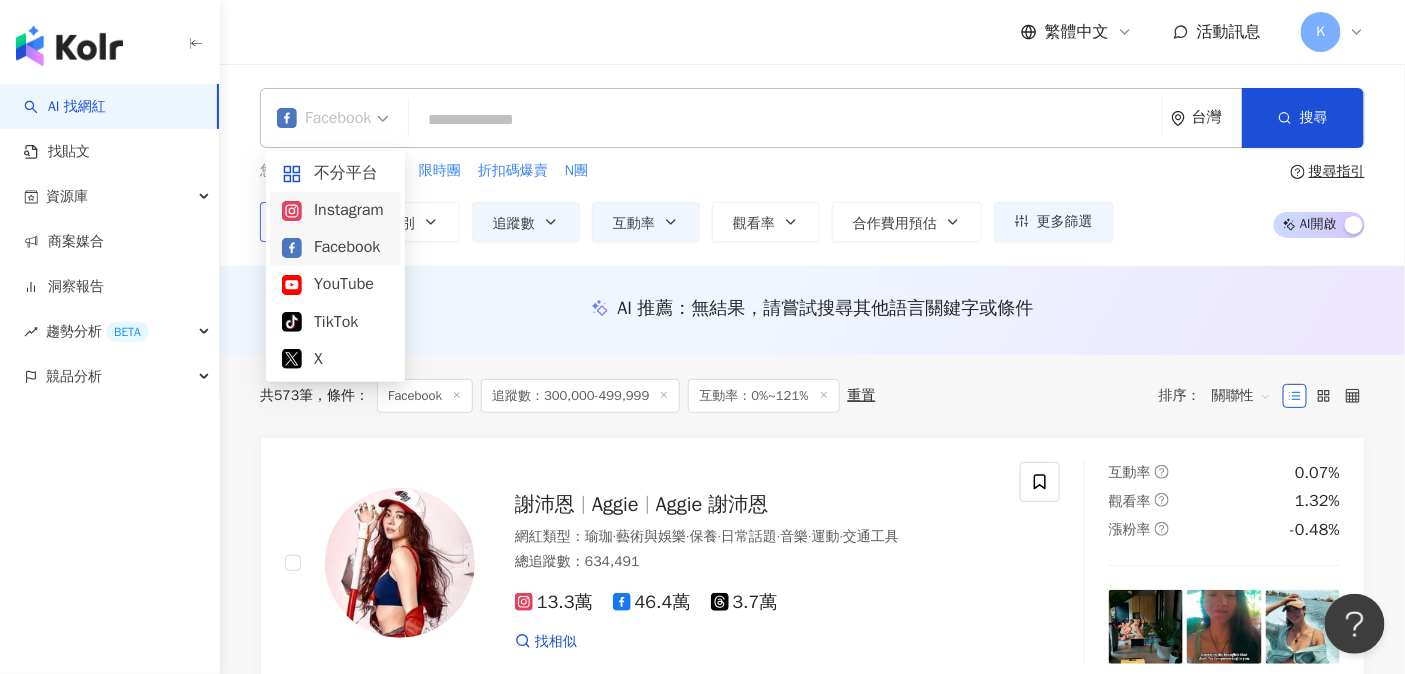 click on "Instagram" at bounding box center (335, 210) 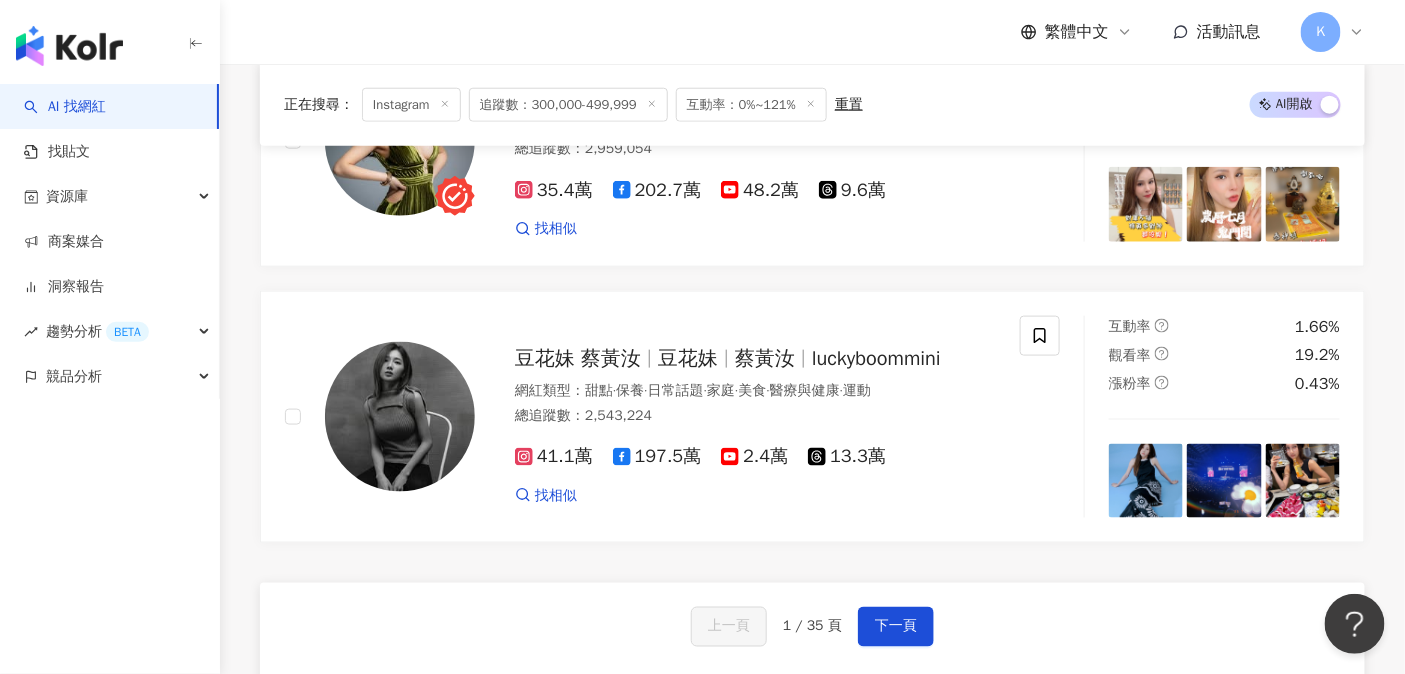 scroll, scrollTop: 3248, scrollLeft: 0, axis: vertical 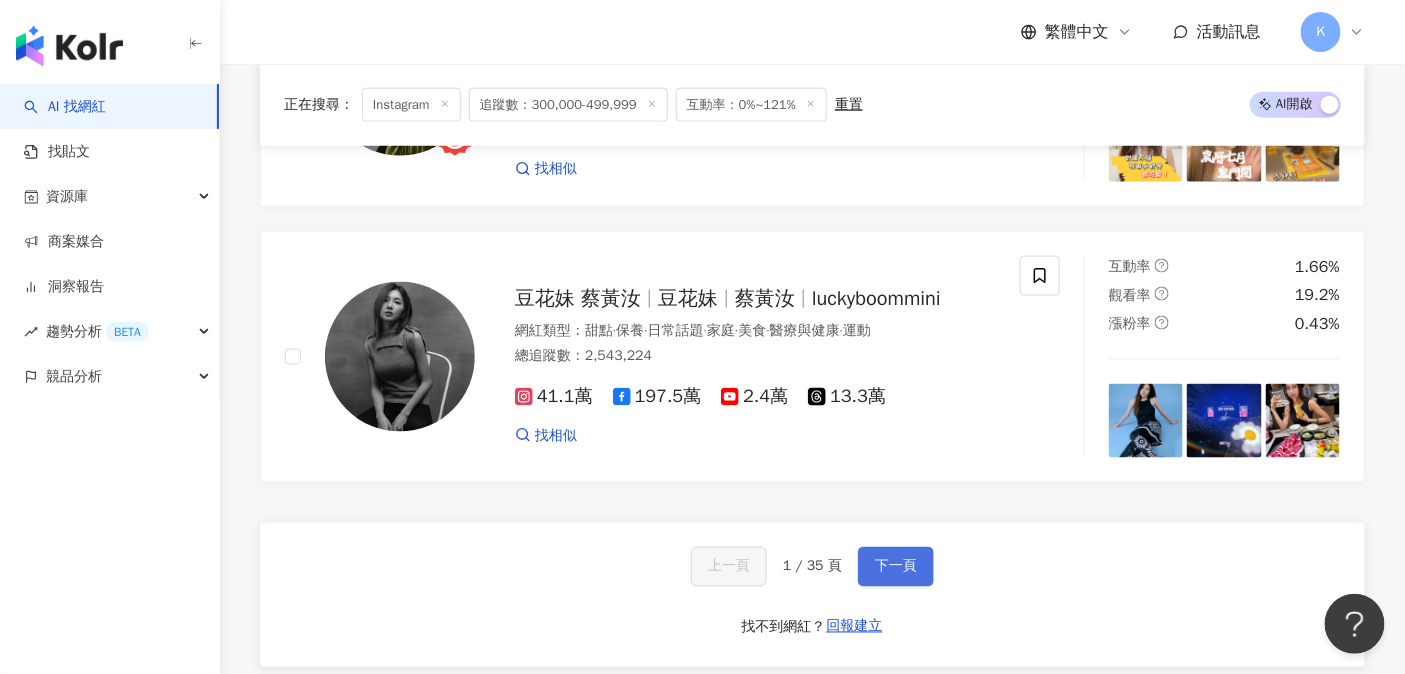 click on "下一頁" at bounding box center [896, 567] 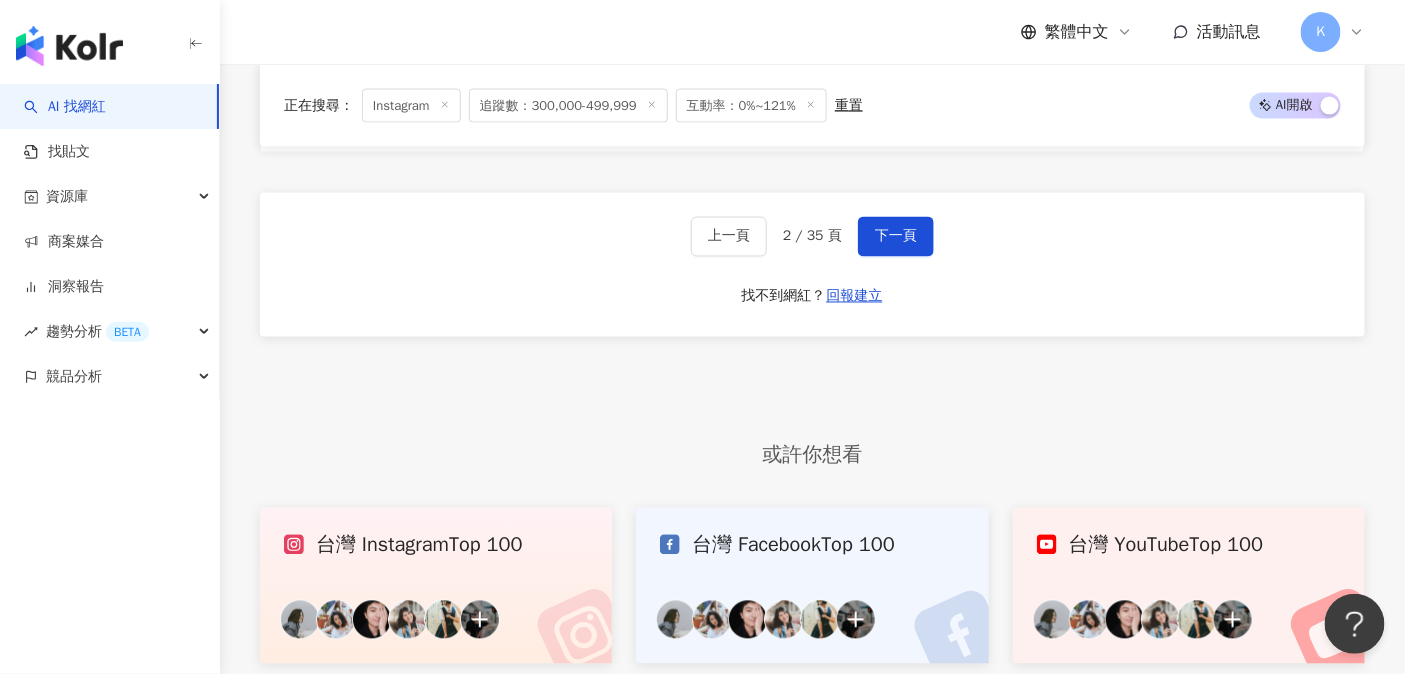 scroll, scrollTop: 3580, scrollLeft: 0, axis: vertical 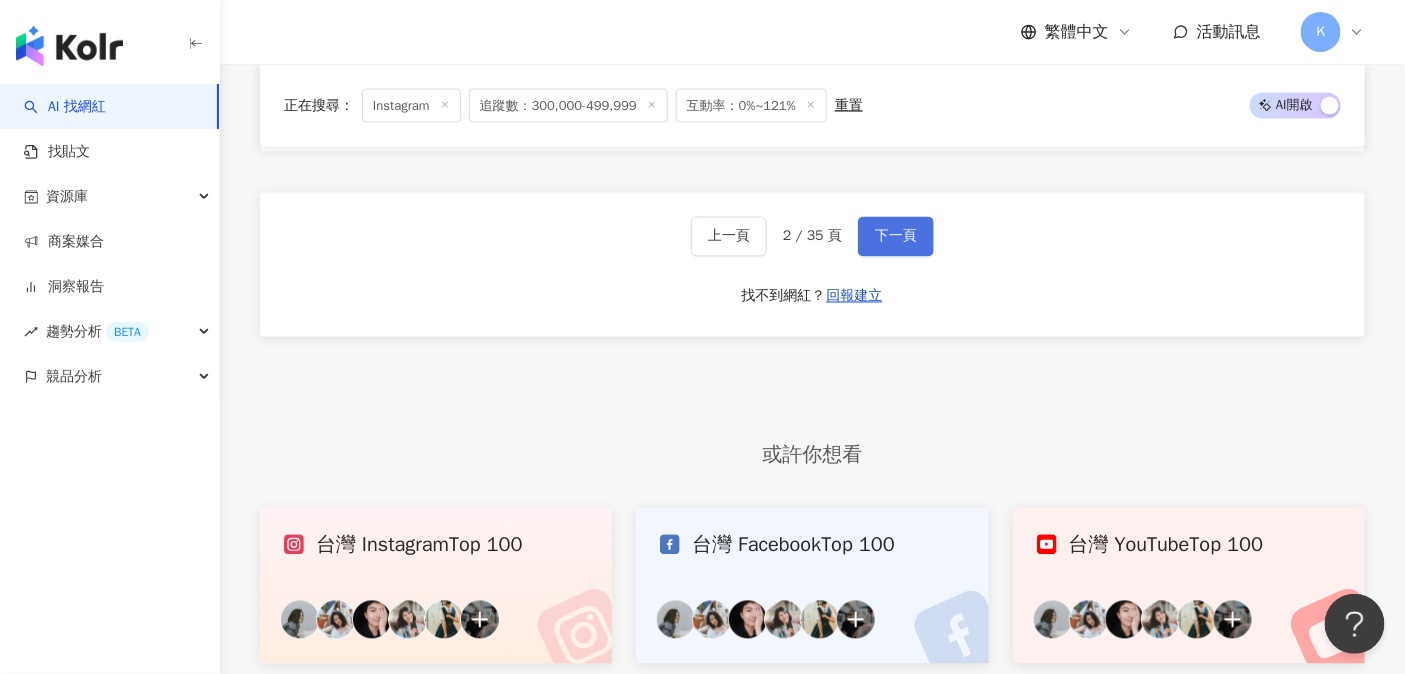 click on "下一頁" at bounding box center [896, 237] 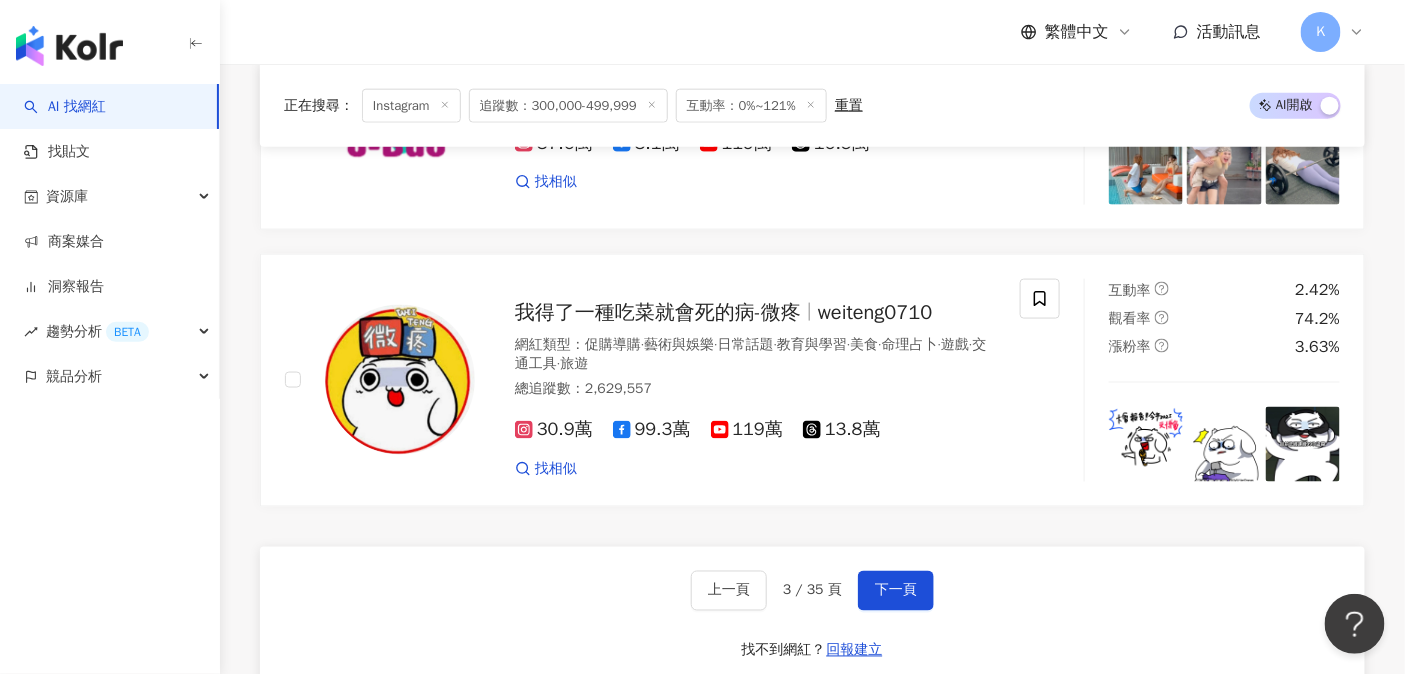 scroll, scrollTop: 3300, scrollLeft: 0, axis: vertical 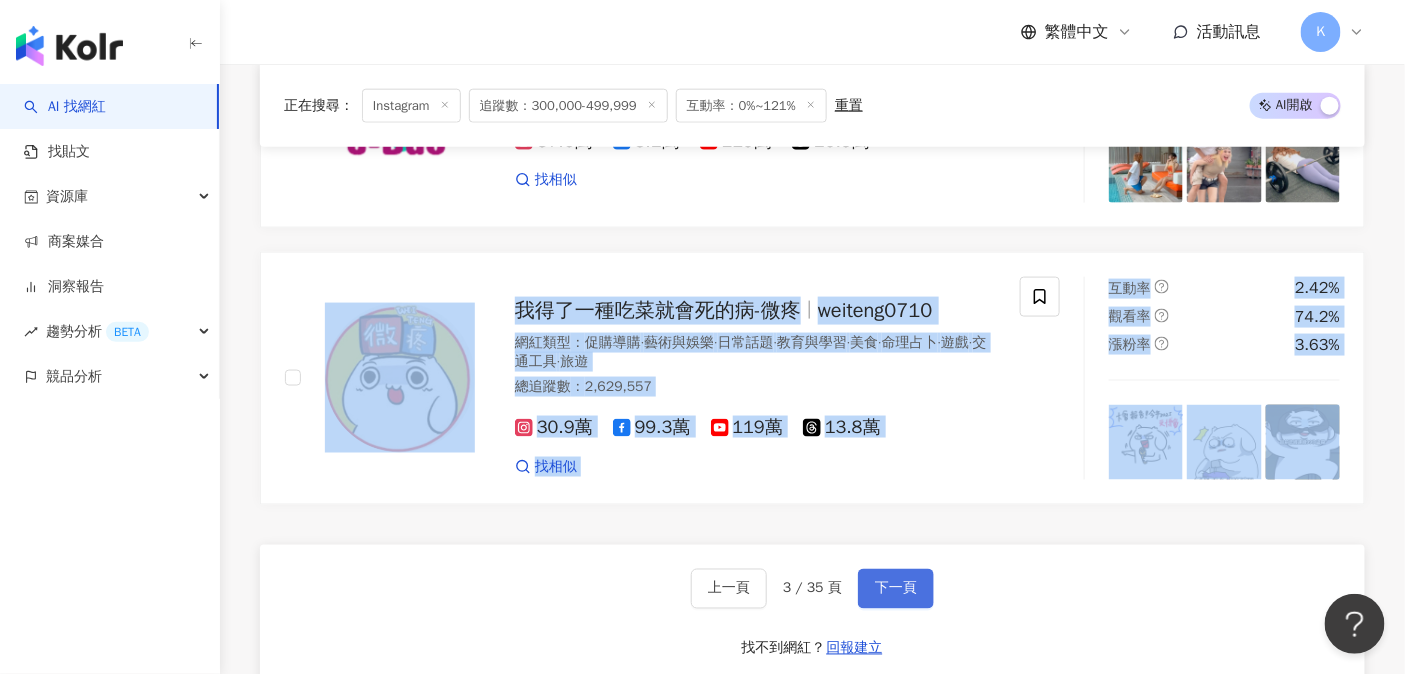 click on "下一頁" at bounding box center (896, 589) 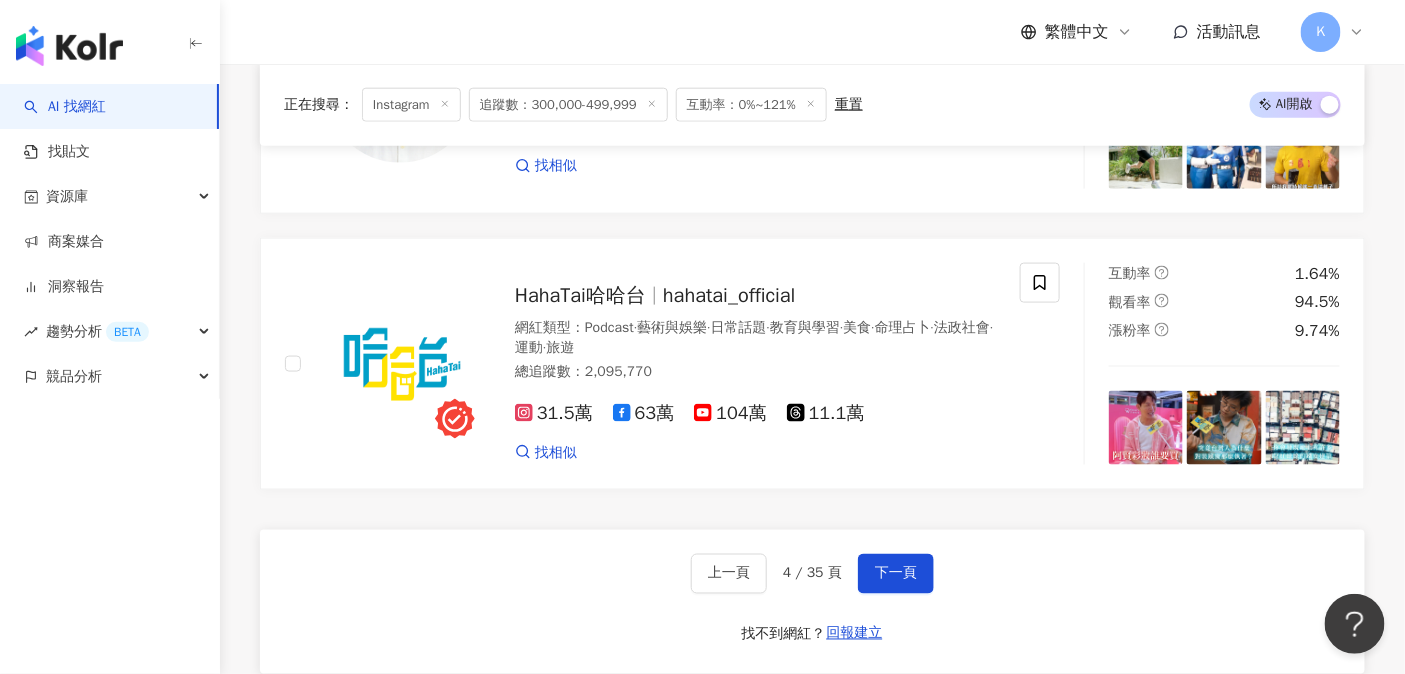 scroll, scrollTop: 3323, scrollLeft: 0, axis: vertical 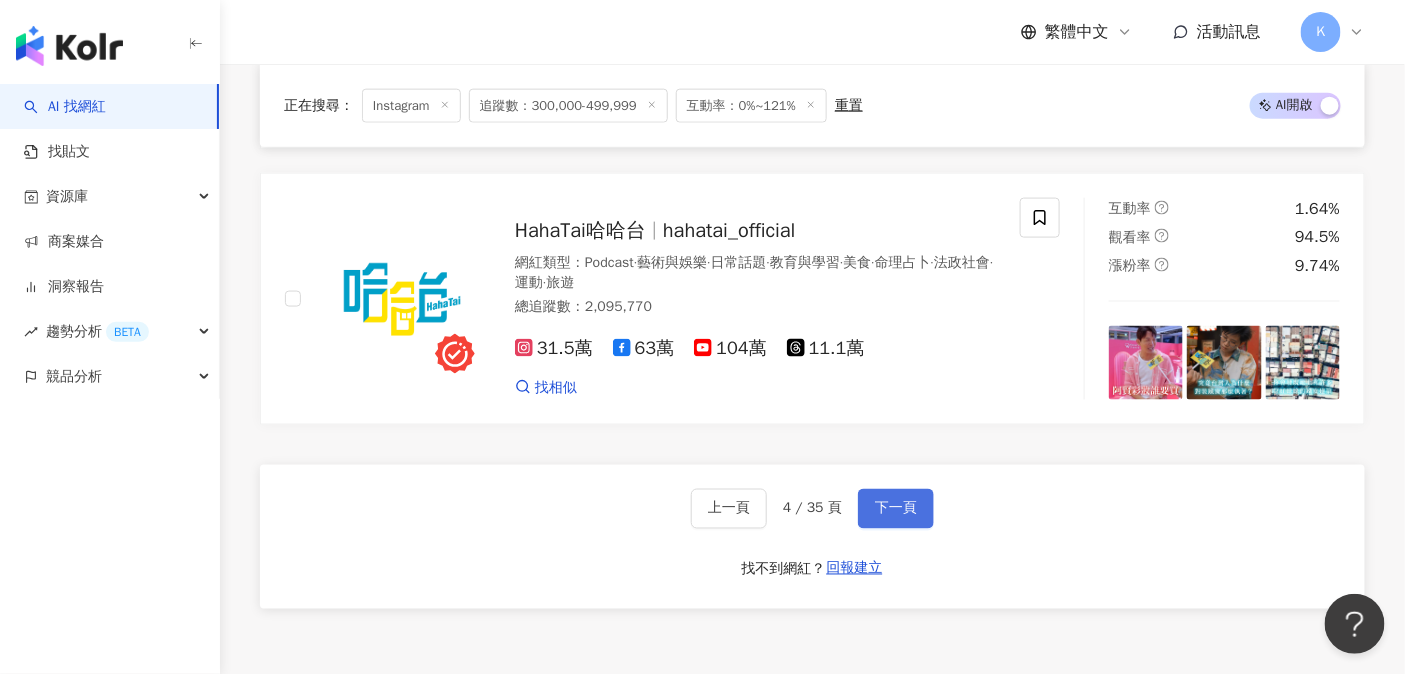 click on "下一頁" at bounding box center (896, 509) 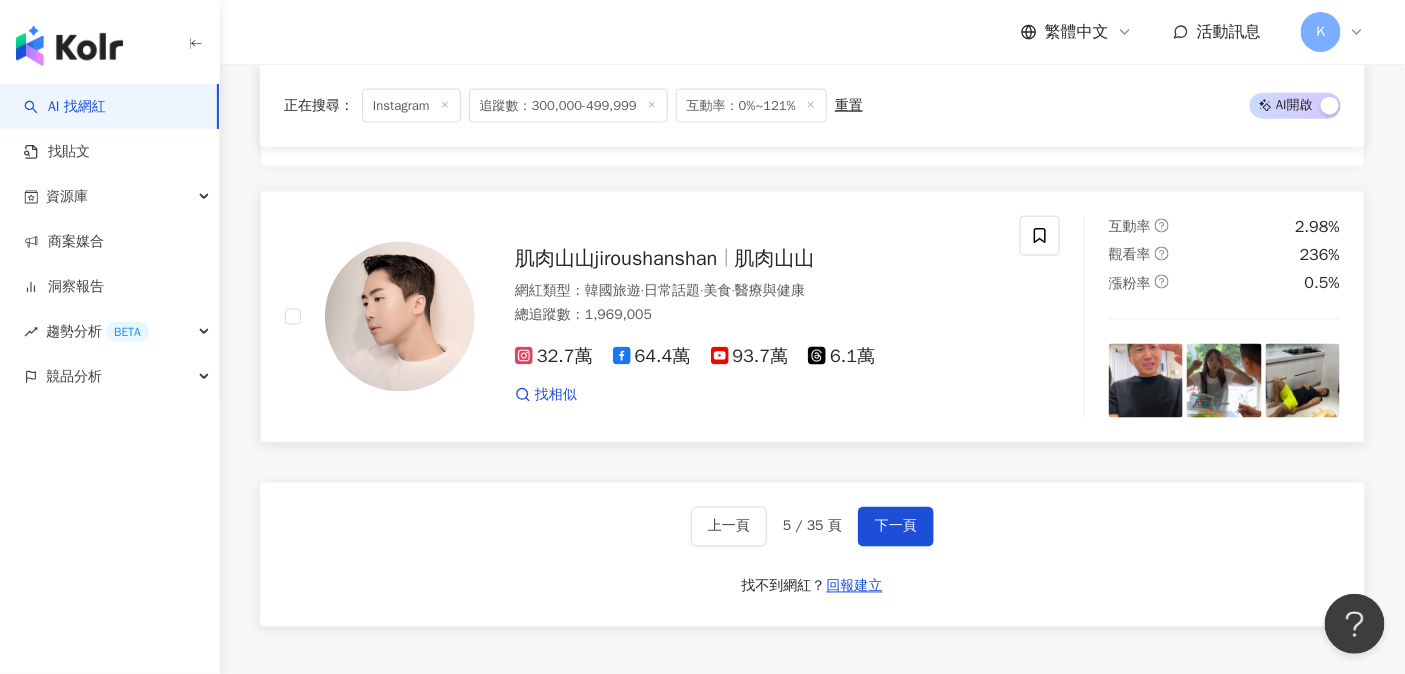 scroll, scrollTop: 3321, scrollLeft: 0, axis: vertical 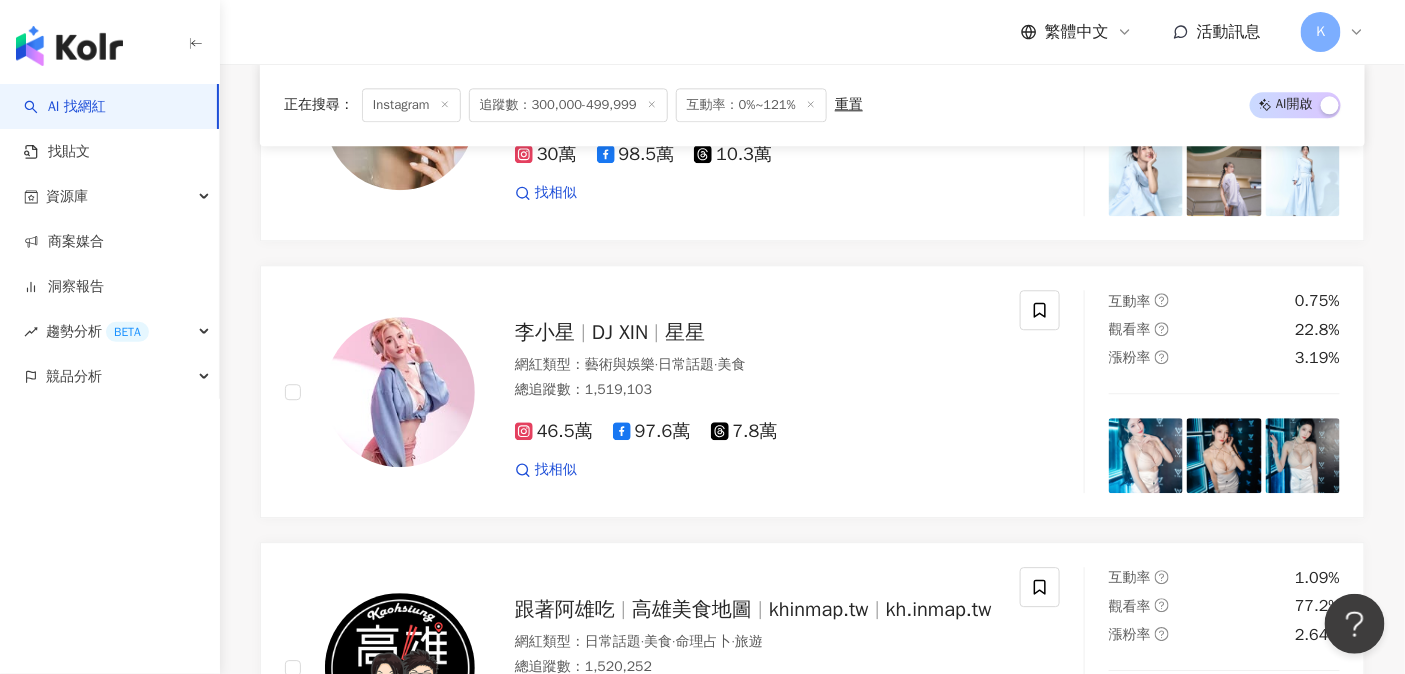 click at bounding box center (69, 46) 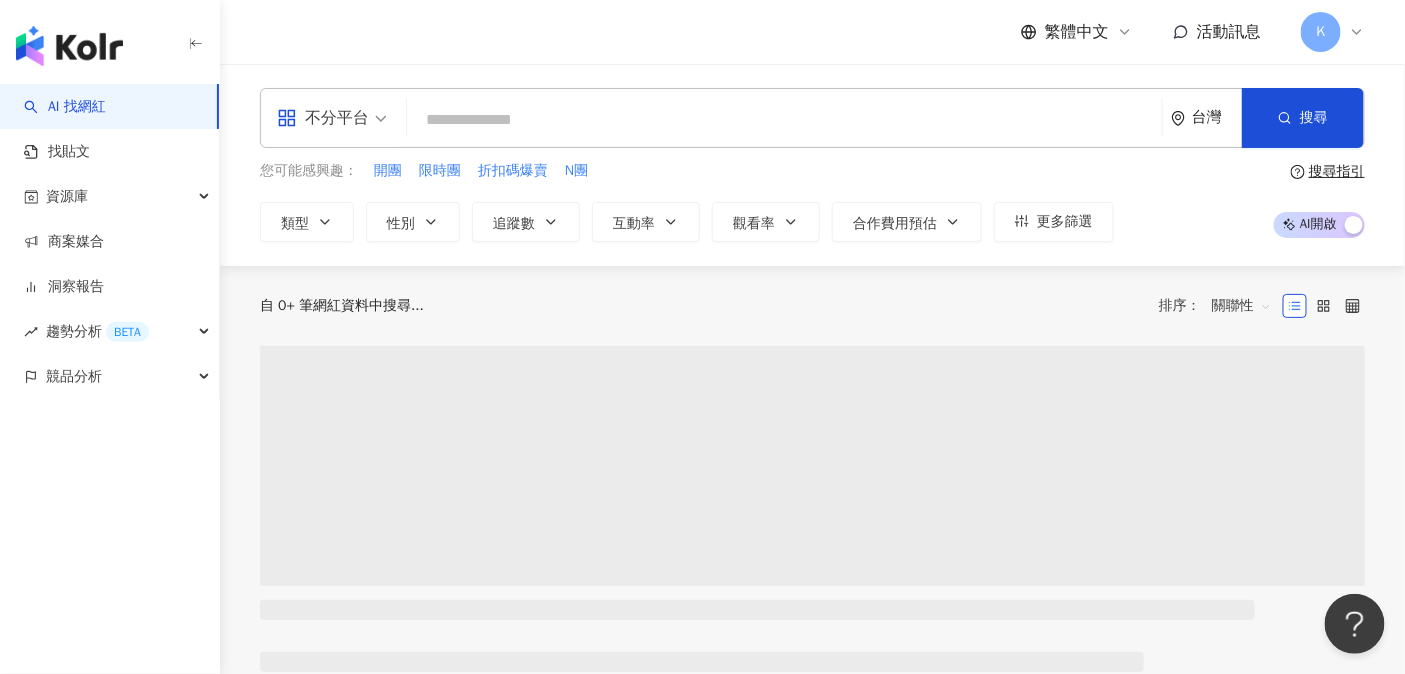 click at bounding box center [784, 120] 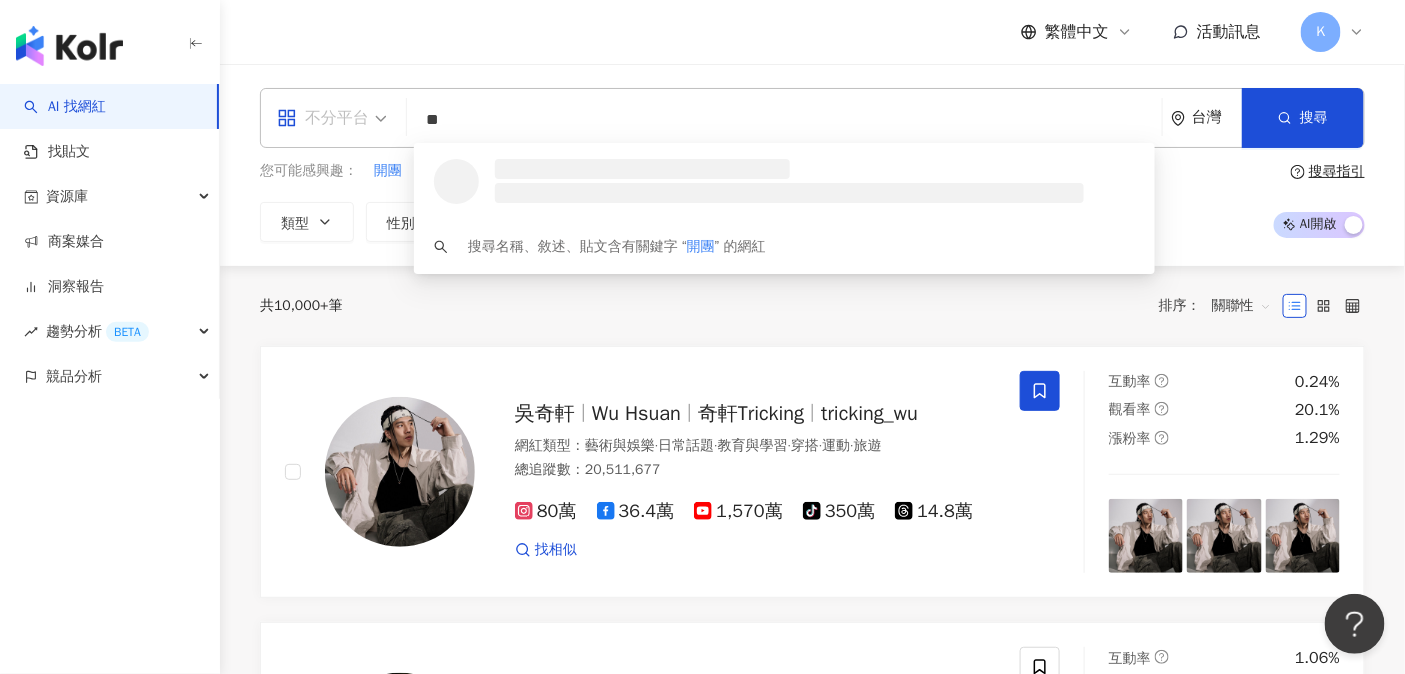 click on "不分平台" at bounding box center [323, 118] 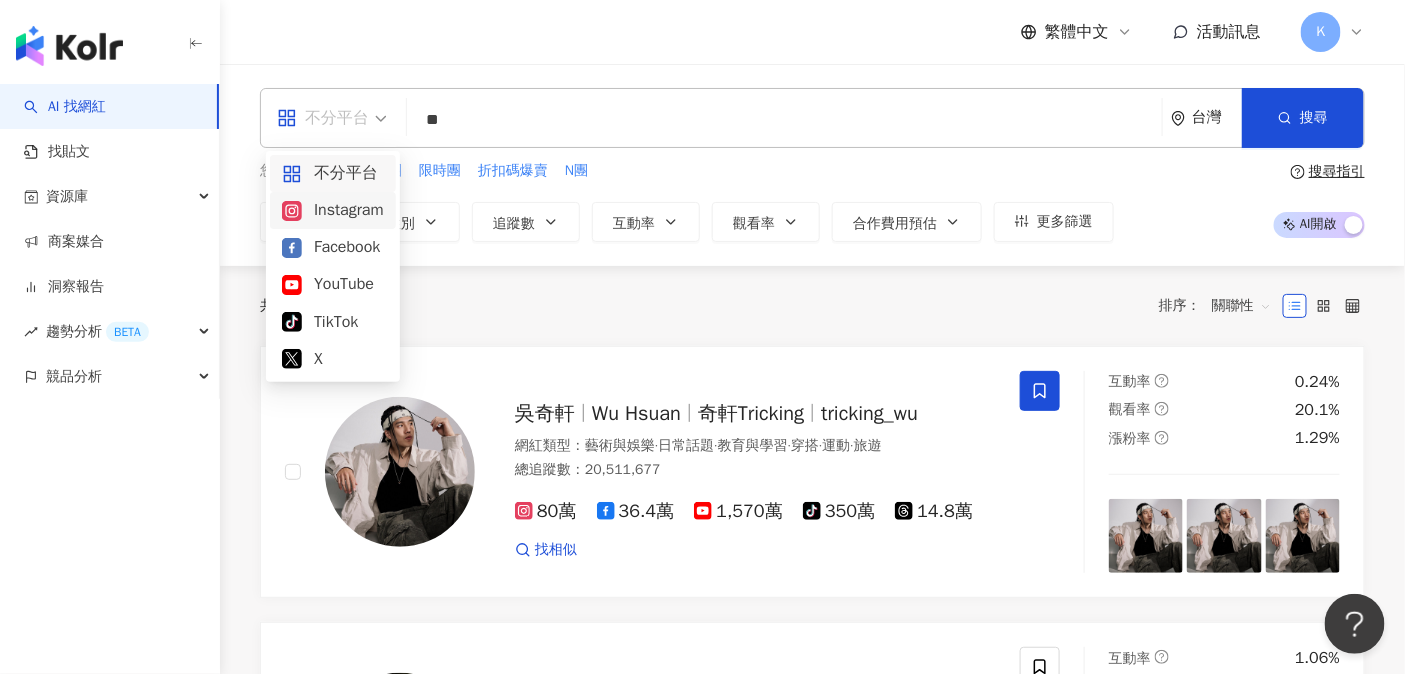 click on "Instagram" at bounding box center (333, 210) 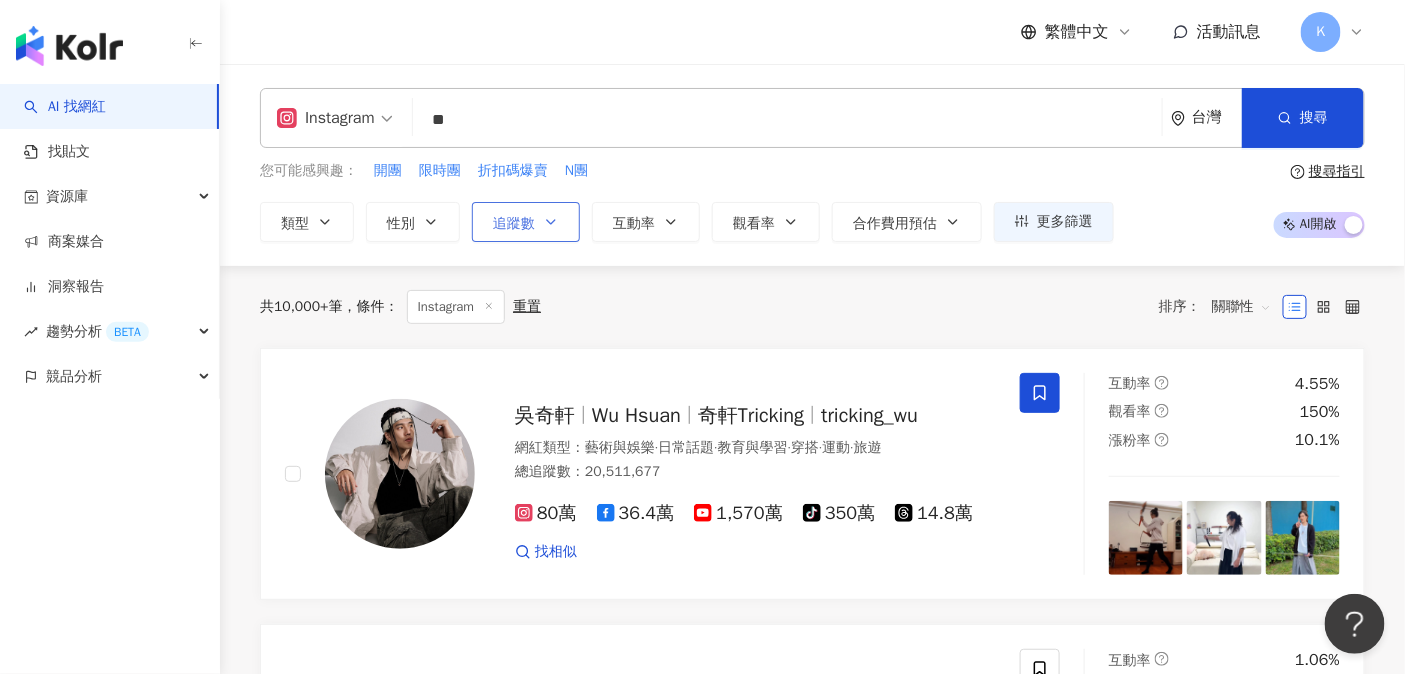 click on "追蹤數" at bounding box center [526, 222] 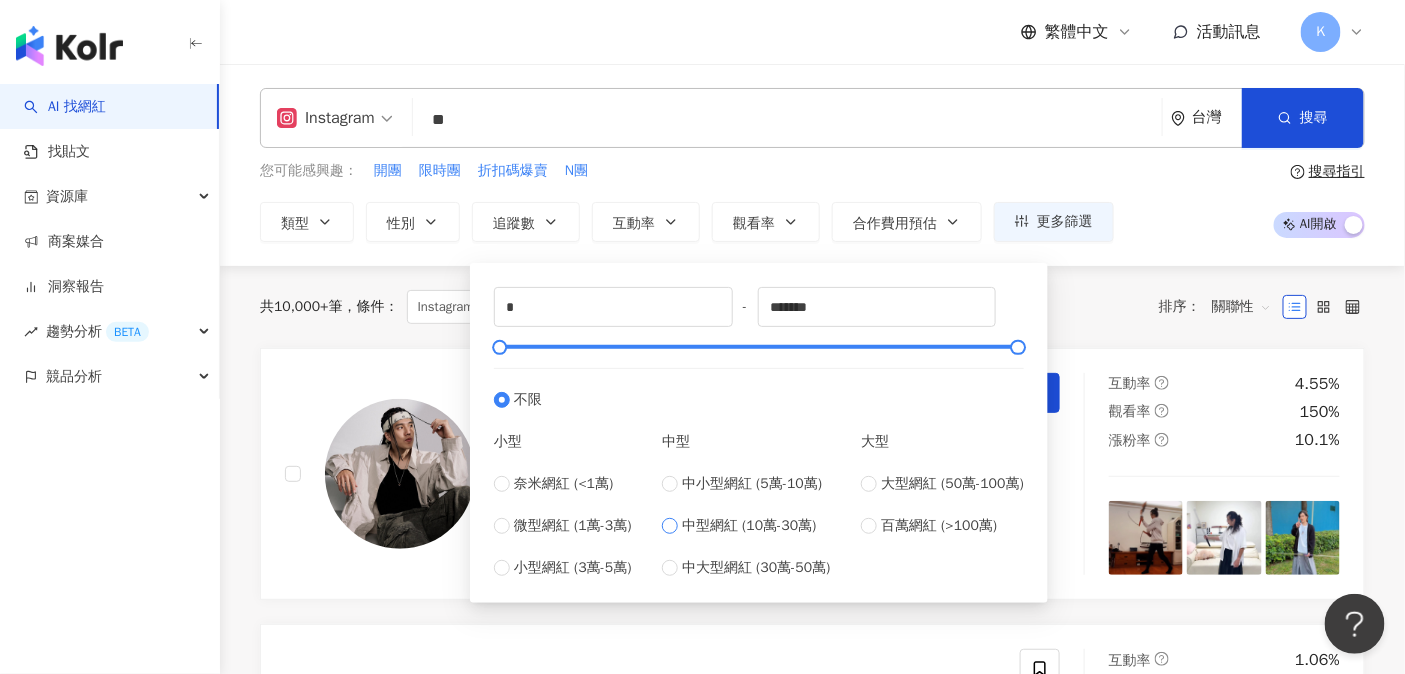 click on "中型網紅 (10萬-30萬)" at bounding box center (749, 526) 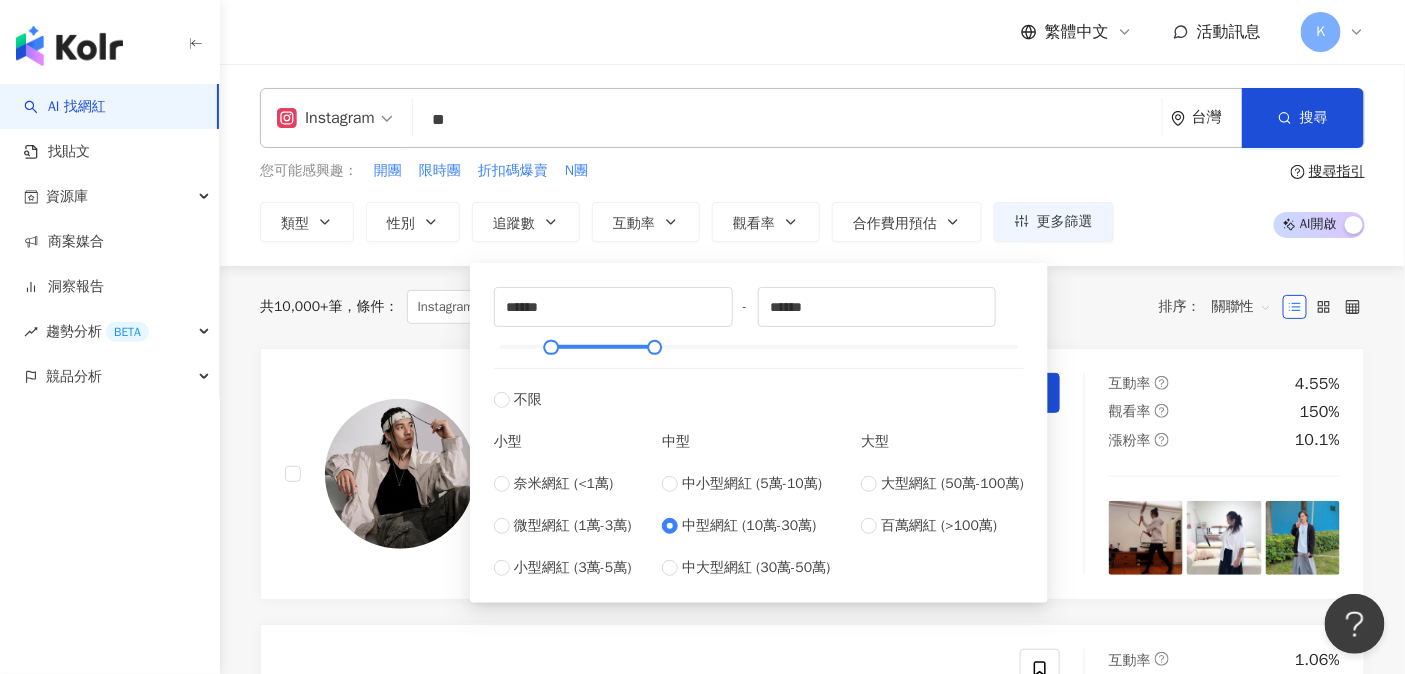 click on "您可能感興趣： 開團  限時團  折扣碼爆賣  N團" at bounding box center (687, 171) 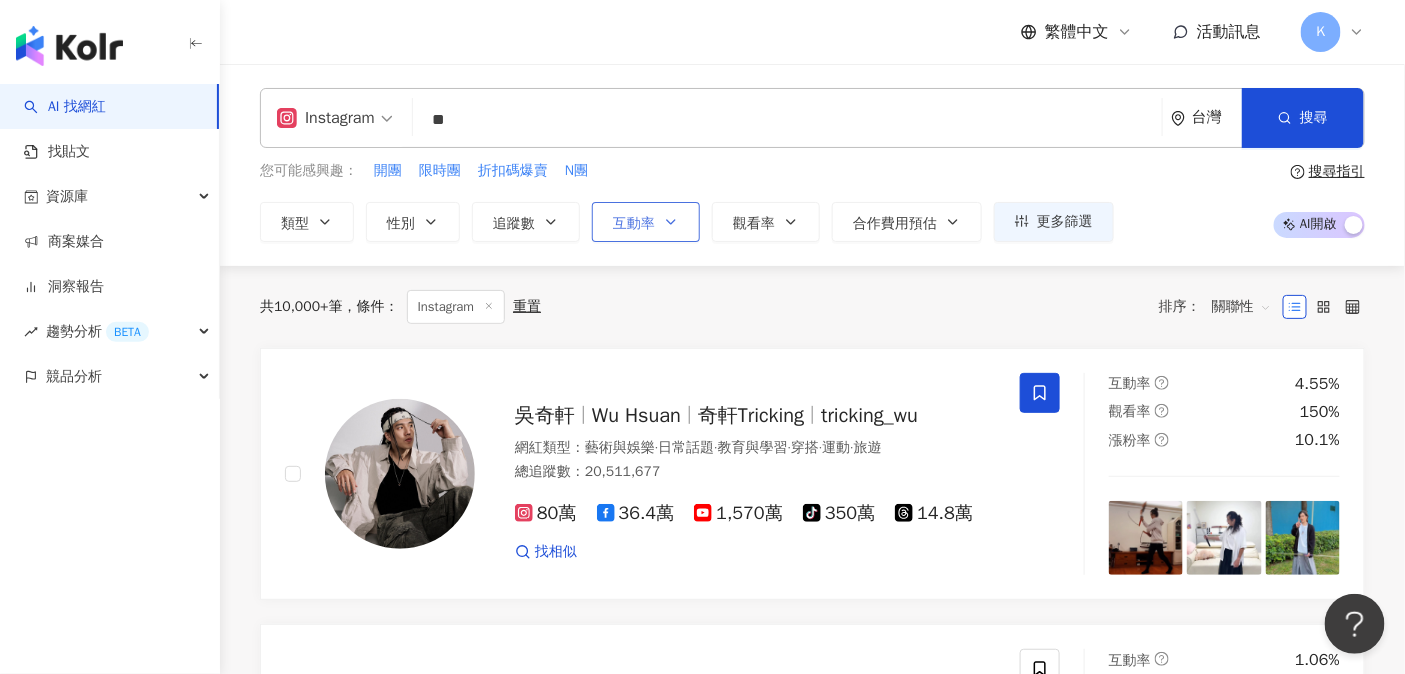 click 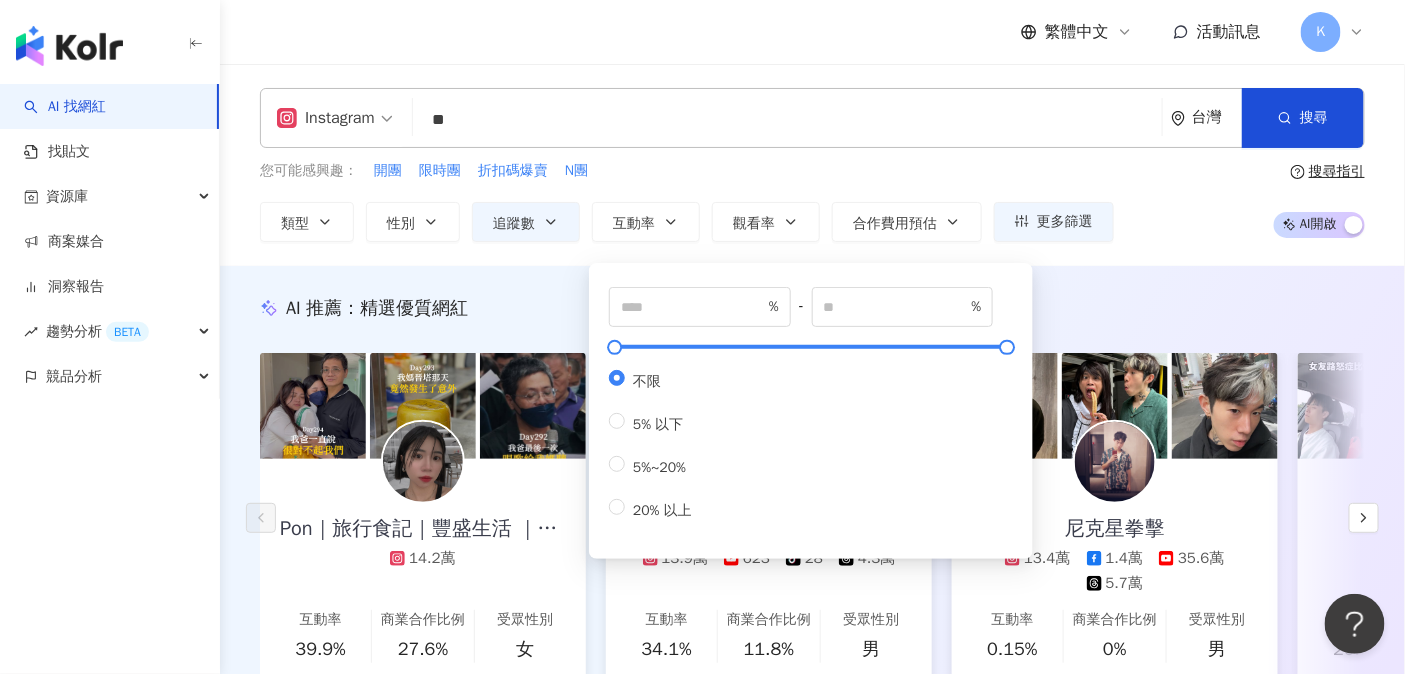 click on "Instagram ** 台灣 搜尋 loading 搜尋名稱、敘述、貼文含有關鍵字 “ 開團 ” 的網紅 您可能感興趣： 開團  限時團  折扣碼爆賣  N團  類型 性別 追蹤數 互動率 觀看率 合作費用預估  更多篩選 篩選條件 關於網紅 互動潛力 受眾輪廓 獨家 關於網紅 類型  ( 請選擇您想要的類型 ) 尚未選擇任何類型 國家/地區 台灣 性別 不限 女 男 其他 語言     請選擇或搜尋 追蹤數 ******  -  ****** 不限 小型 奈米網紅 (<1萬) 微型網紅 (1萬-3萬) 小型網紅 (3萬-5萬) 中型 中小型網紅 (5萬-10萬) 中型網紅 (10萬-30萬) 中大型網紅 (30萬-50萬) 大型 大型網紅 (50萬-100萬) 百萬網紅 (>100萬) 合作費用預估 不限 限制金額 $ *  -  $ ******* 幣別 : 新台幣 TWD 受眾輪廓 受眾性別 不限 男 女   超過  N % 受眾年齡 不限 13-17 18-24 25-34 35-44 45-64 65+   超過  N % 受眾國家地區 不限   超過  N % 清除所有篩選 顯示結果 %  -  % 不限 *** %" at bounding box center [812, 165] 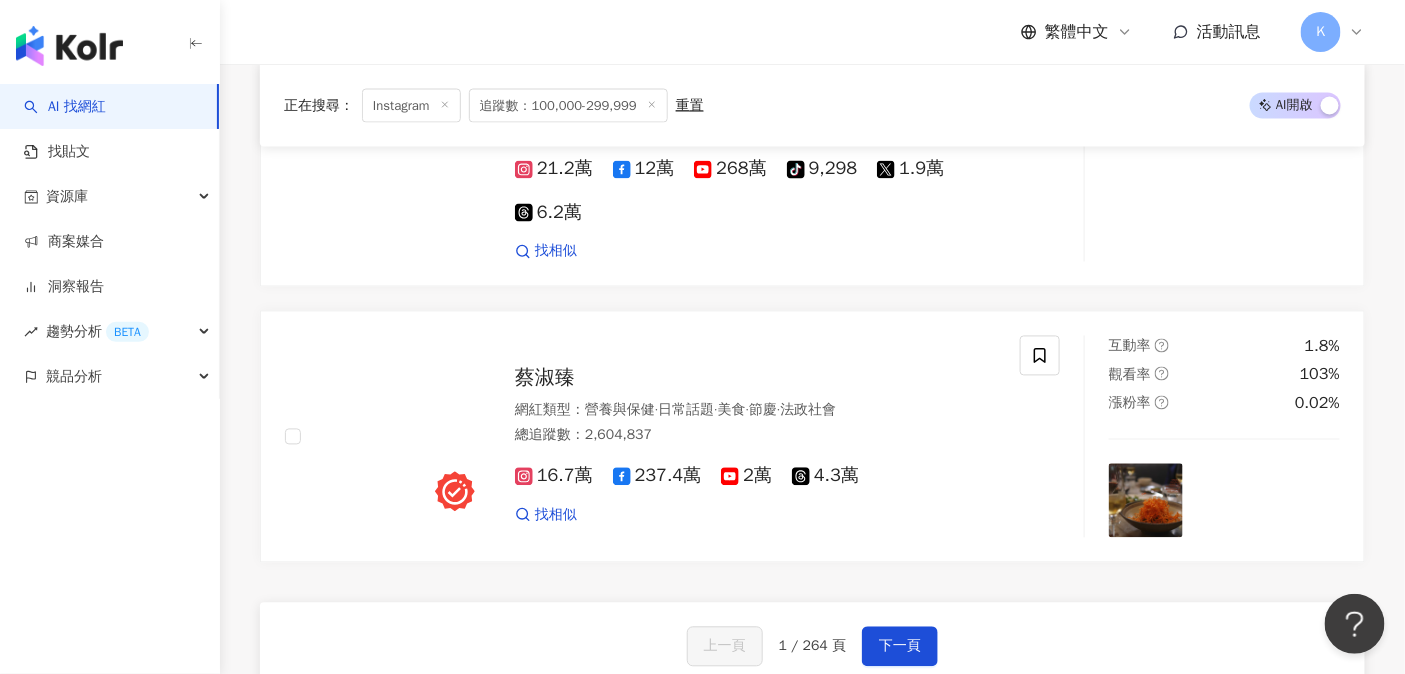 scroll, scrollTop: 3858, scrollLeft: 0, axis: vertical 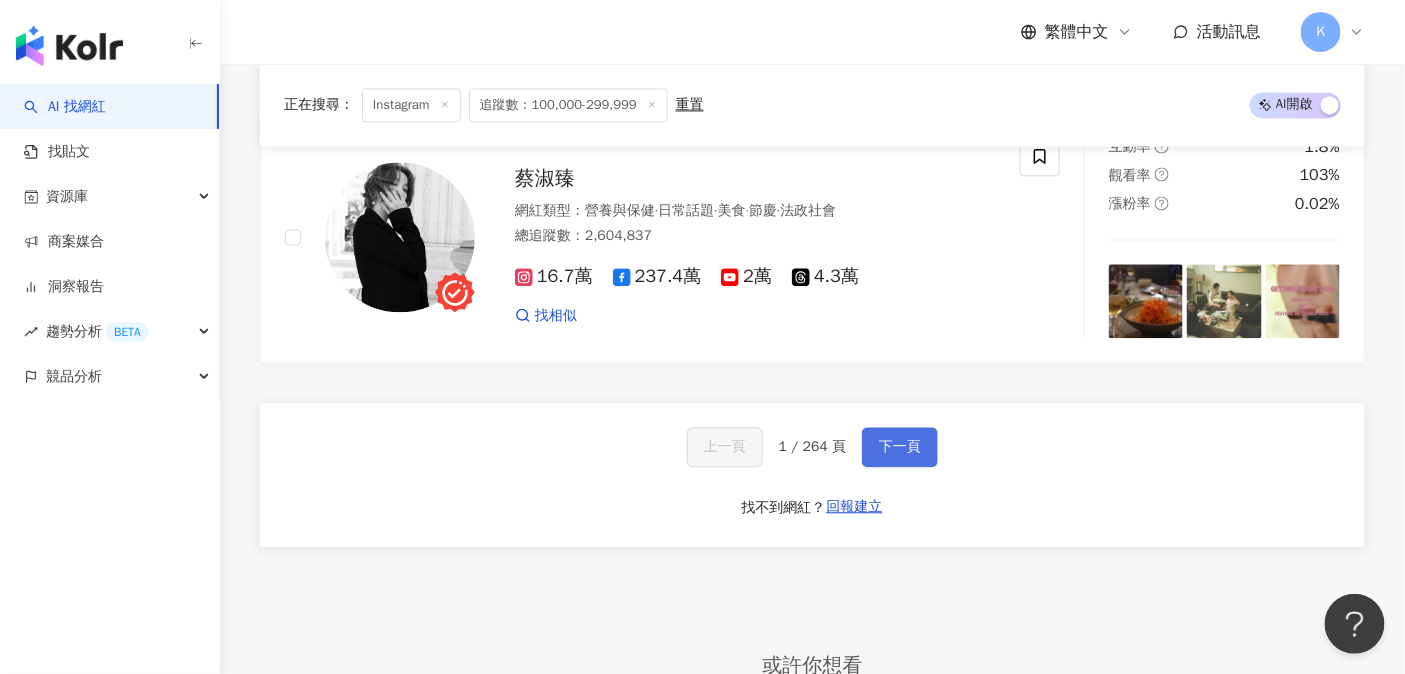 click on "下一頁" at bounding box center (900, 447) 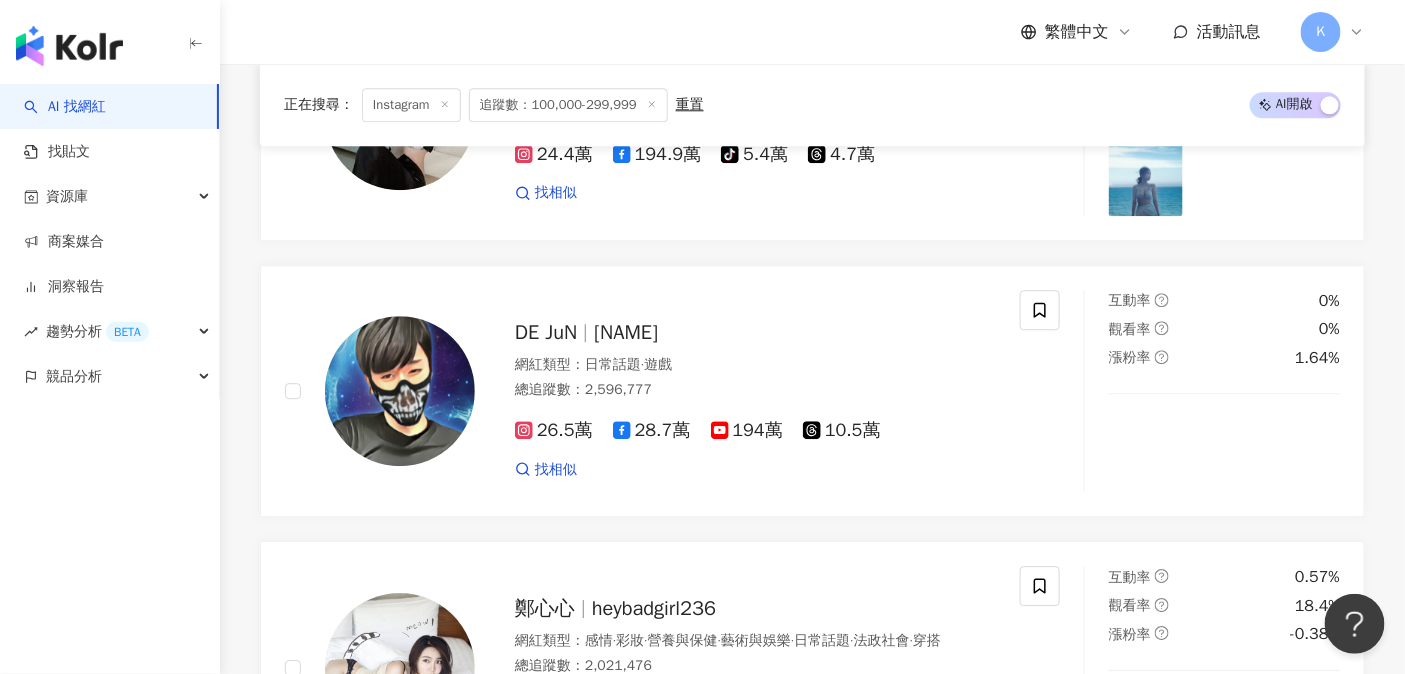 scroll, scrollTop: 3814, scrollLeft: 0, axis: vertical 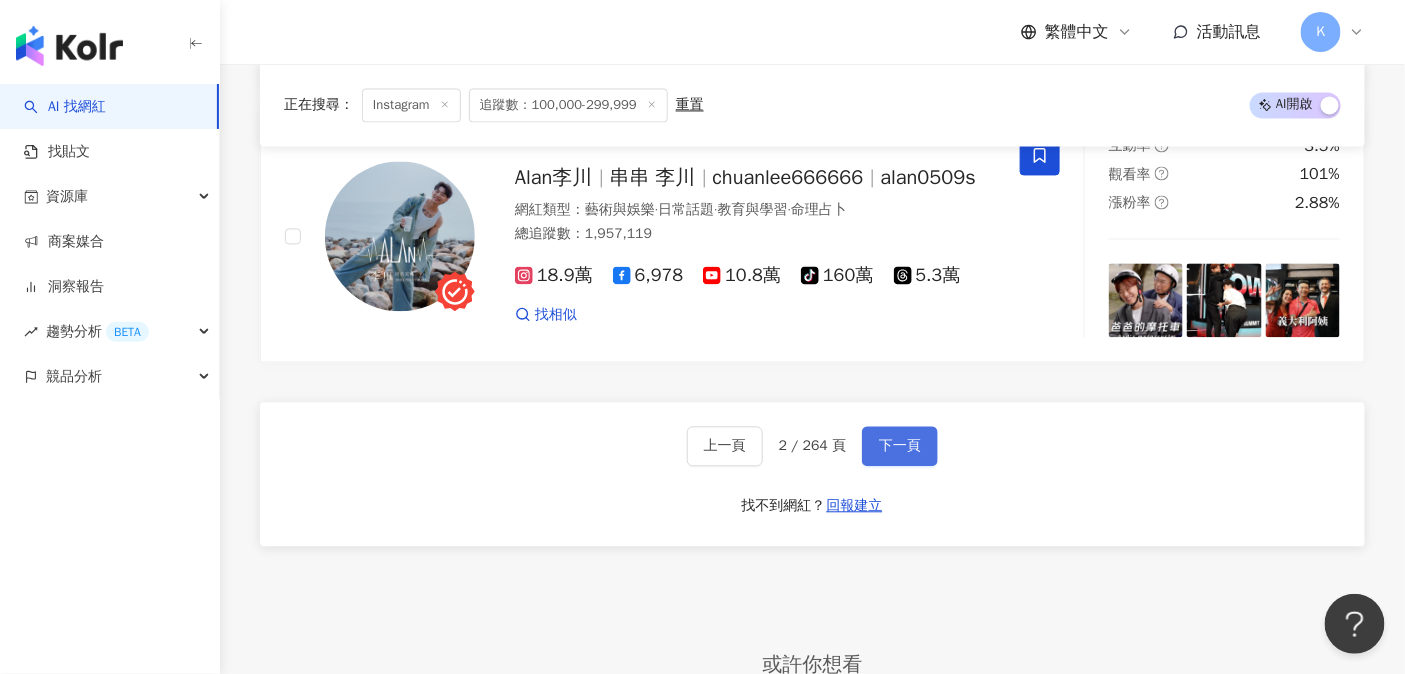 click on "下一頁" at bounding box center [900, 446] 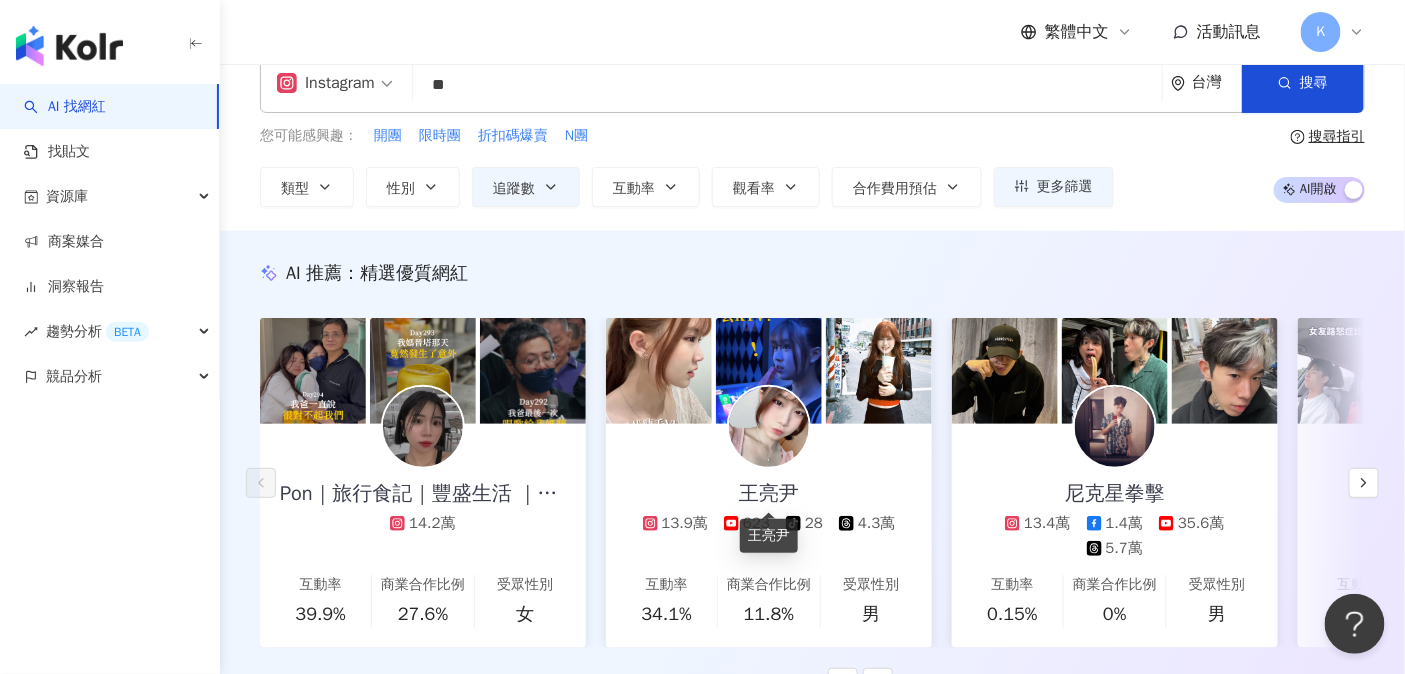 scroll, scrollTop: 0, scrollLeft: 0, axis: both 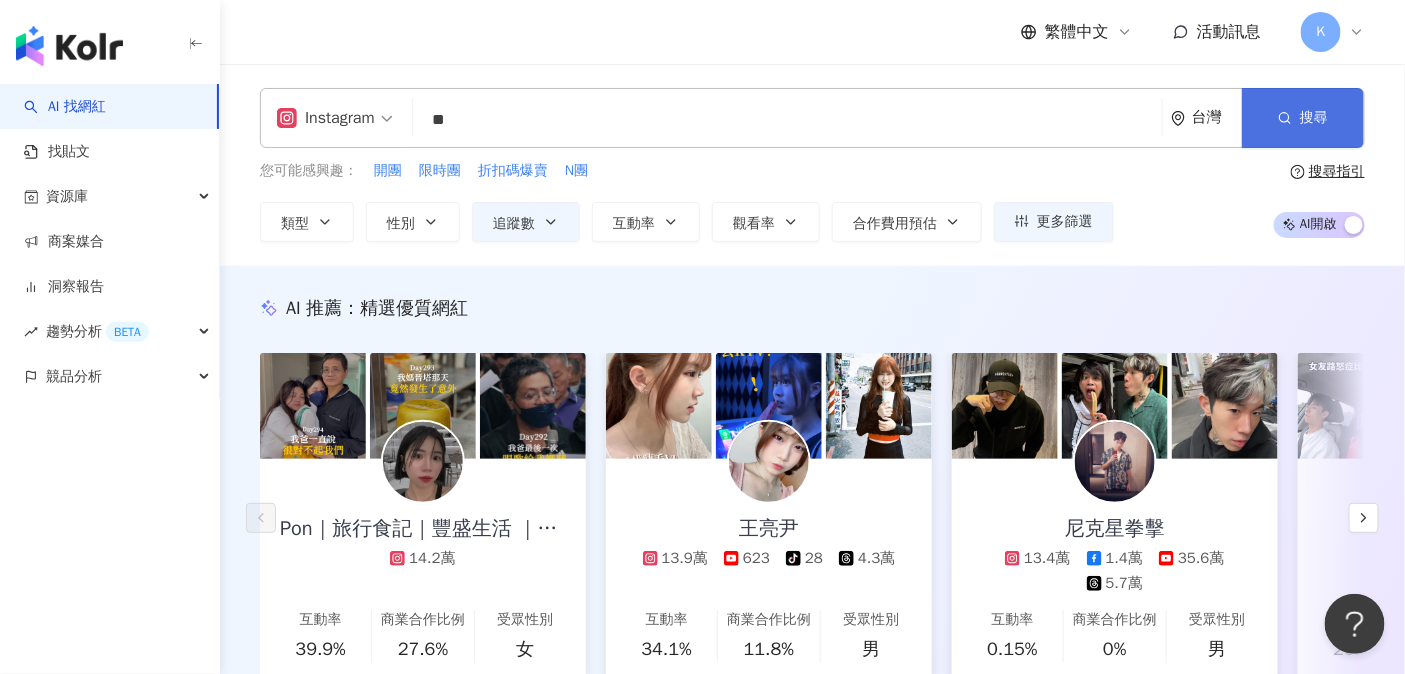 click on "搜尋" at bounding box center [1314, 118] 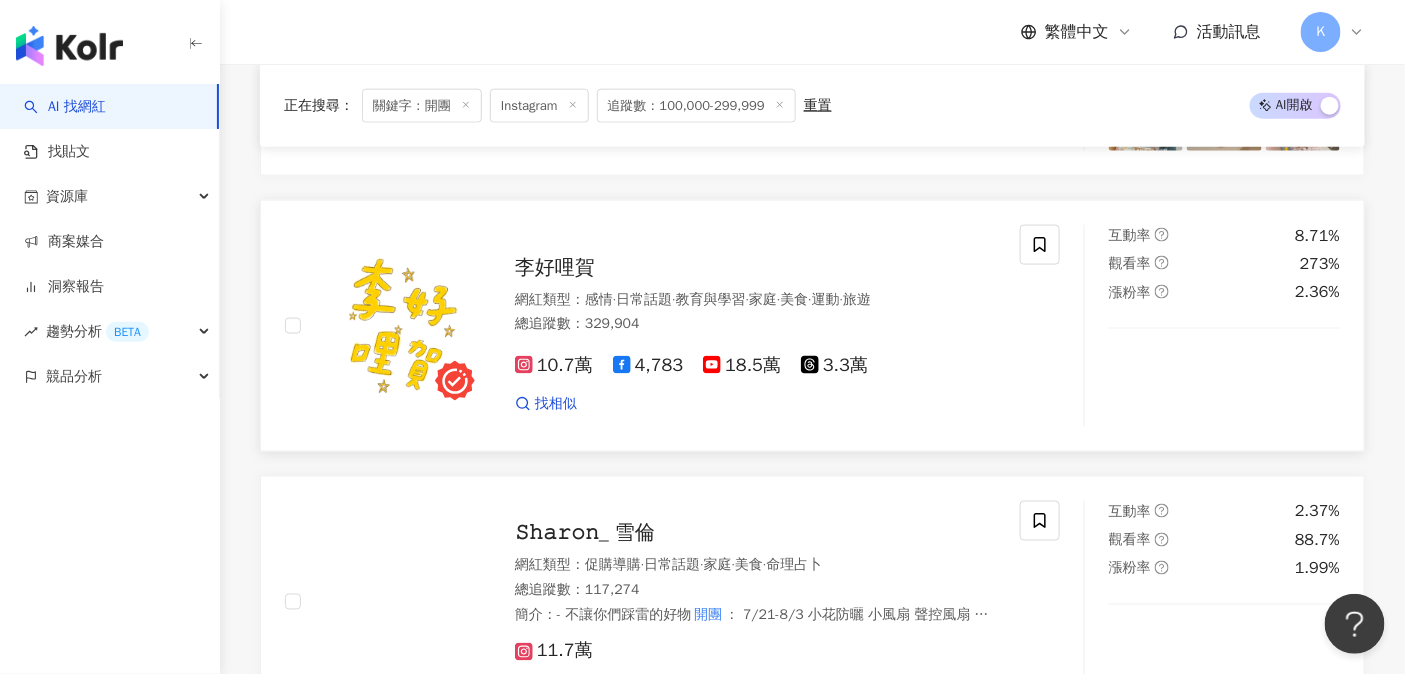 scroll, scrollTop: 801, scrollLeft: 0, axis: vertical 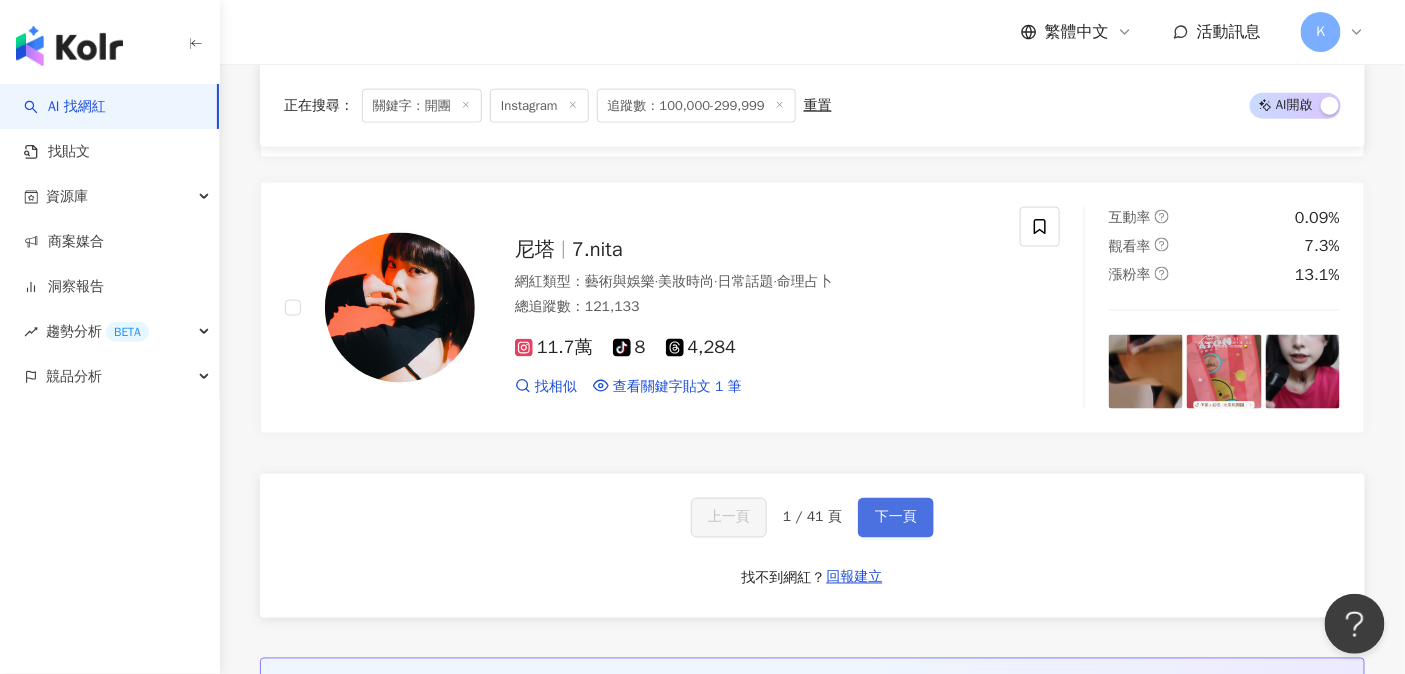 click on "下一頁" at bounding box center [896, 518] 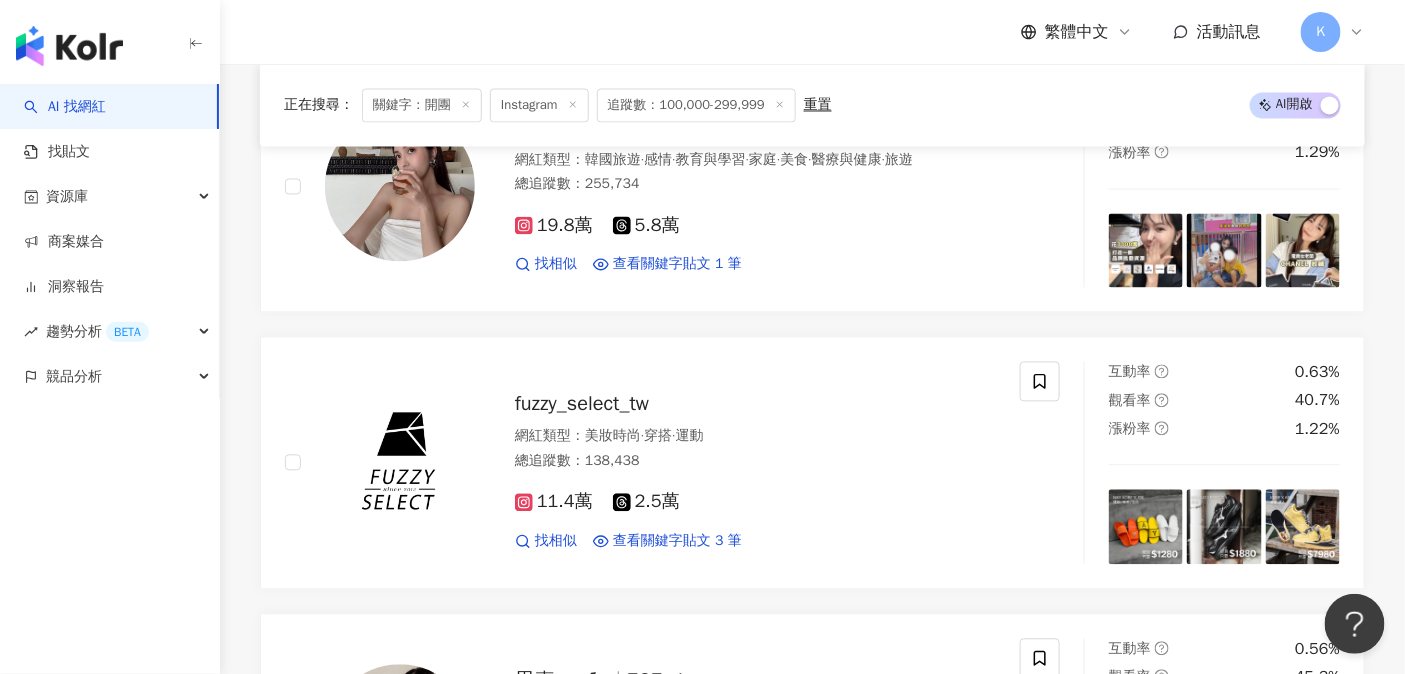 scroll, scrollTop: 3298, scrollLeft: 0, axis: vertical 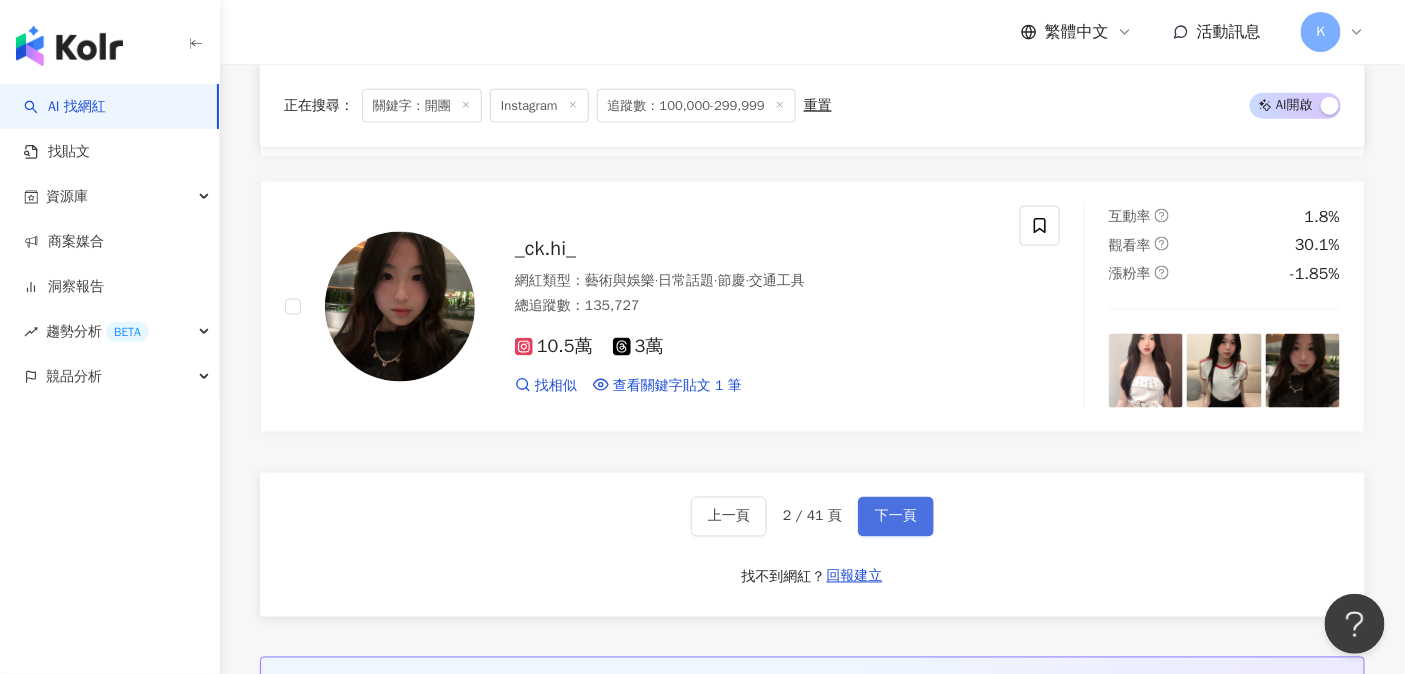 click on "下一頁" at bounding box center [896, 517] 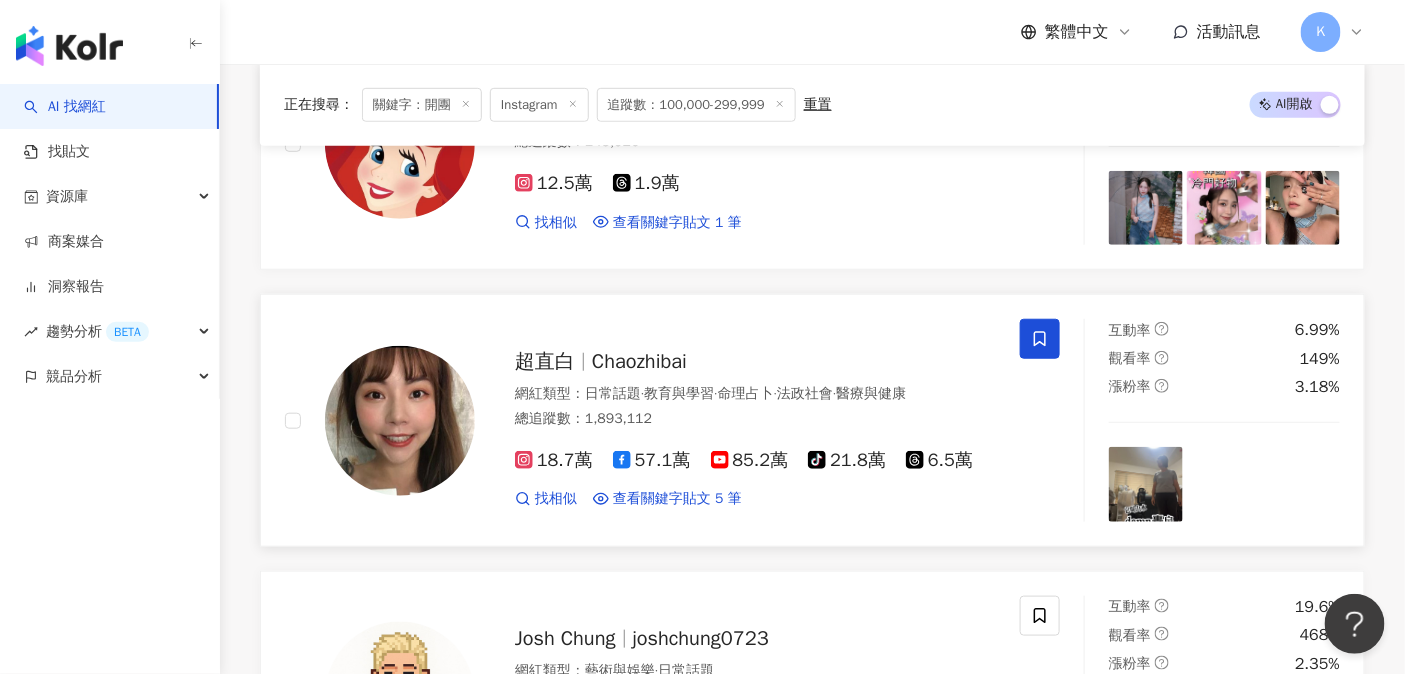 scroll, scrollTop: 2869, scrollLeft: 0, axis: vertical 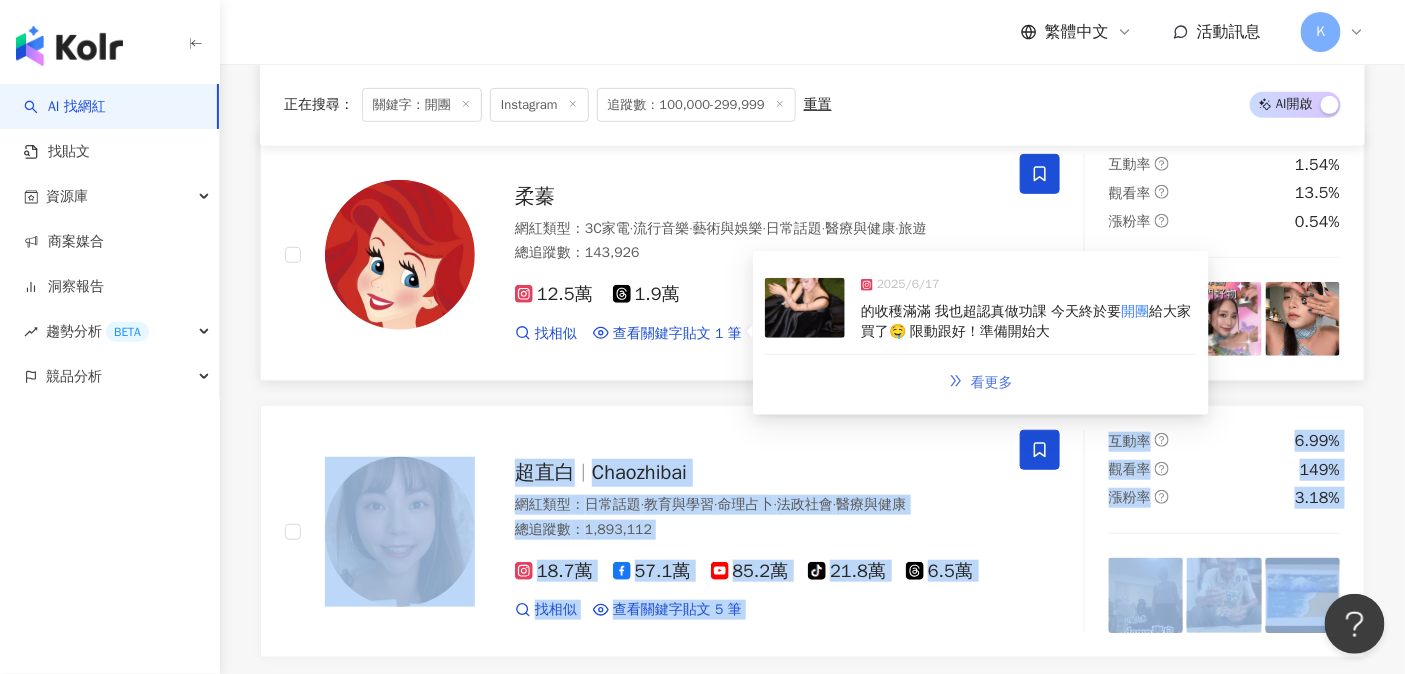 click on "看更多" at bounding box center [992, 383] 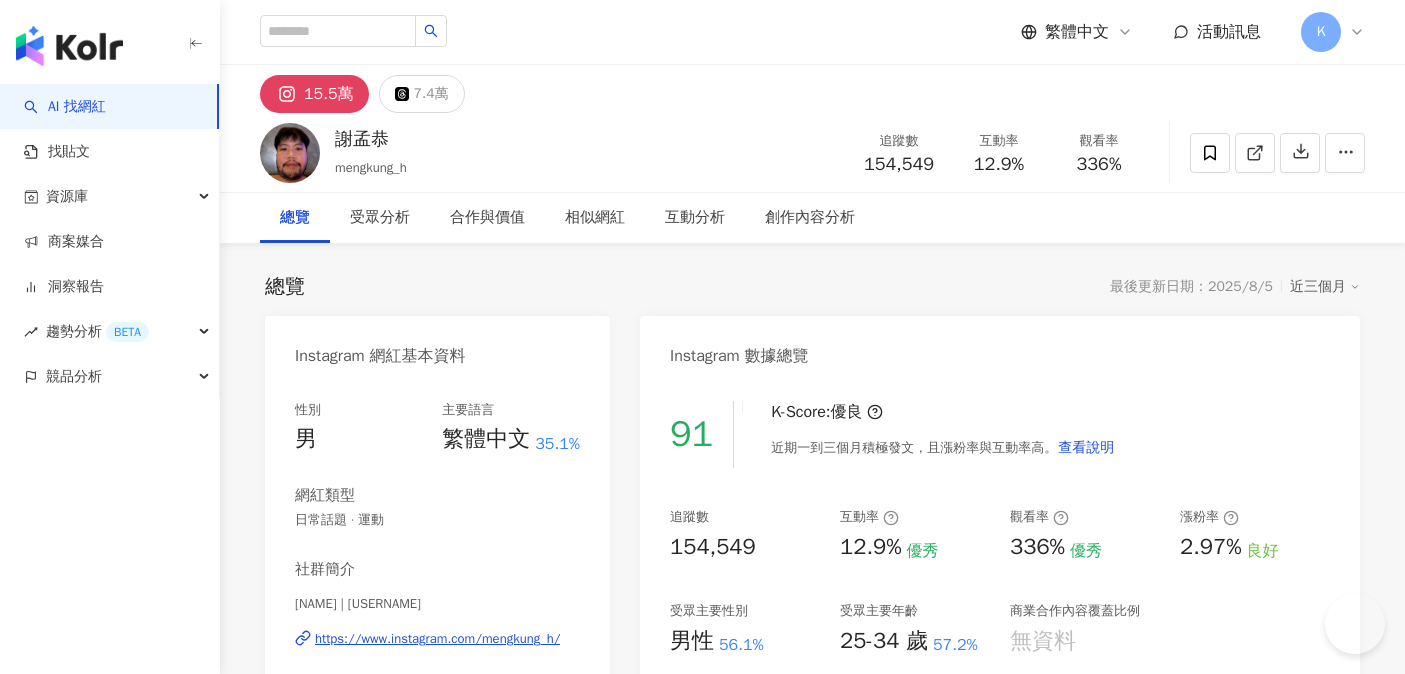 scroll, scrollTop: 0, scrollLeft: 0, axis: both 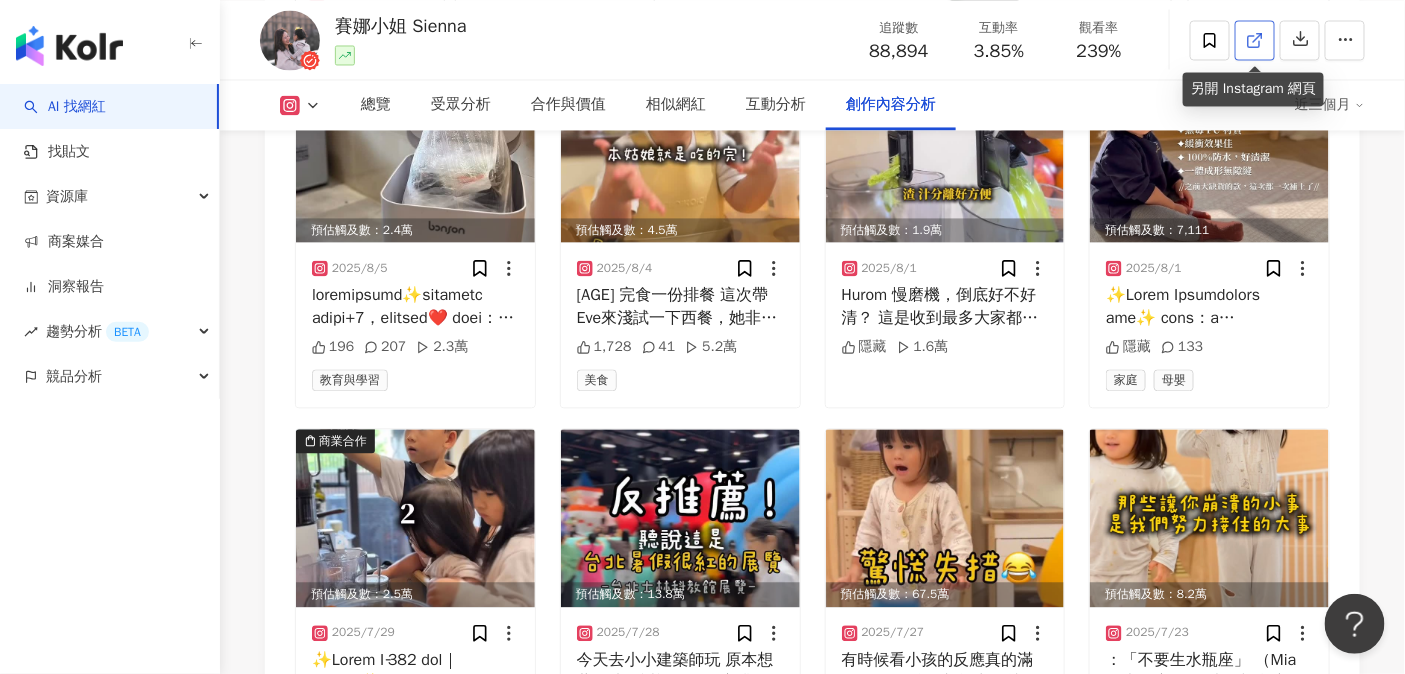 click 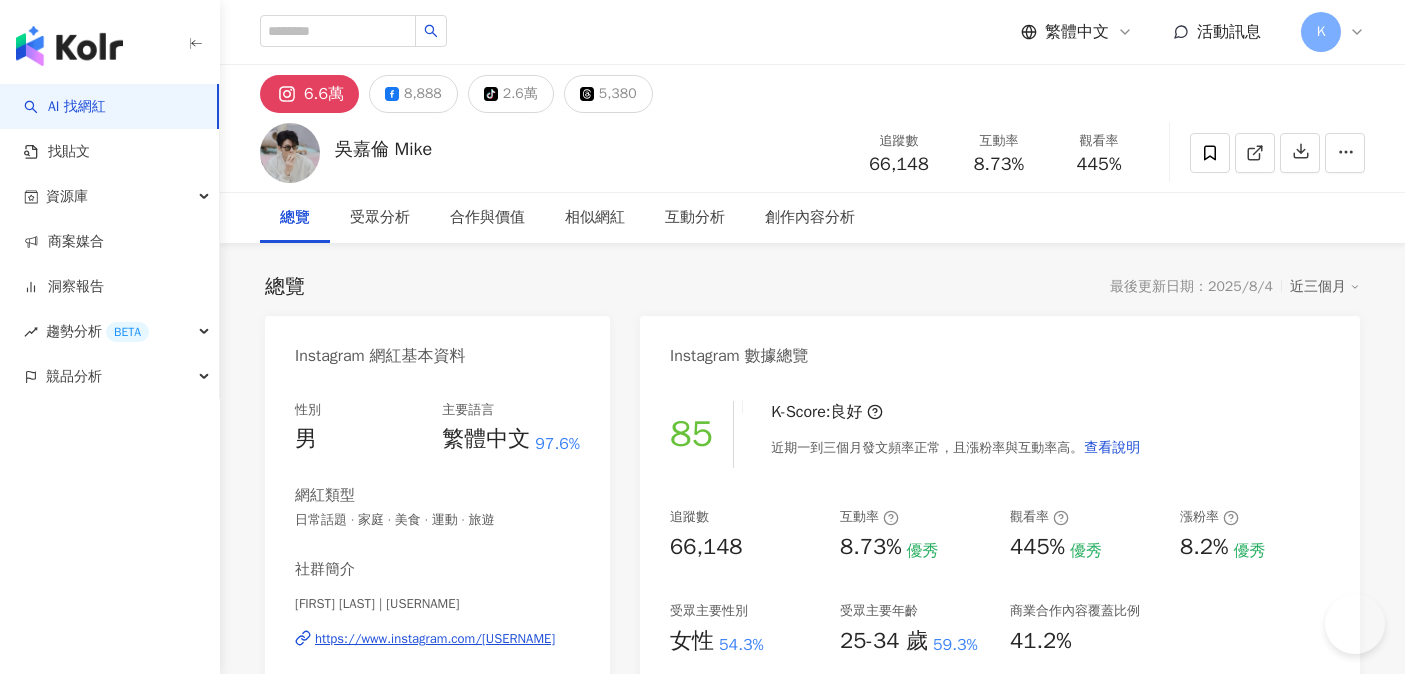 scroll, scrollTop: 0, scrollLeft: 0, axis: both 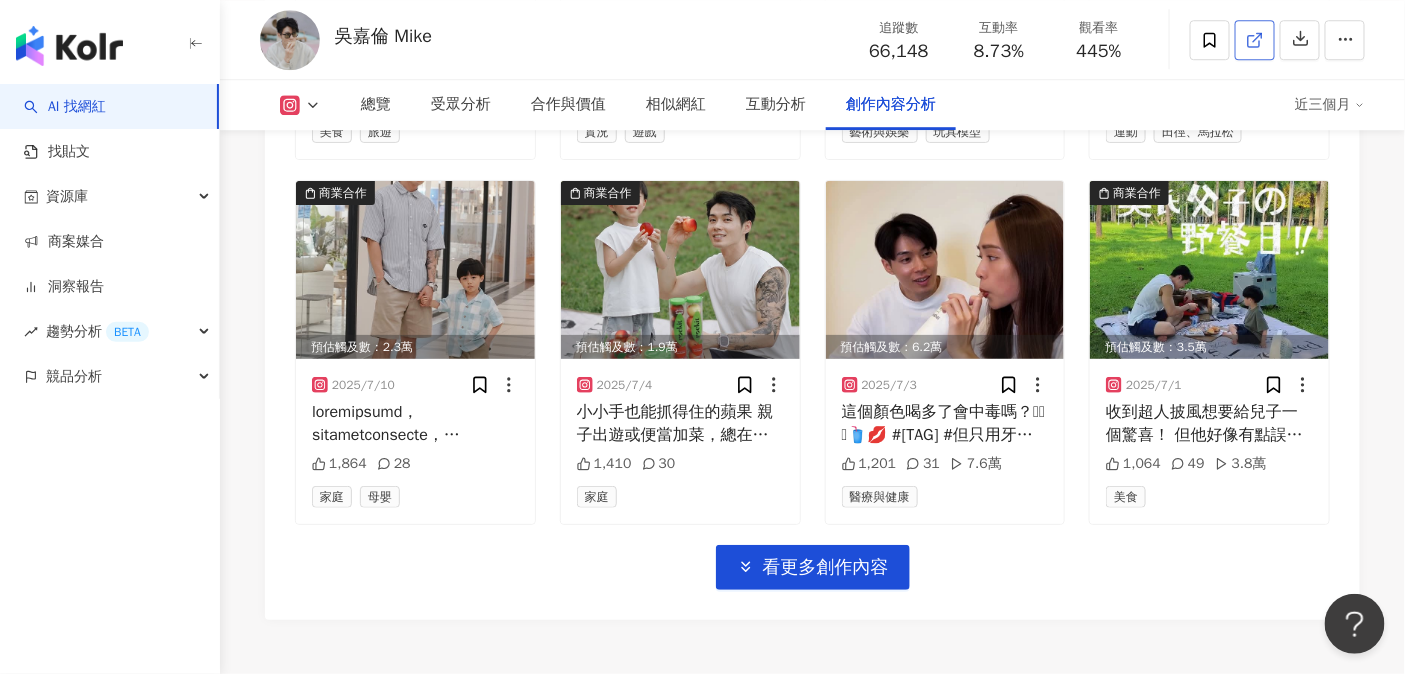click 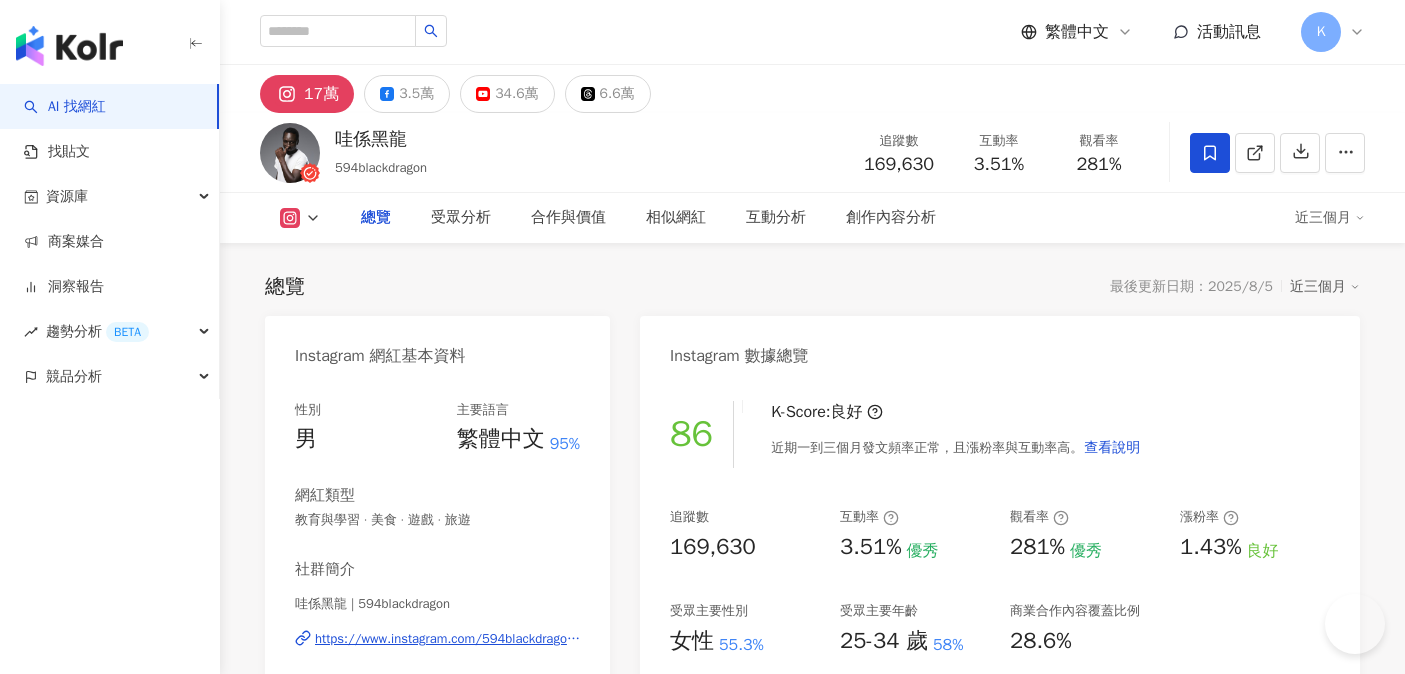 scroll, scrollTop: 0, scrollLeft: 0, axis: both 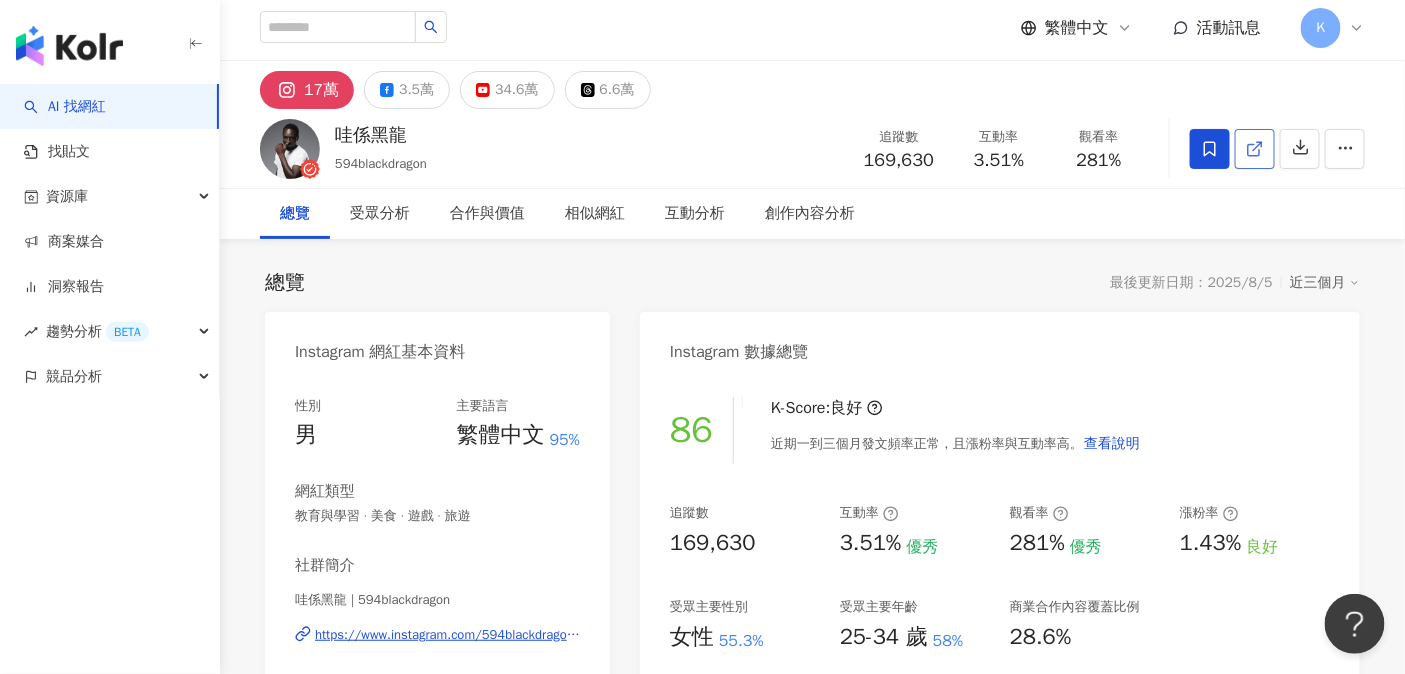 click at bounding box center [1255, 149] 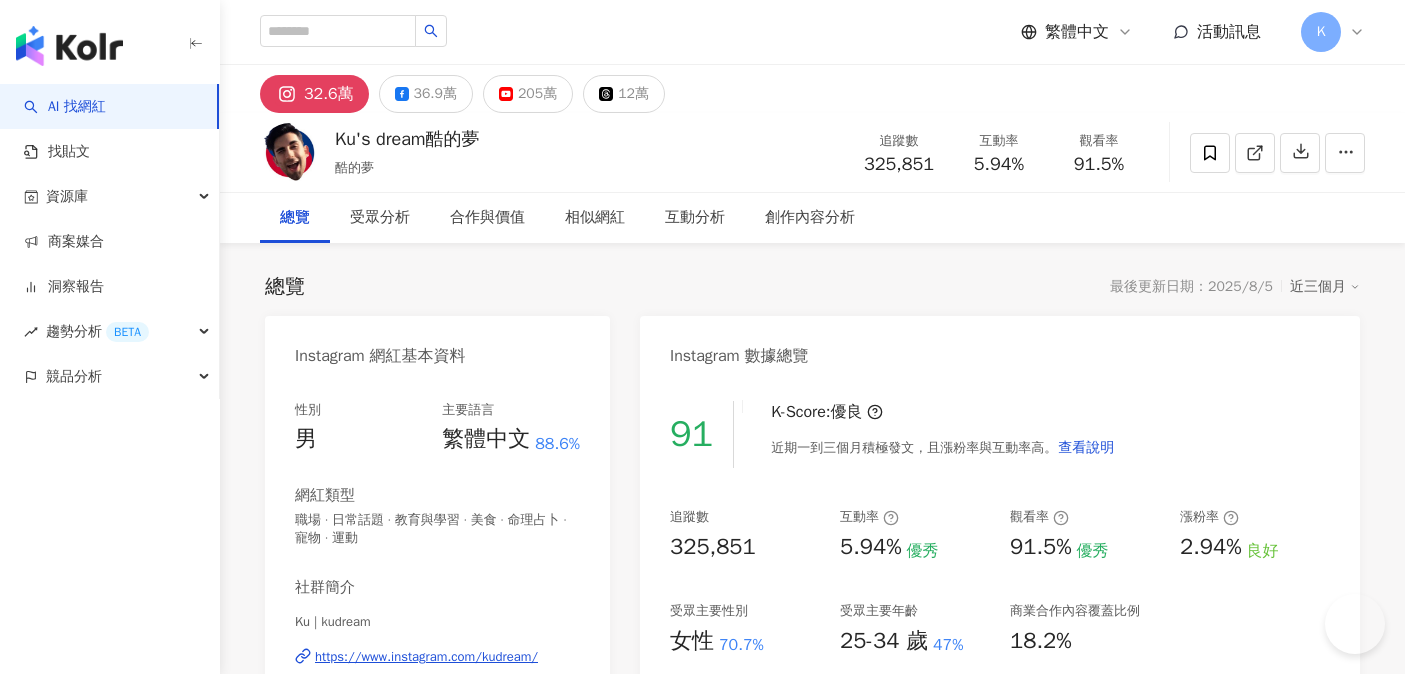 scroll, scrollTop: 0, scrollLeft: 0, axis: both 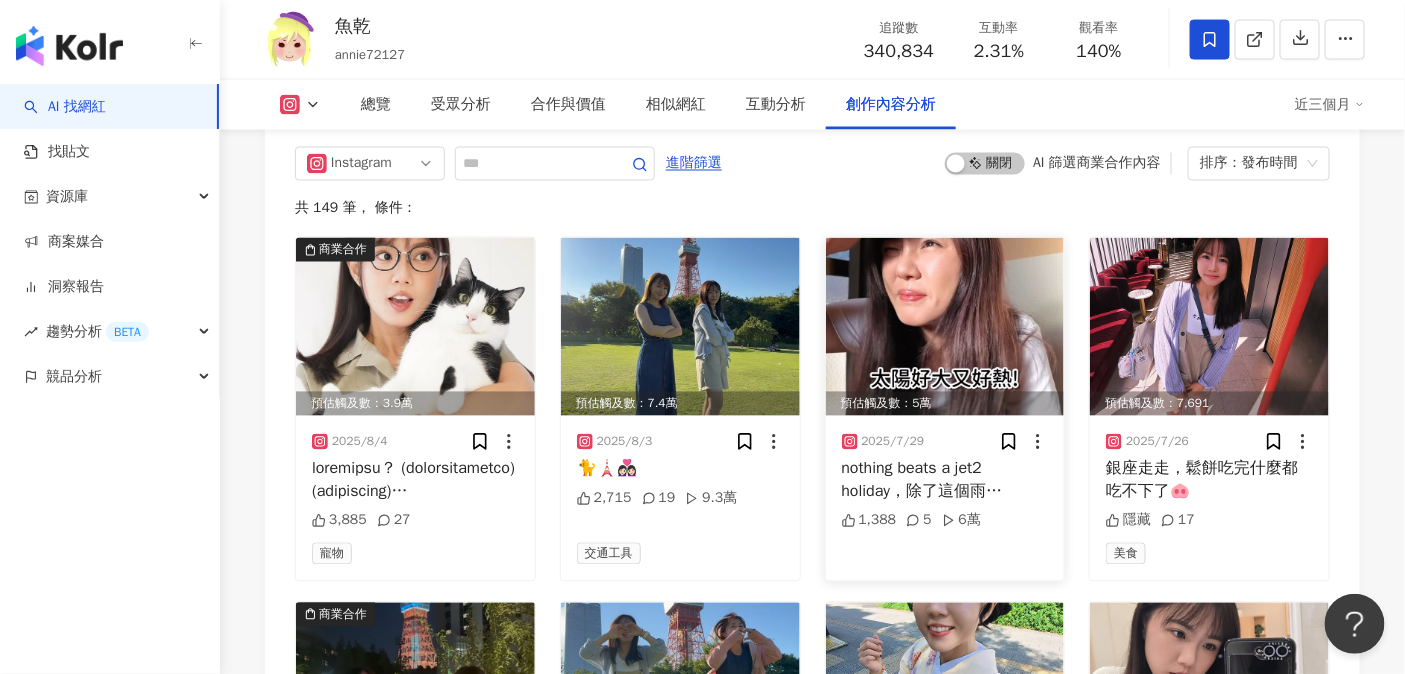 click at bounding box center (945, 327) 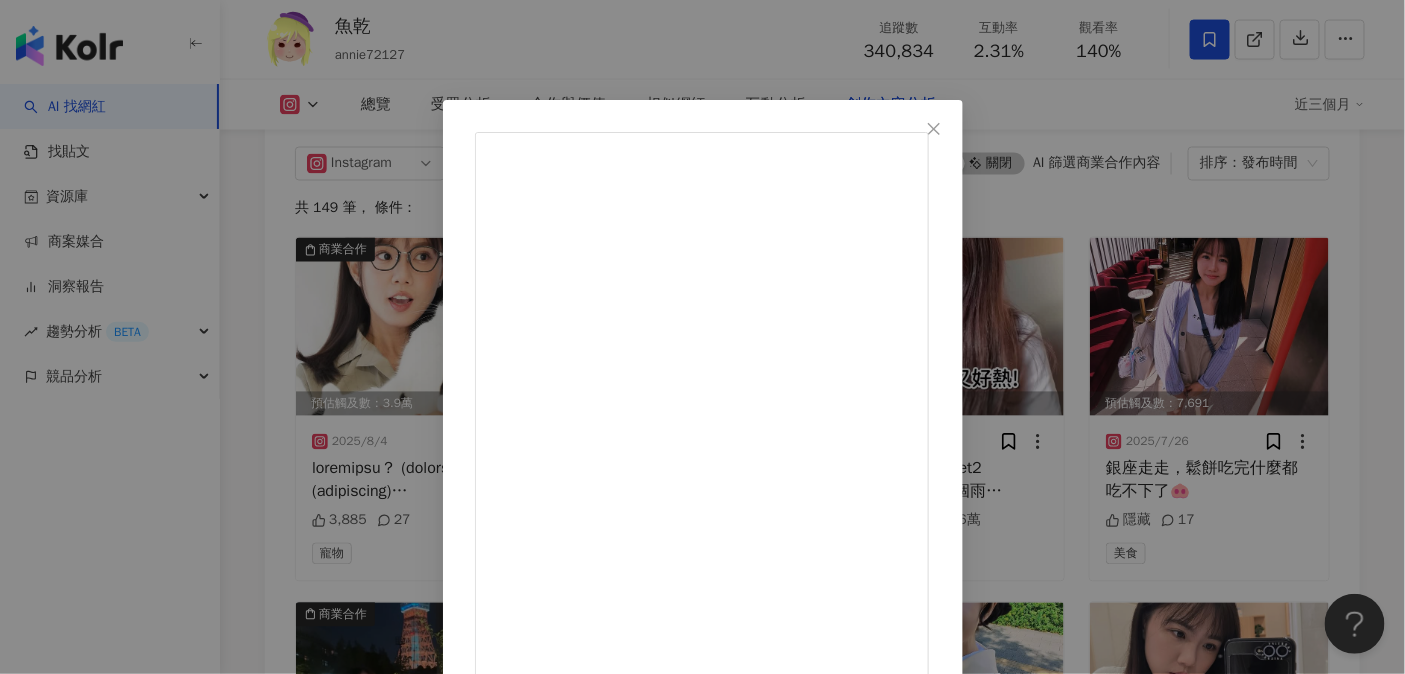 click on "魚乾 2025/7/29 nothing beats a jet2 holiday，除了這個雨… 1,388 5 6萬 查看原始貼文" at bounding box center [702, 337] 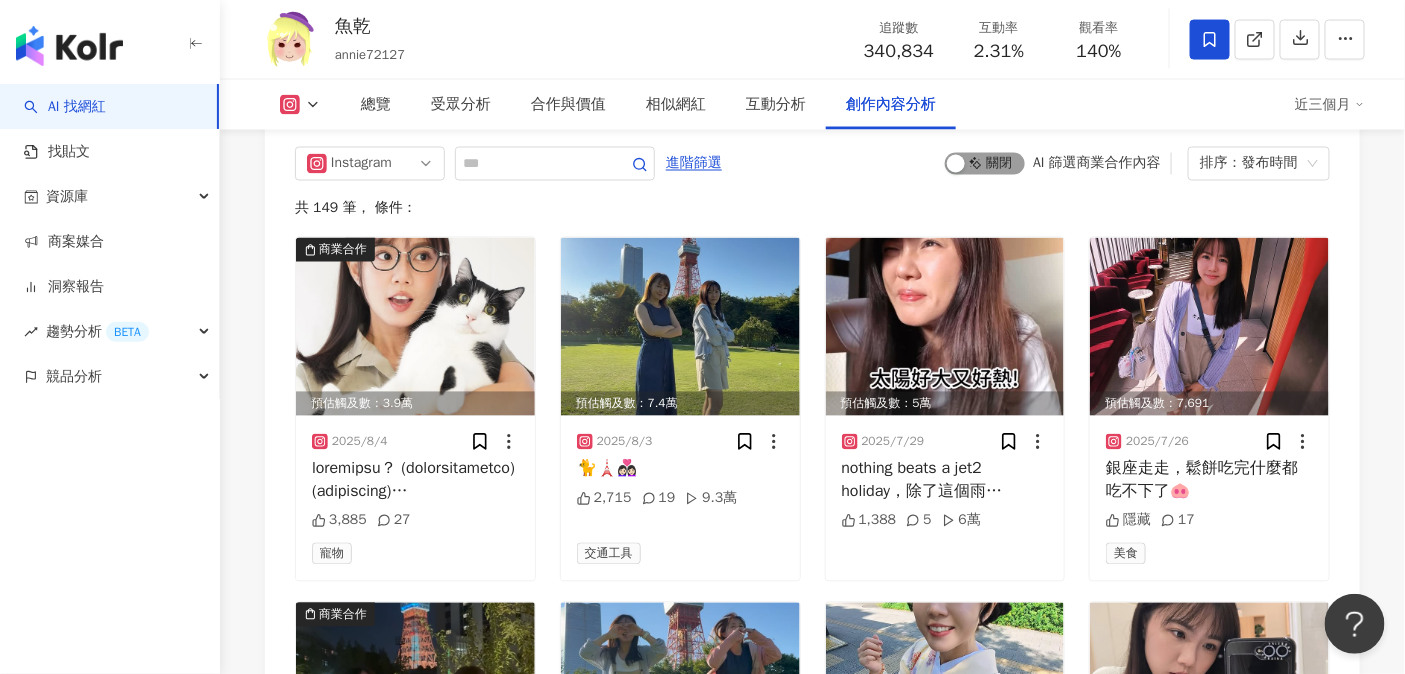 click on "啟動 關閉" at bounding box center [985, 164] 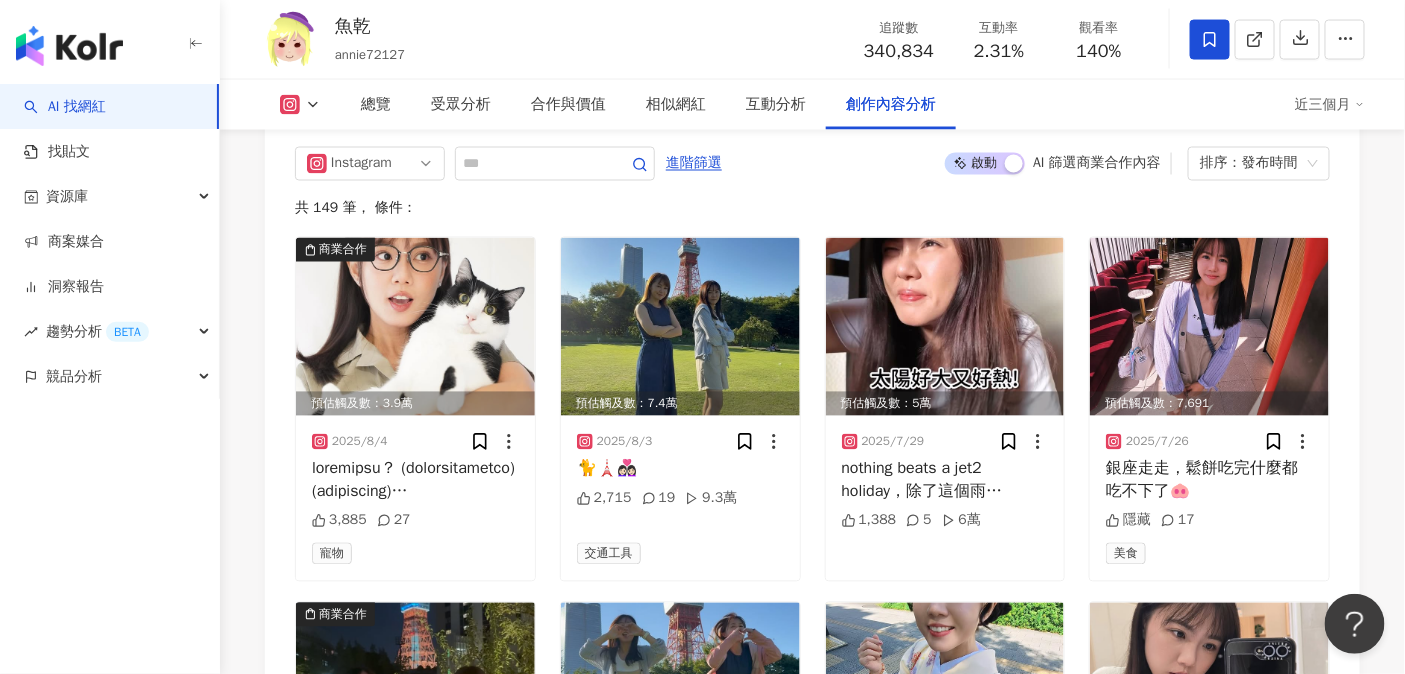 scroll, scrollTop: 6135, scrollLeft: 0, axis: vertical 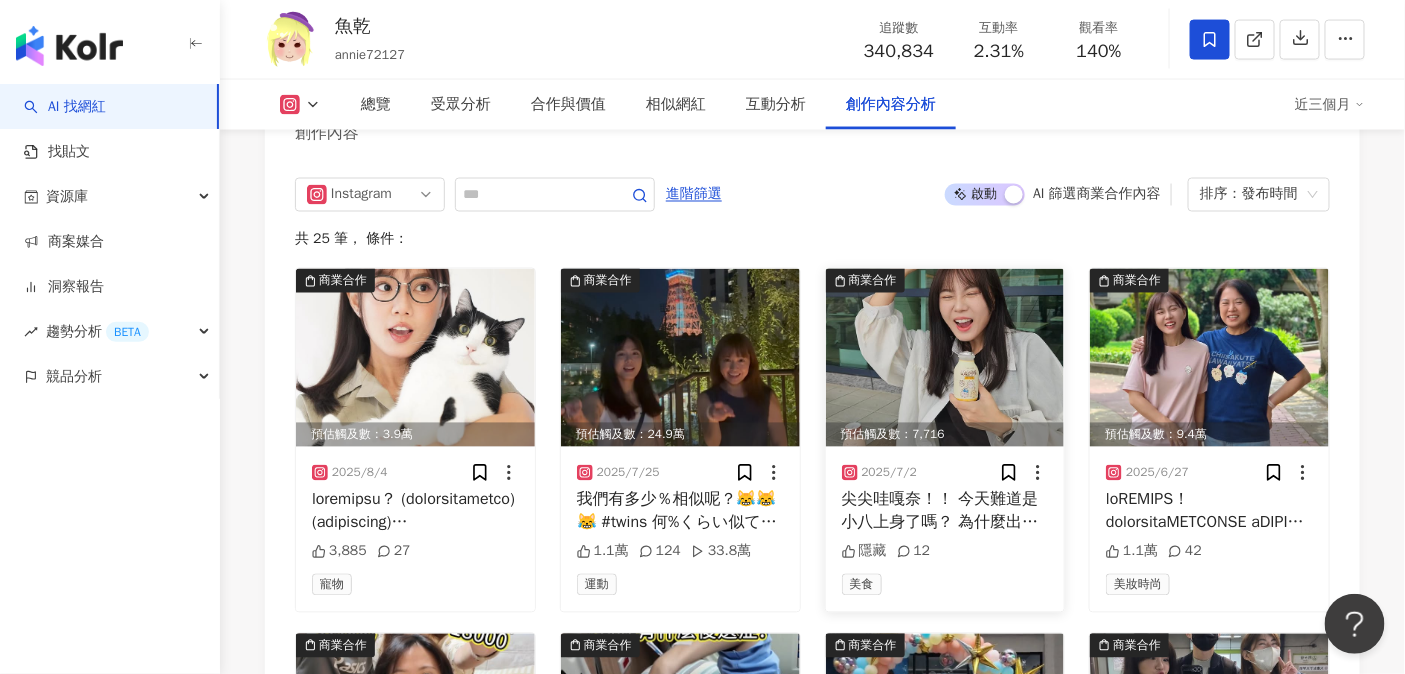click on "尖尖哇嘎奈！！
今天難道是小八上身了嗎？
為什麼出門了才發現穿到家裡拖鞋？
要用手機結果帶到冷氣遙控器！
脫了外套發現連衣服都穿反了！
做了這麼多蠢事怎麼辦啊？？？
嘛...算了(燦爛陽光笑)
跟小八一樣樂觀的笑一笑吧！
喝口吉伊卡哇牛乳，沒什麼好擔心的，
喝完又可以正能量滿滿！
吉伊卡哇牛乳台灣限定款 ，有兩種口味，
分別是富有濃厚香氣的焙茶牛乳，
跟口感滑順甜蜜的蜂蜜牛乳，
而且每瓶乳含量達50%以上，
全台 @7eleventw 都買得到！
現在兩種口味任選第二件六折，
優惠只到7/8，
快快找到最近的門市嚐鮮一下！
@sunfriend_mouth
#懂吃的好朋友 #超商新品
#吉伊卡哇 #chiikawa #ちいかわ" at bounding box center [945, 511] 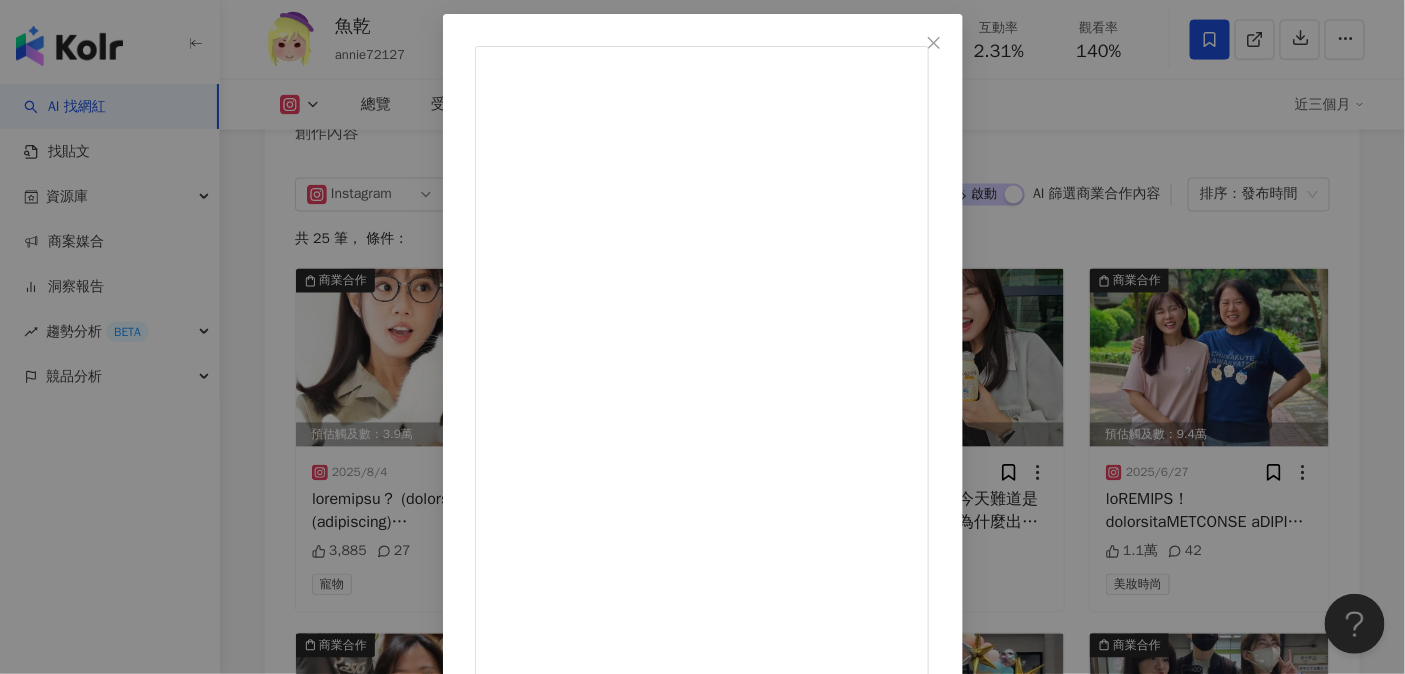 scroll, scrollTop: 196, scrollLeft: 0, axis: vertical 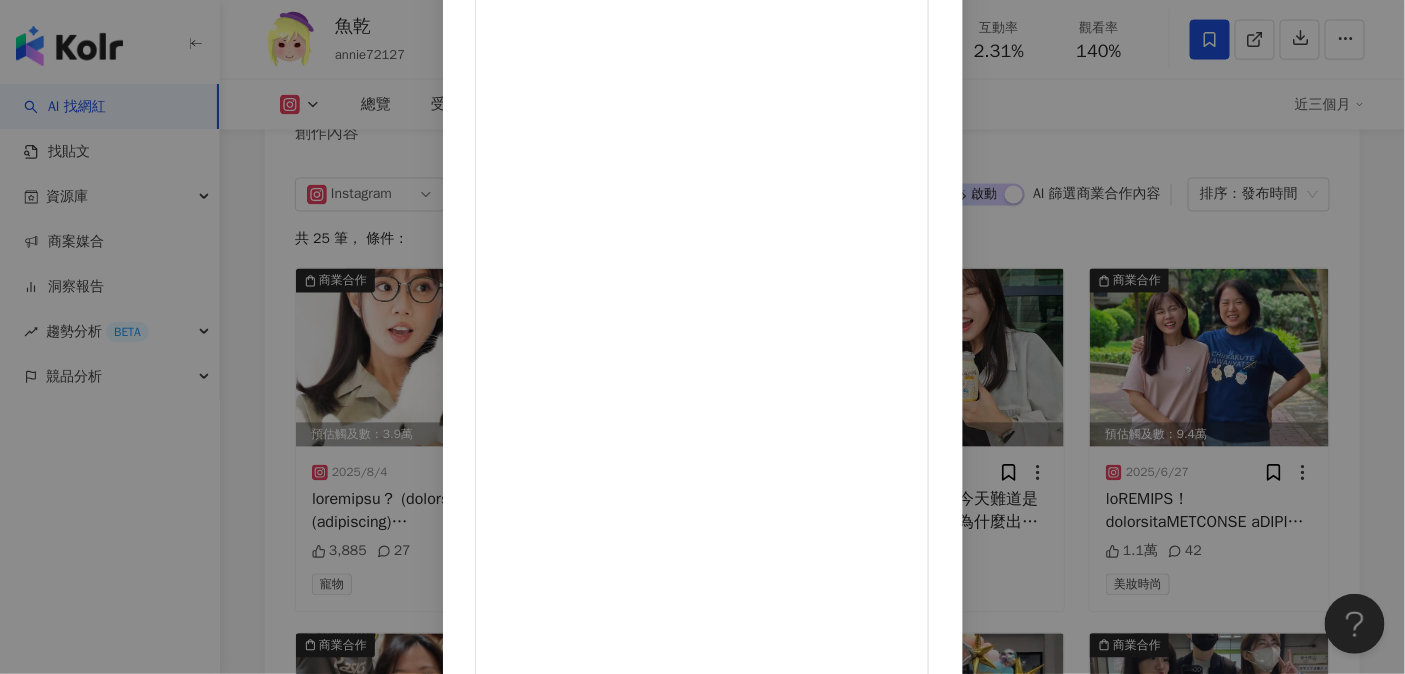 click on "魚乾 2025/7/2 尖尖哇嘎奈！！
今天難道是小八上身了嗎？
為什麼出門了才發現穿到家裡拖鞋？
要用手機結果帶到冷氣遙控器！
脫了外套發現連衣服都穿反了！
做了這麼多蠢事怎麼辦啊？？？
嘛...算了(燦爛陽光笑)
跟小八一樣樂觀的笑一笑吧！
喝口吉伊卡哇牛乳，沒什麼好擔心的，
喝完又可以正能量滿滿！
吉伊卡哇牛乳台灣限定款 ，有兩種口味，
分別是富有濃厚香氣的焙茶牛乳，
跟口感滑順甜蜜的蜂蜜牛乳，
而且每瓶乳含量達50%以上，
全台 @7eleventw 都買得到！
現在兩種口味任選第二件六折，
優惠只到7/8，
快快找到最近的門市嚐鮮一下！
@sunfriend_mouth
#懂吃的好朋友 #超商新品
#吉伊卡哇 #chiikawa #ちいかわ 隱藏 12 查看原始貼文" at bounding box center [702, 337] 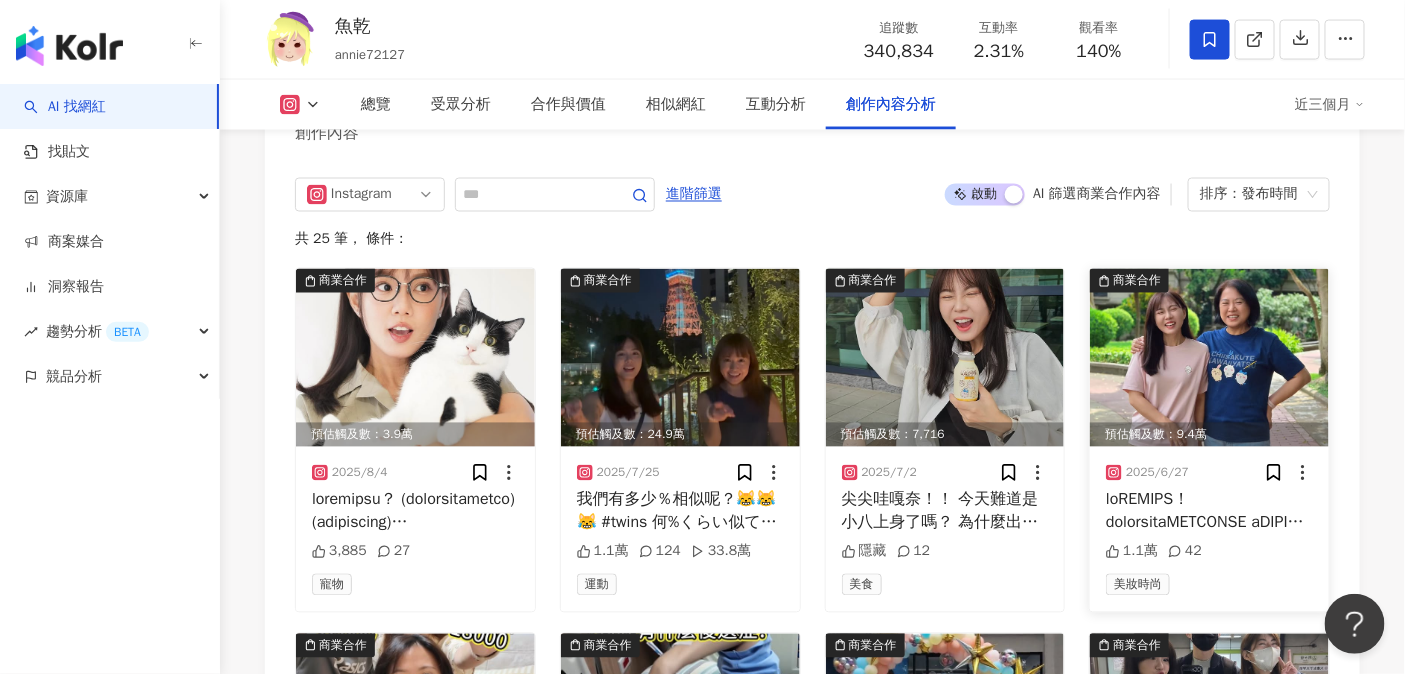 click at bounding box center (1209, 511) 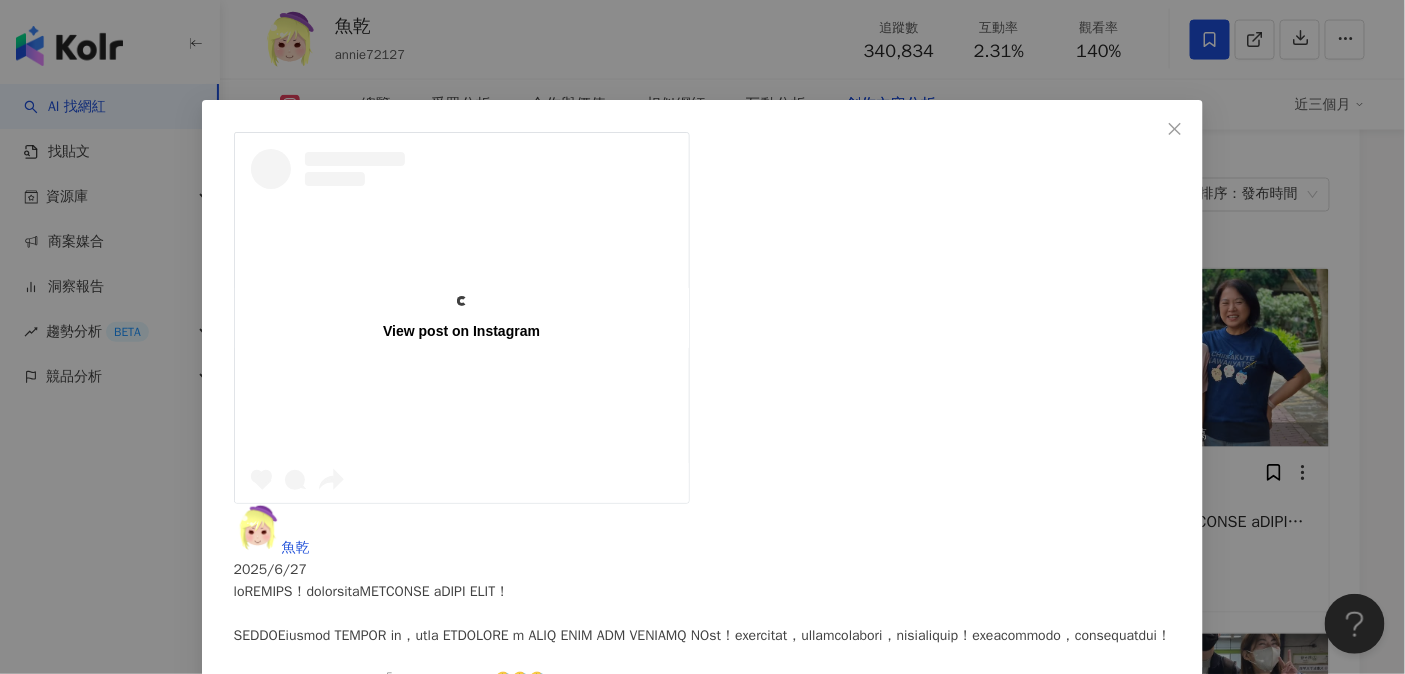 click on "View post on Instagram   魚乾 2025/6/27 1.1萬 42 查看原始貼文" at bounding box center (702, 337) 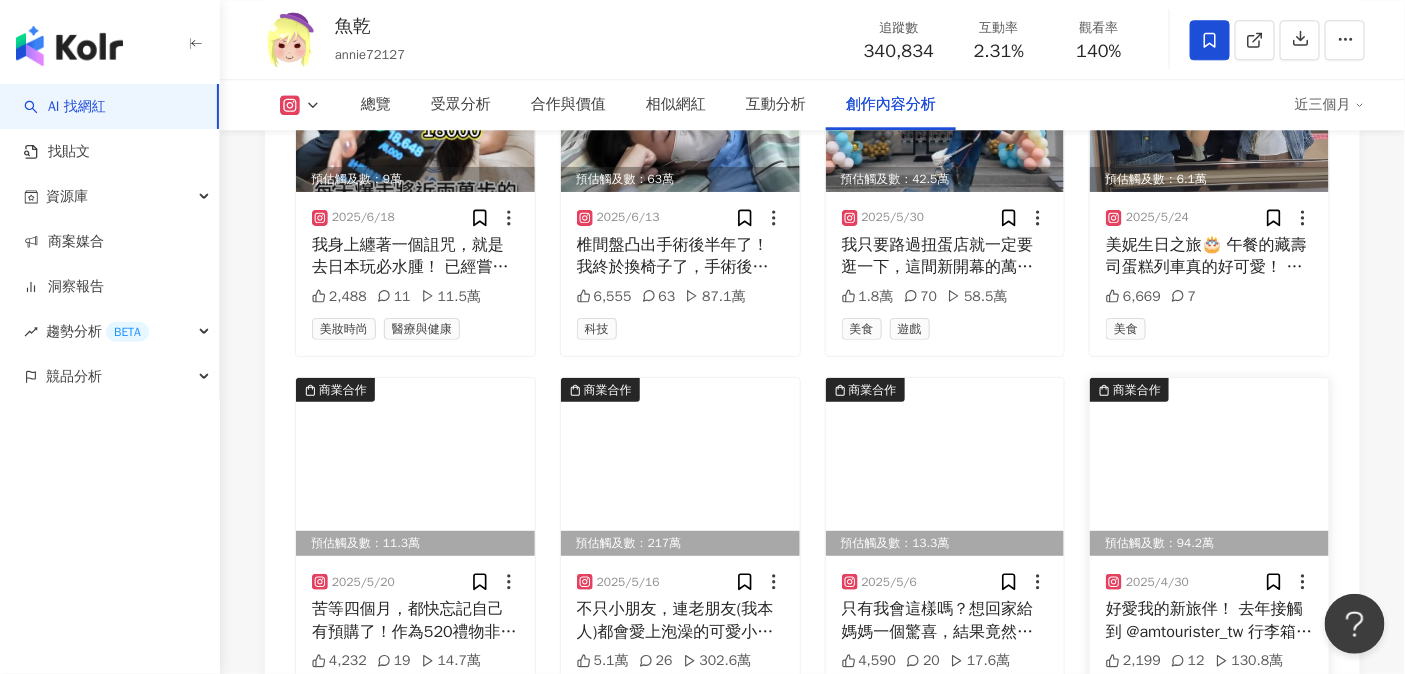 scroll, scrollTop: 6796, scrollLeft: 0, axis: vertical 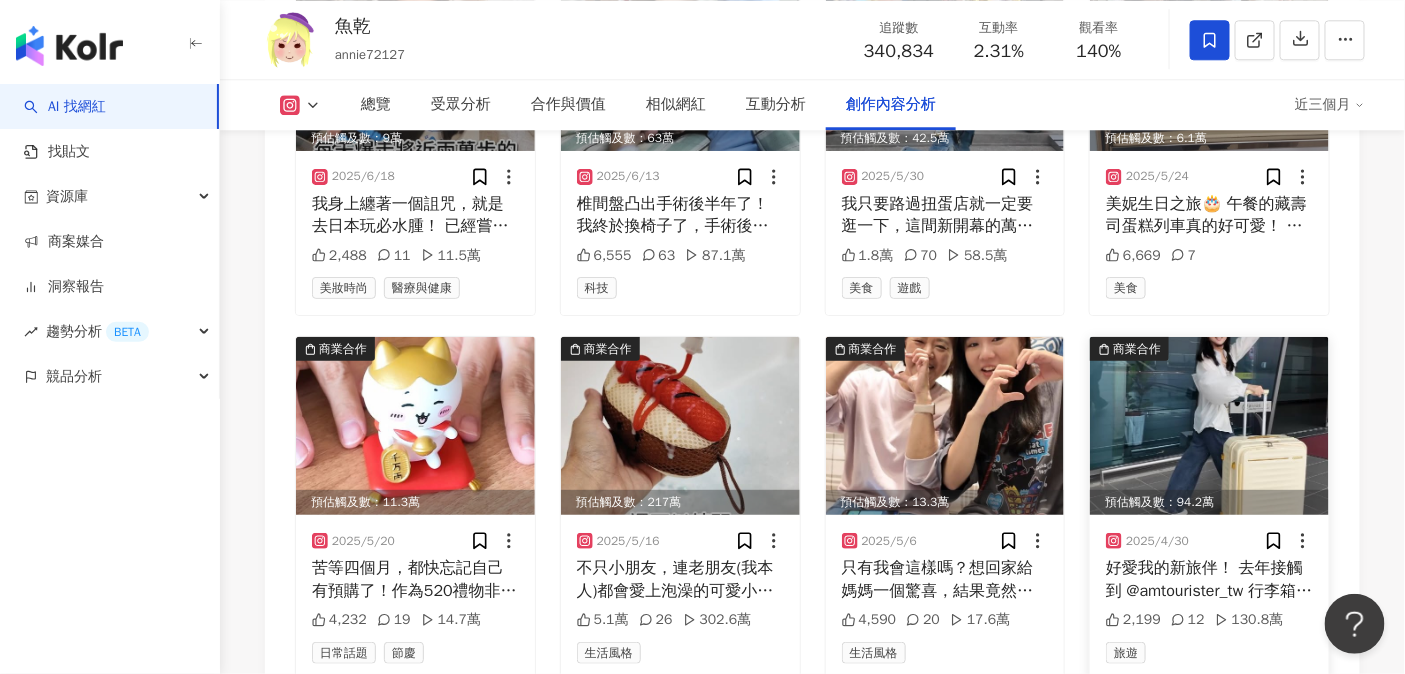 click on "好愛我的新旅伴！
去年接觸到 @amtourister_tw 行李箱之後從此離不開側開行李箱，走道狹小的地方也能打開行李真的太太太讚！這顆大熱賣的Frontec造型很有設計感而且顏色好可愛，不只有超好嚕的輪子跟可以長高的容量，還具有煞車跟側邊掛勾方便更升級！我已經迫不及待要帶它遊歷各地了！
#AmericantouristerTW #美國旅行者 #FRONTEC #上掀式行李箱" at bounding box center (1209, 579) 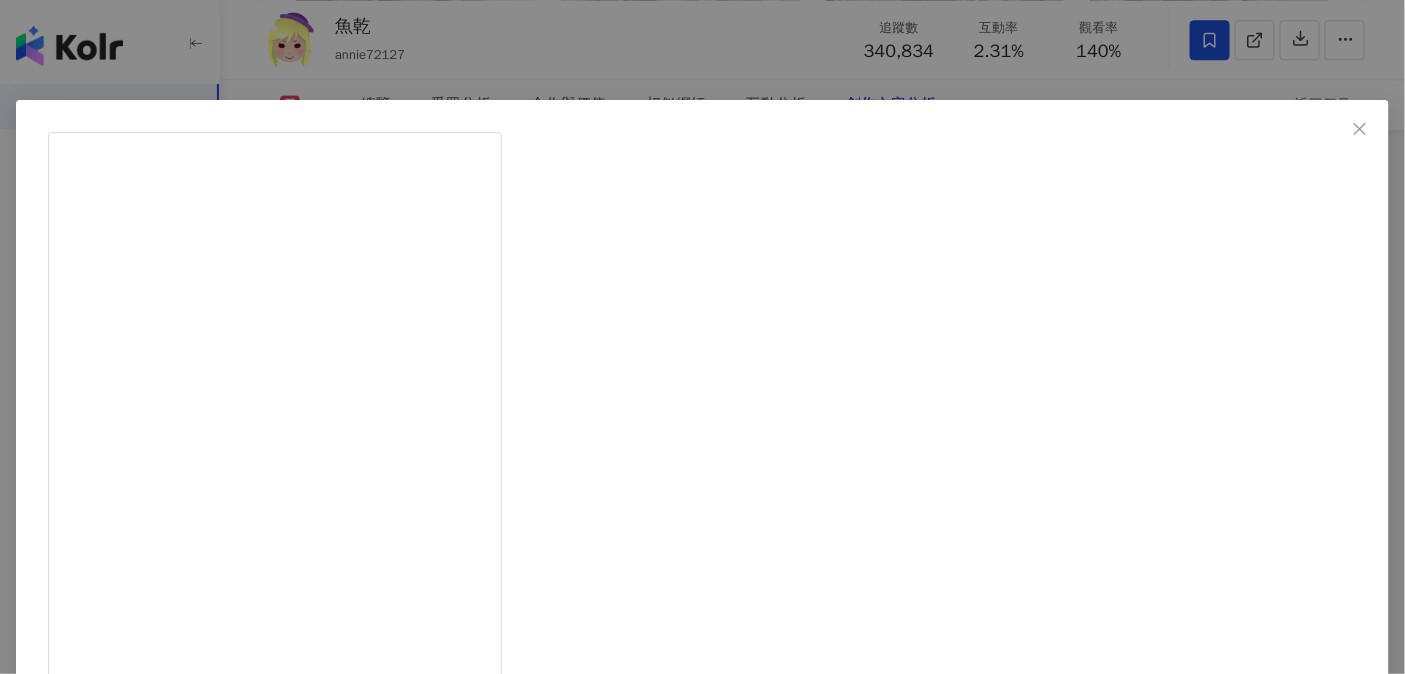 click on "魚乾 2025/4/30 好愛我的新旅伴！
去年接觸到 @amtourister_tw 行李箱之後從此離不開側開行李箱，走道狹小的地方也能打開行李真的太太太讚！這顆大熱賣的Frontec造型很有設計感而且顏色好可愛，不只有超好嚕的輪子跟可以長高的容量，還具有煞車跟側邊掛勾方便更升級！我已經迫不及待要帶它遊歷各地了！
#AmericantouristerTW #美國旅行者 #FRONTEC #上掀式行李箱 2,199 12 130.8萬 查看原始貼文" at bounding box center [702, 337] 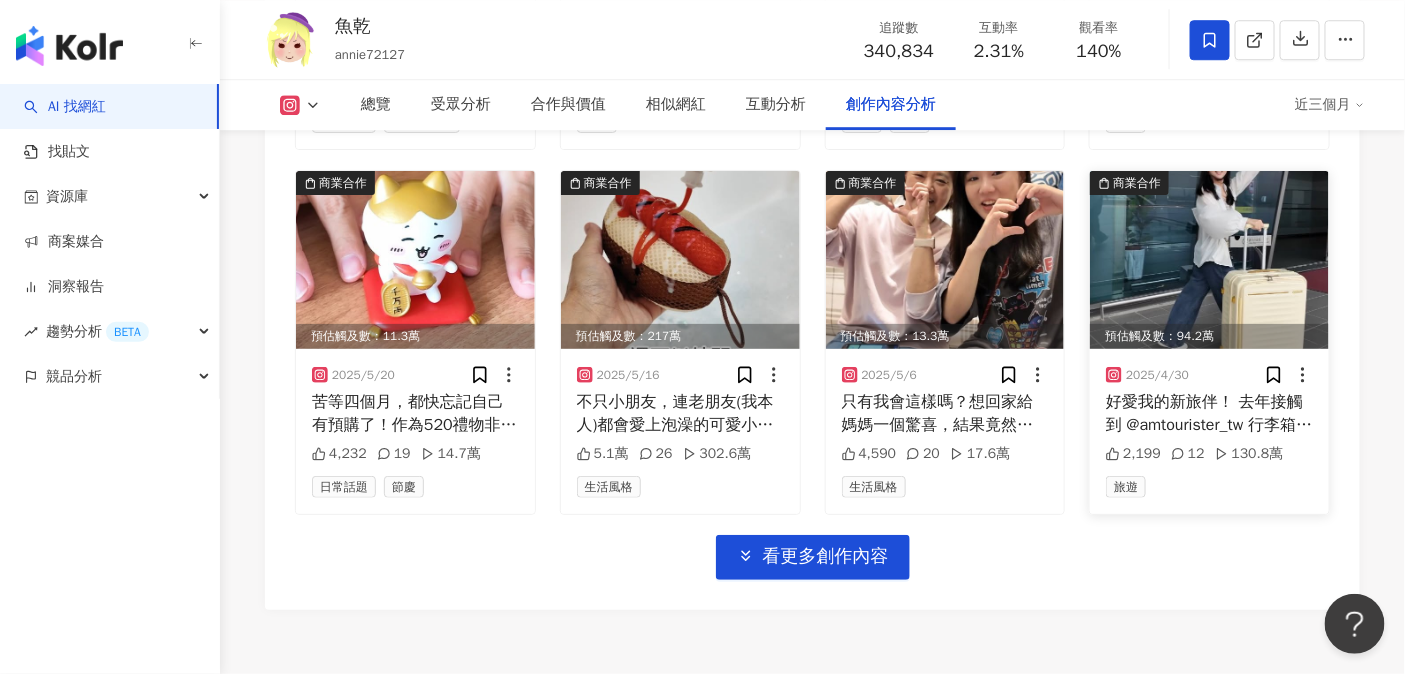 scroll, scrollTop: 6965, scrollLeft: 0, axis: vertical 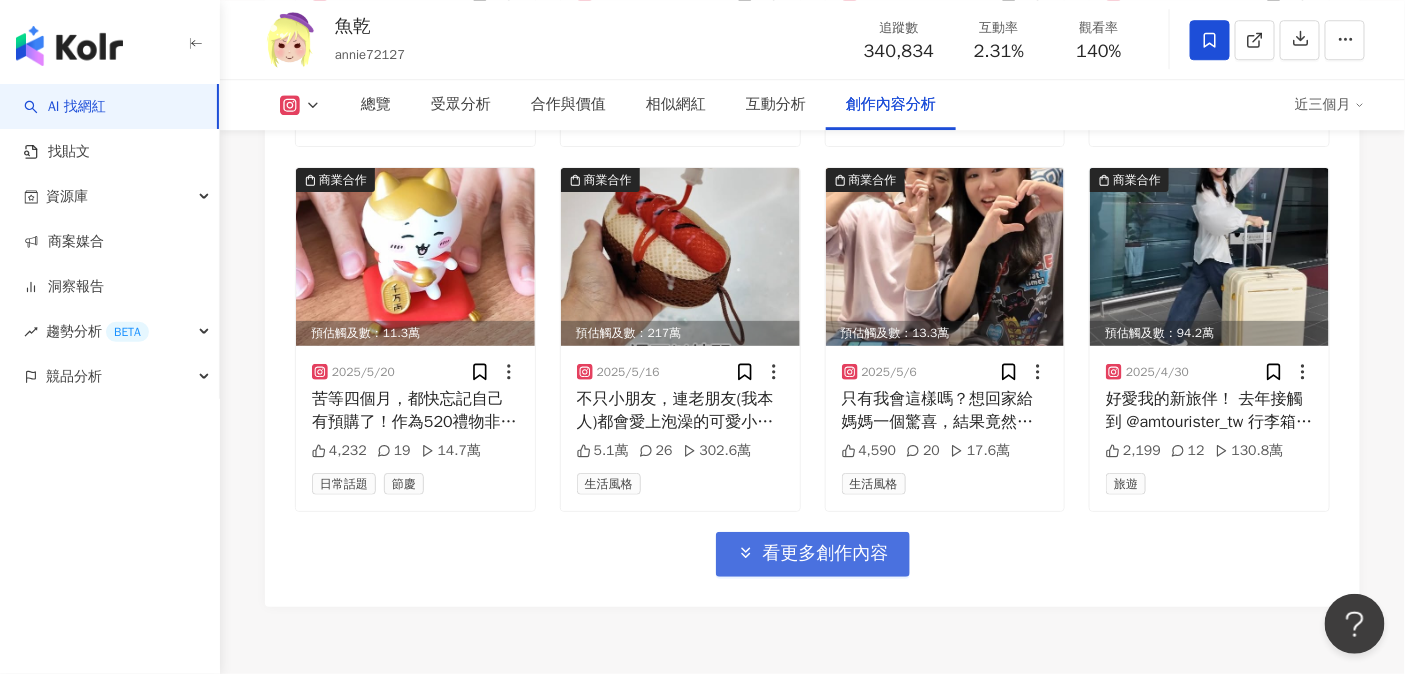 click on "看更多創作內容" at bounding box center (826, 554) 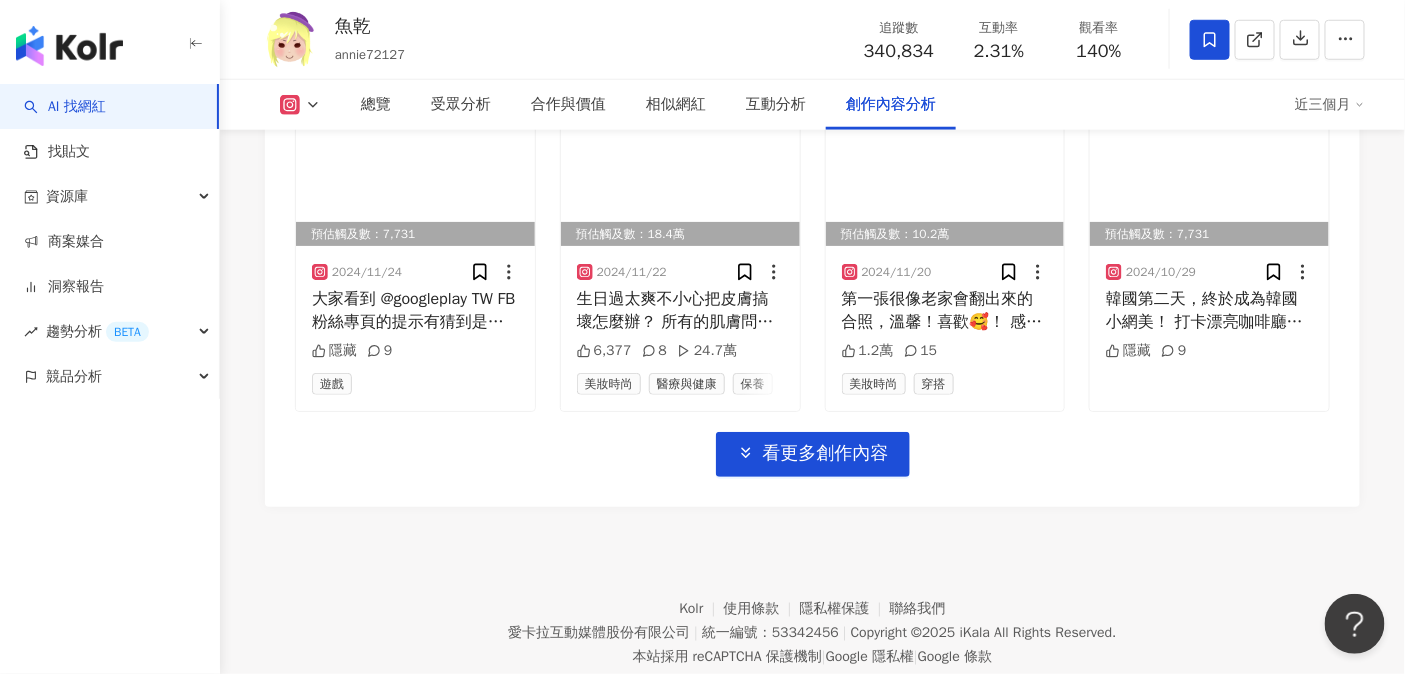 scroll, scrollTop: 8016, scrollLeft: 0, axis: vertical 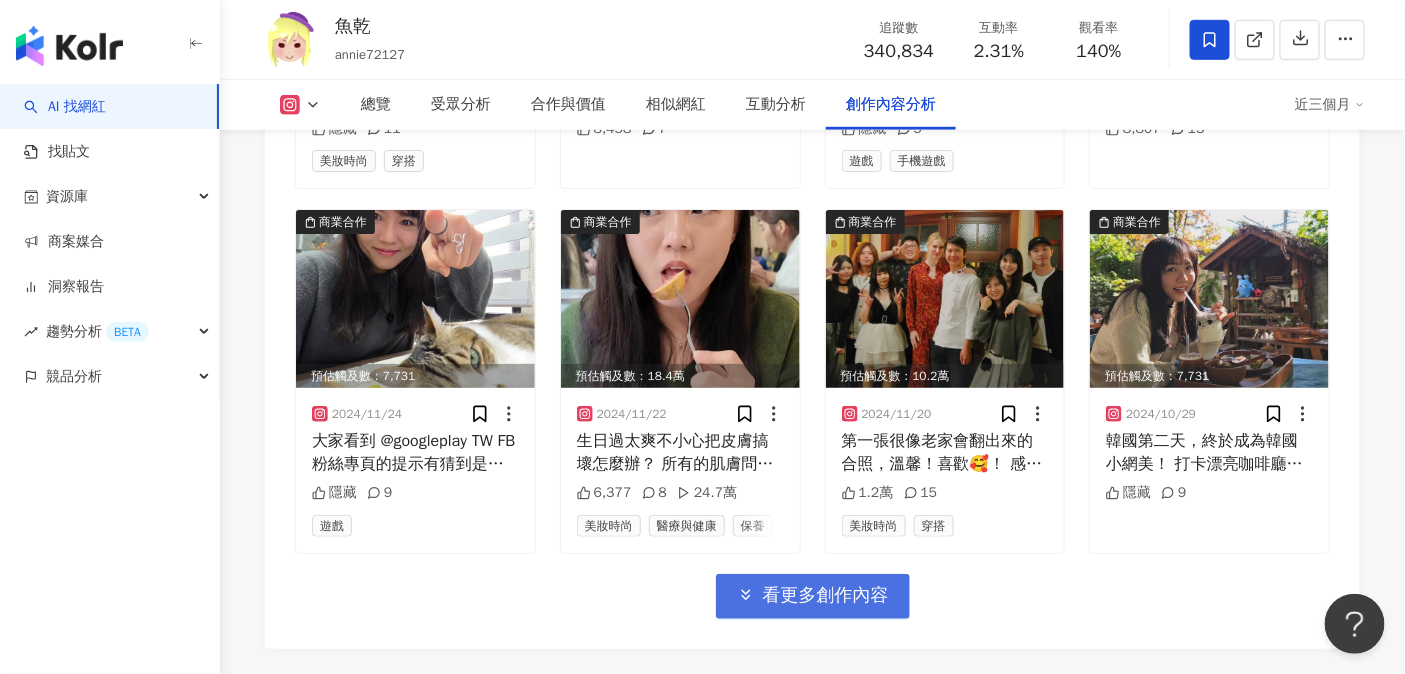 click on "看更多創作內容" at bounding box center [826, 596] 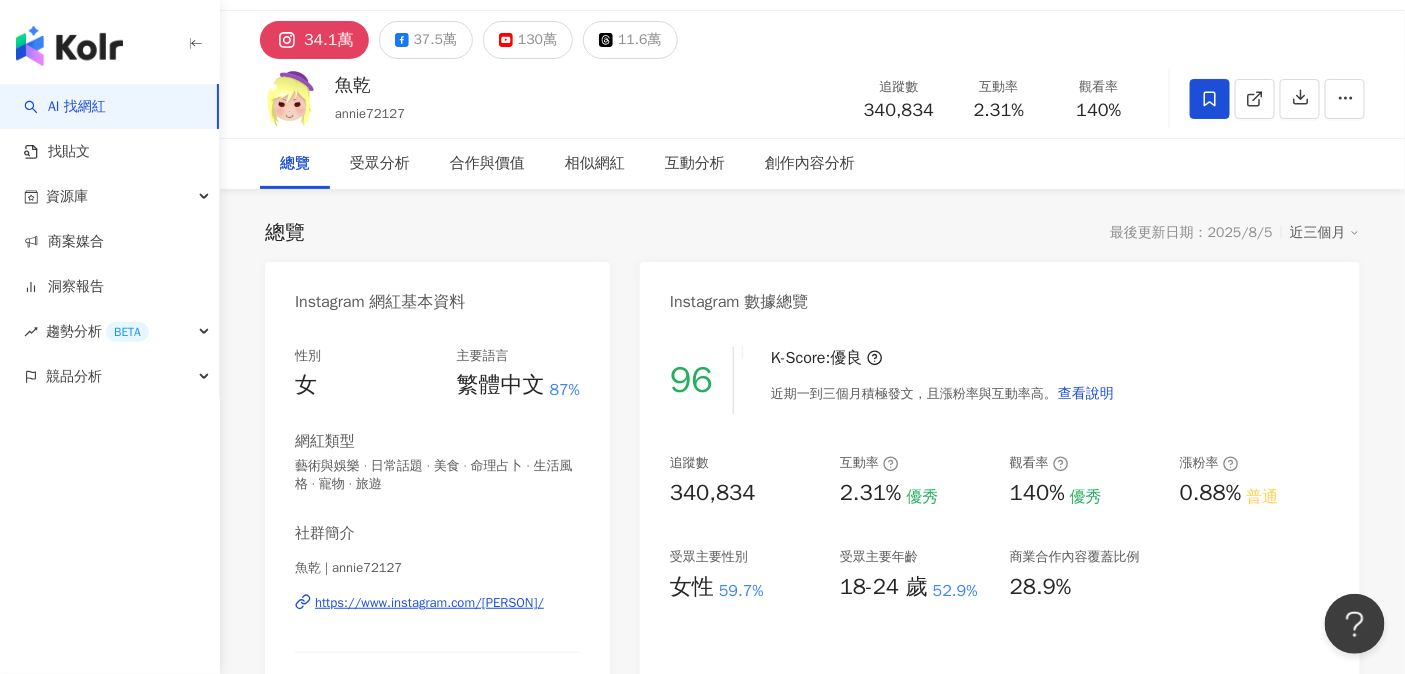 scroll, scrollTop: 0, scrollLeft: 0, axis: both 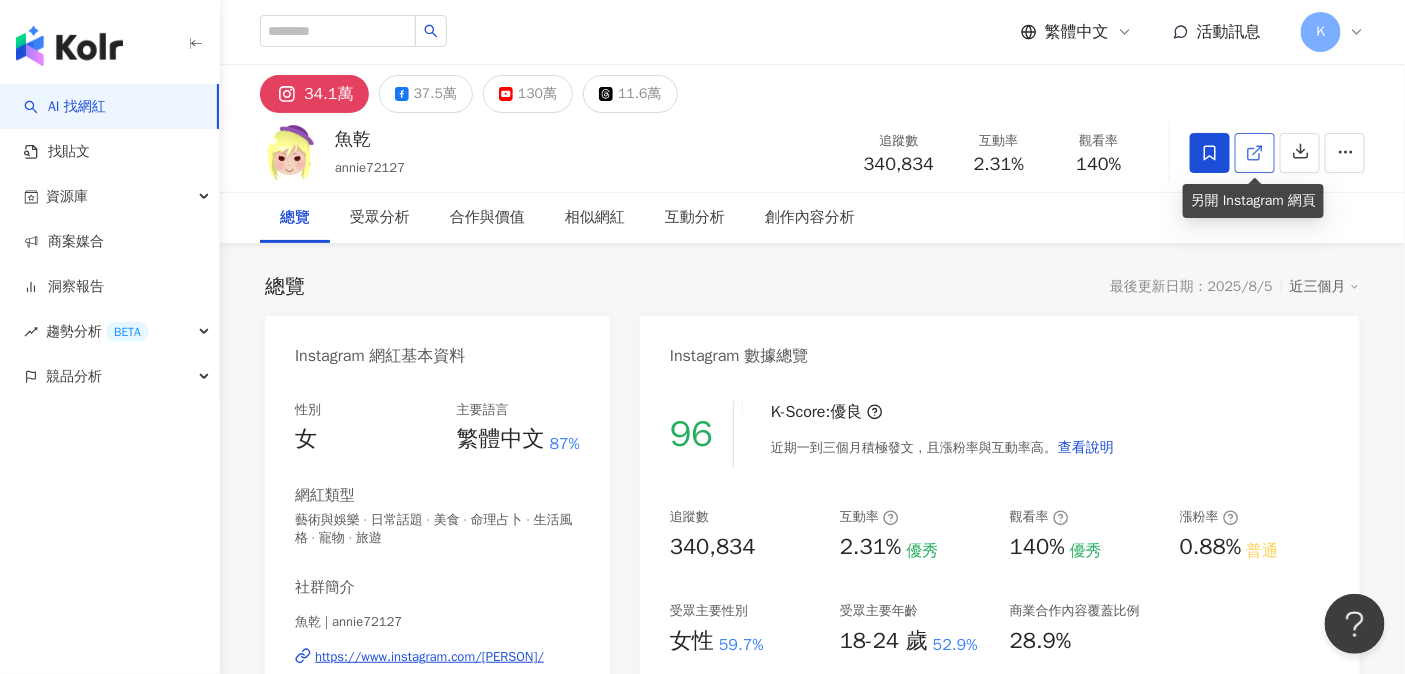 click 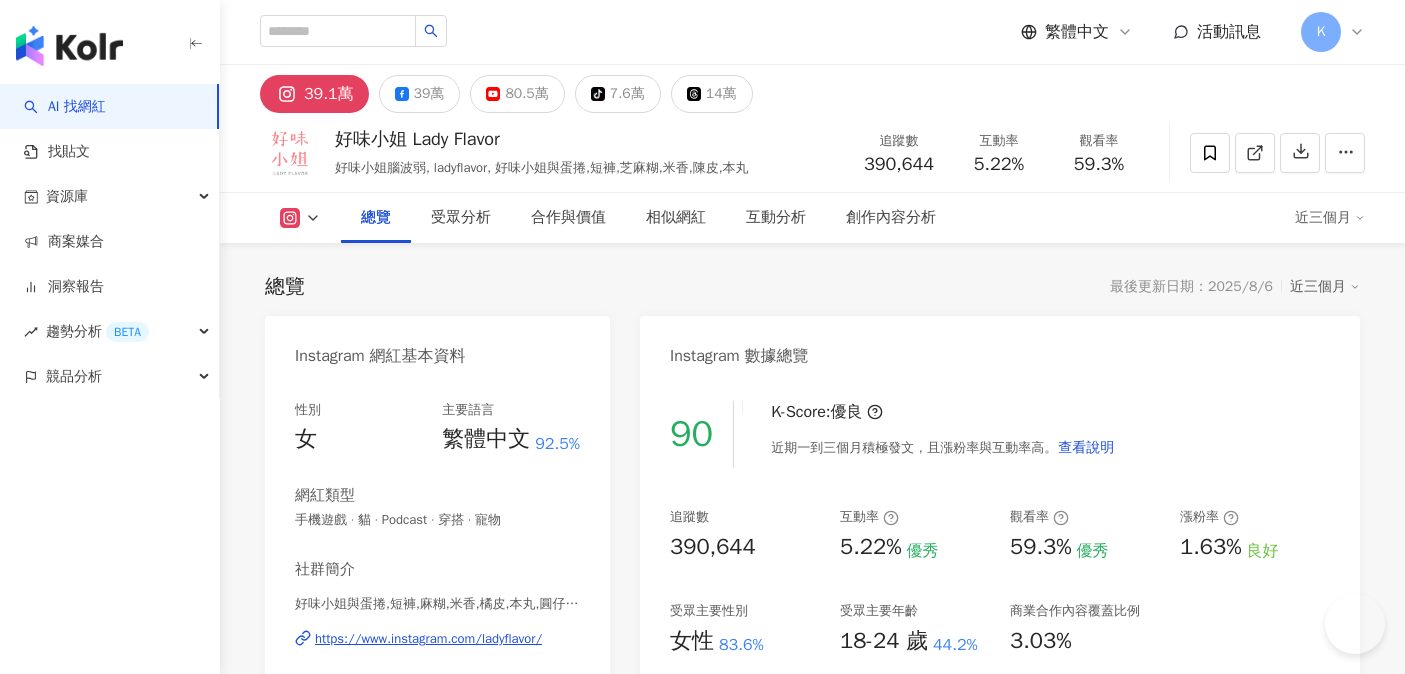 scroll, scrollTop: 0, scrollLeft: 0, axis: both 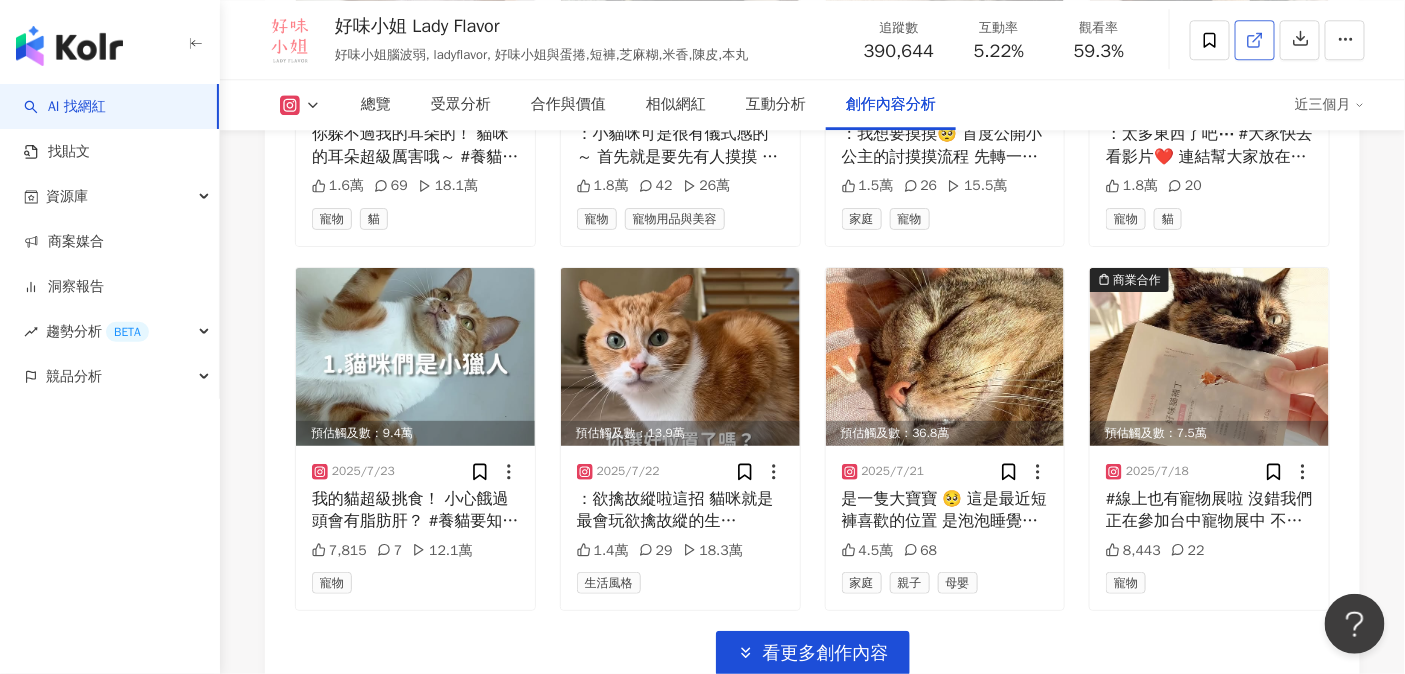 click 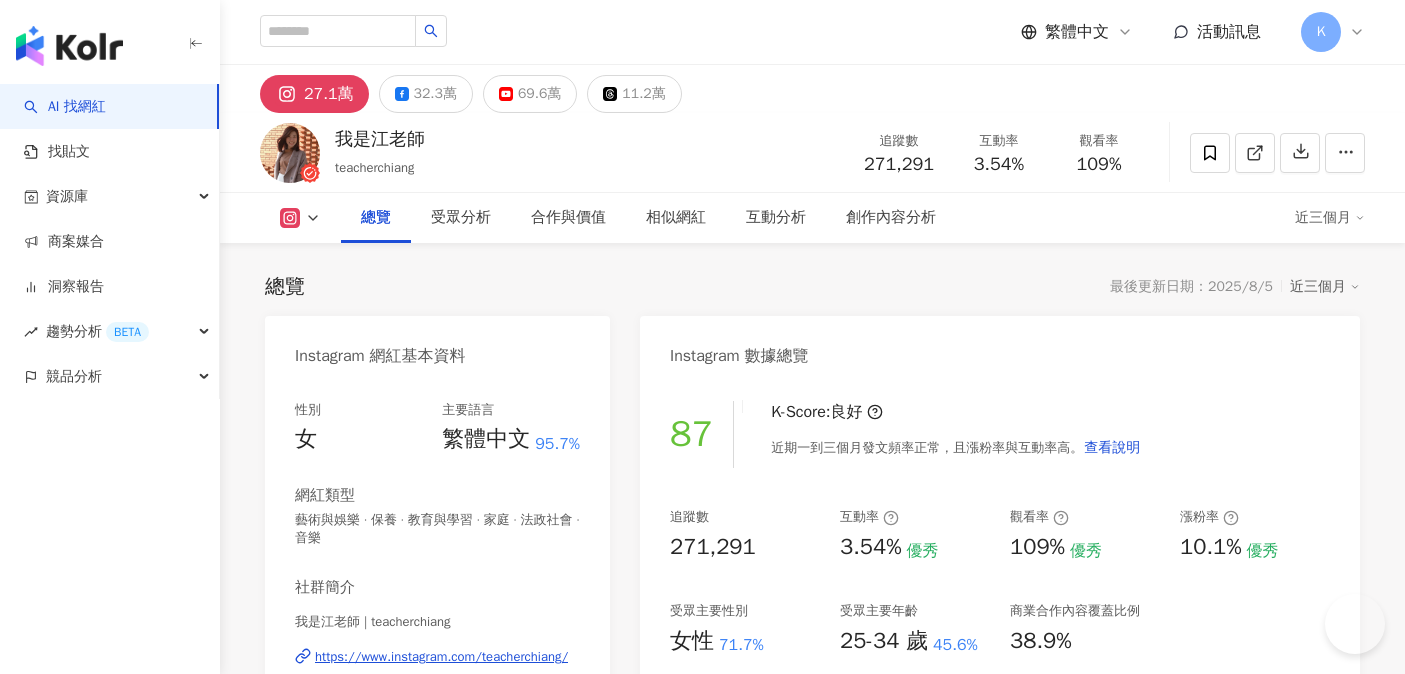scroll, scrollTop: 0, scrollLeft: 0, axis: both 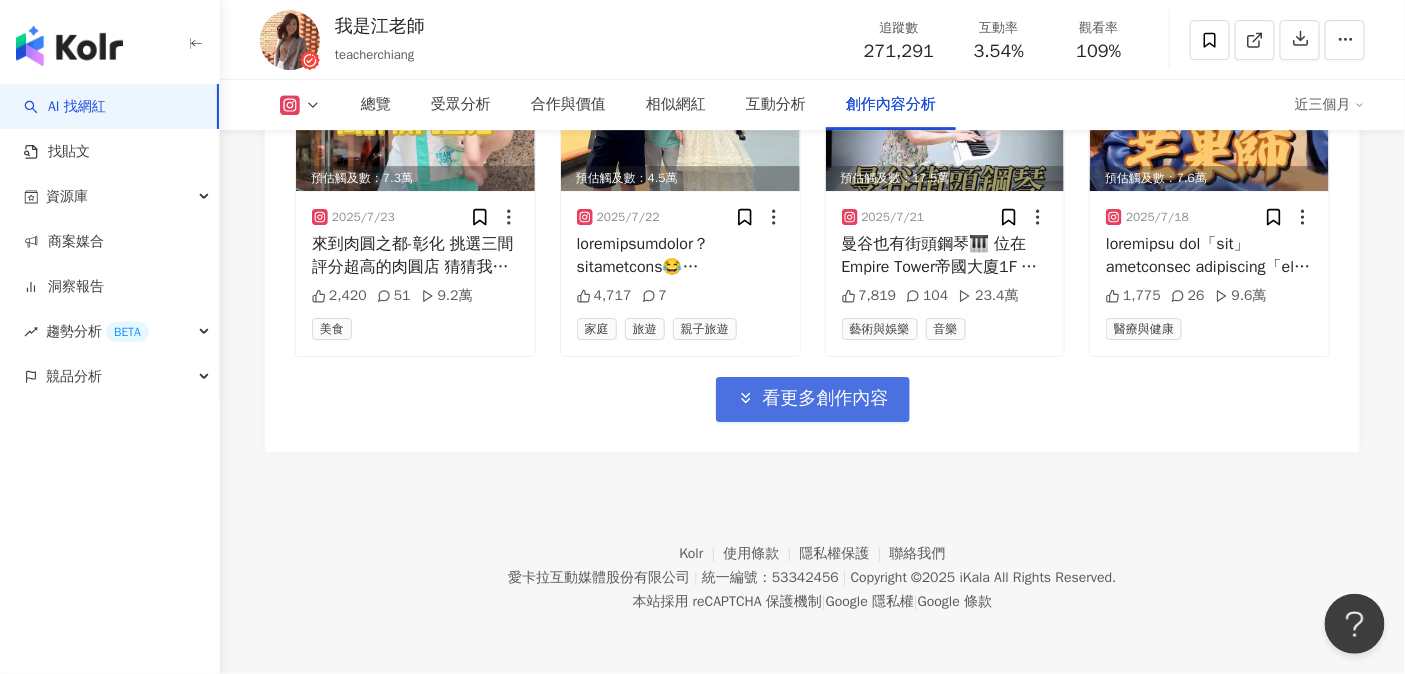 click on "看更多創作內容" at bounding box center [826, 399] 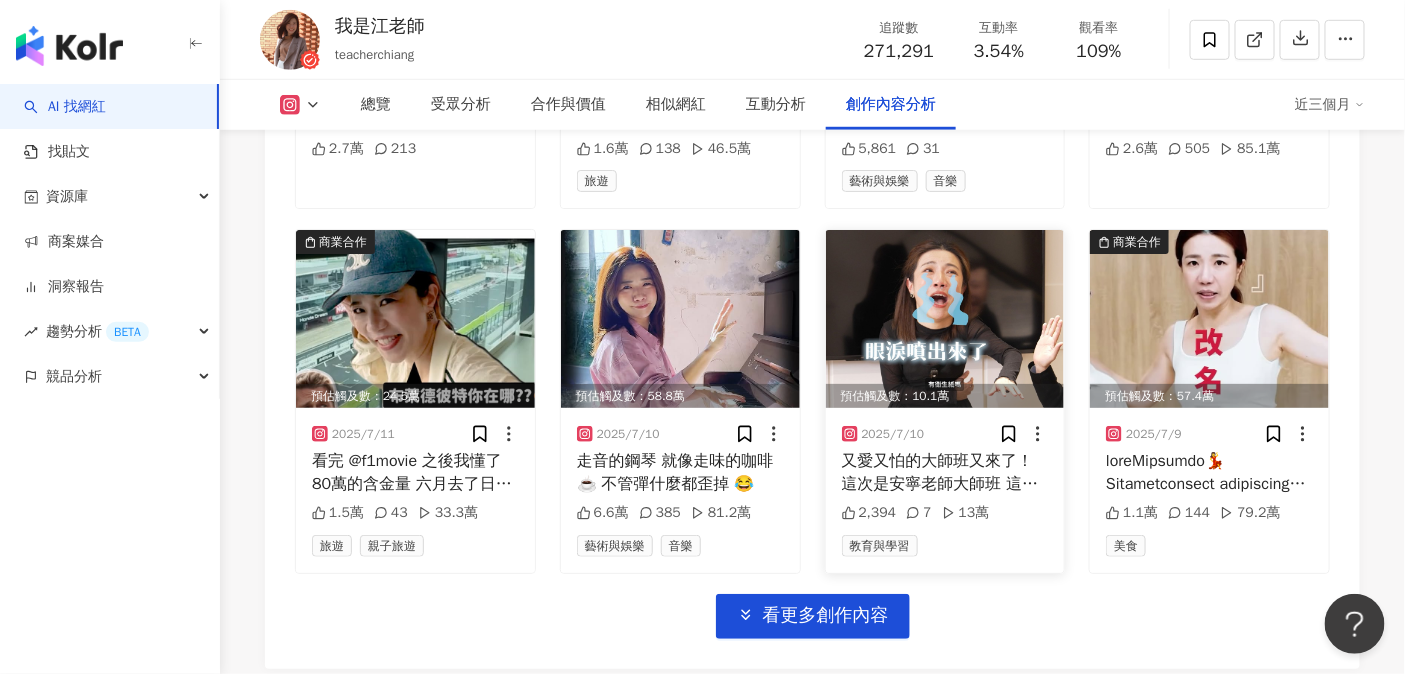 scroll, scrollTop: 8046, scrollLeft: 0, axis: vertical 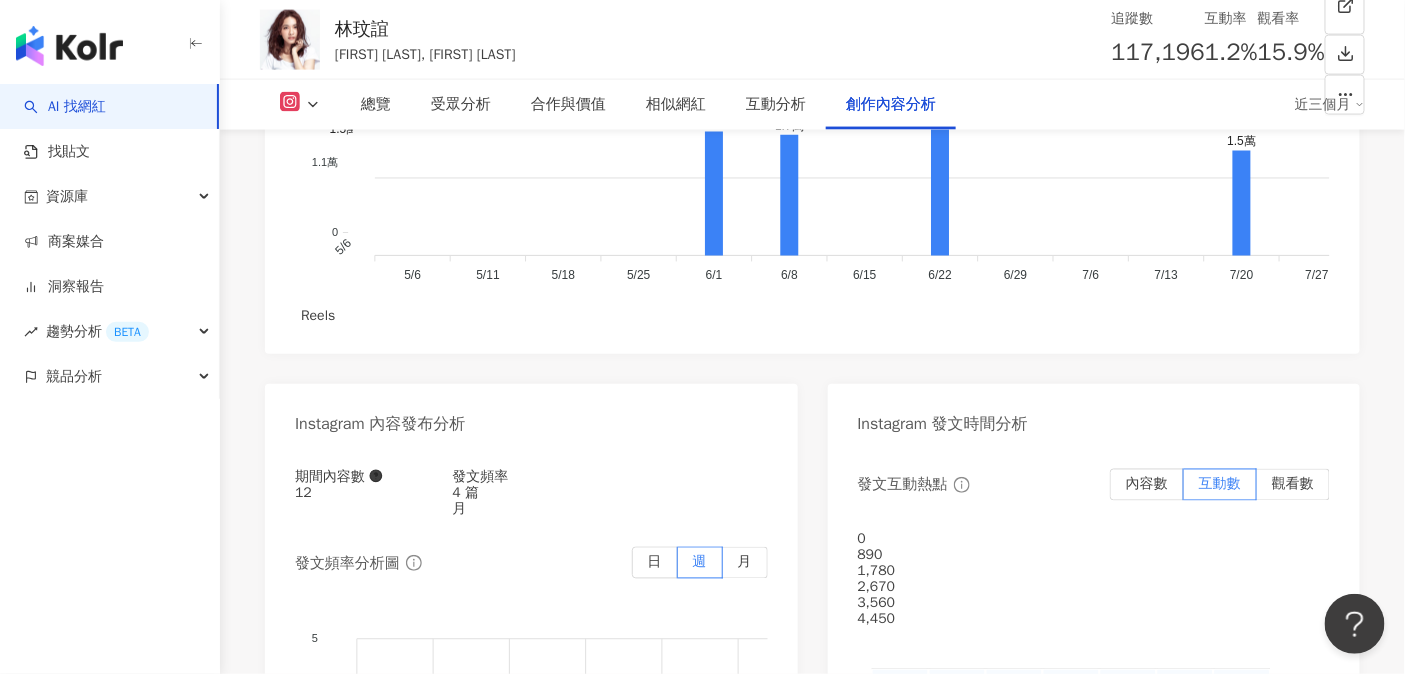 click on "啟動 關閉" at bounding box center (985, 1824) 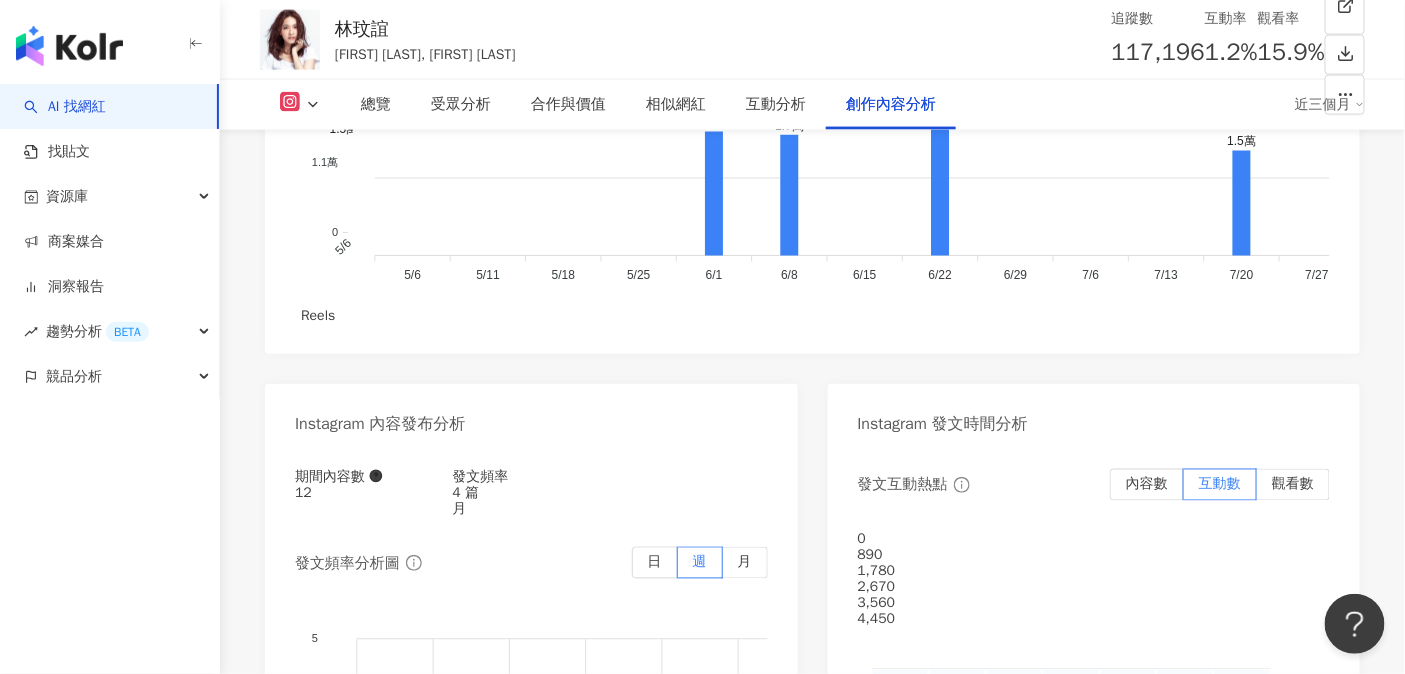 scroll, scrollTop: 6143, scrollLeft: 0, axis: vertical 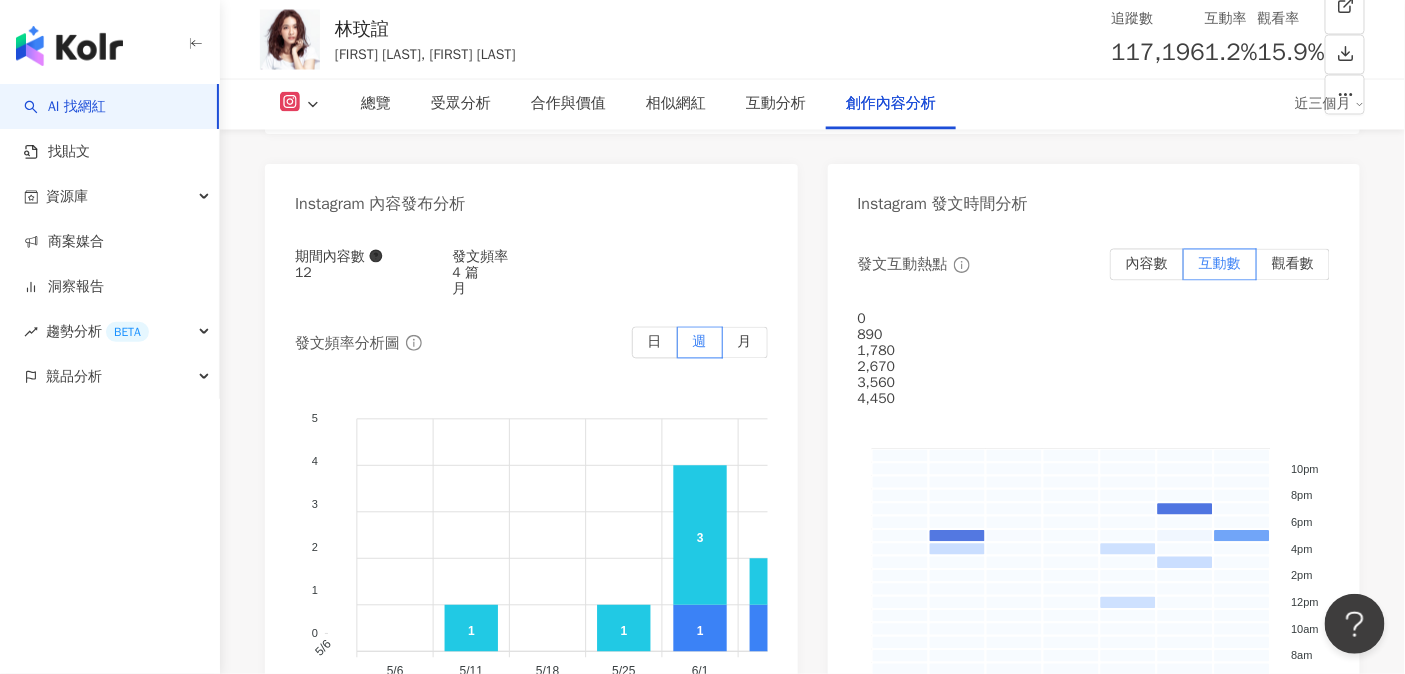click on "2025/6/6 🐰🎀🌸
#原來我在姐姐眼中這麼可愛
#這要有愛才拍的出來吧
#明天在STAYREAL忠孝旗艦店等你們喲🩷
📷by @athena.1120 1,675 37 1.8萬 家庭 親子" at bounding box center [680, 1867] 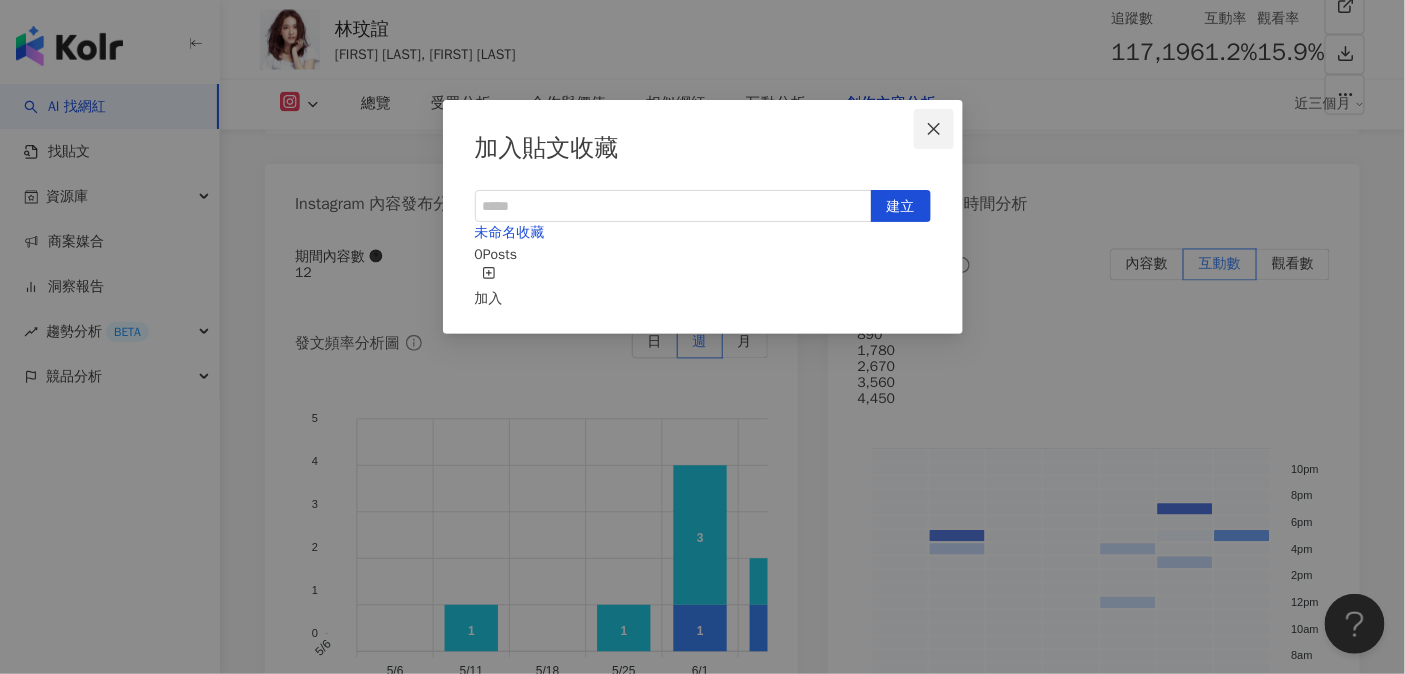 click 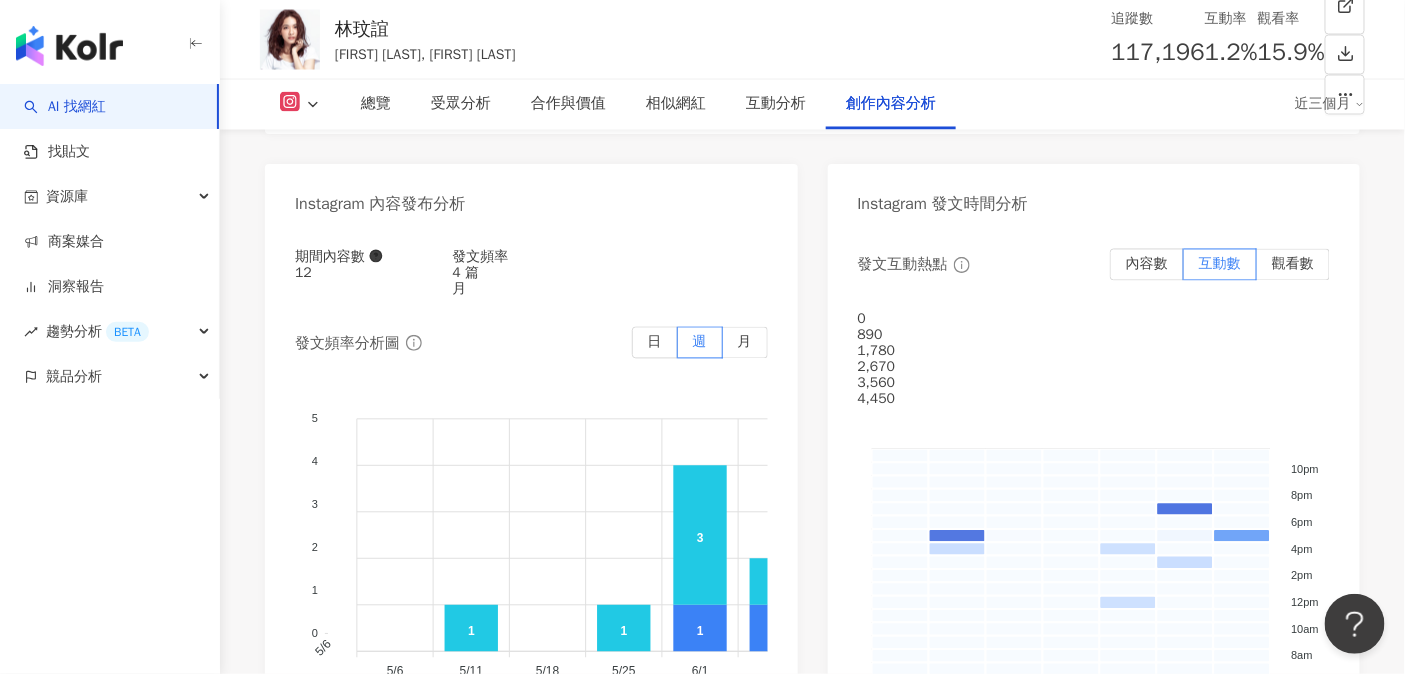 scroll, scrollTop: 6440, scrollLeft: 0, axis: vertical 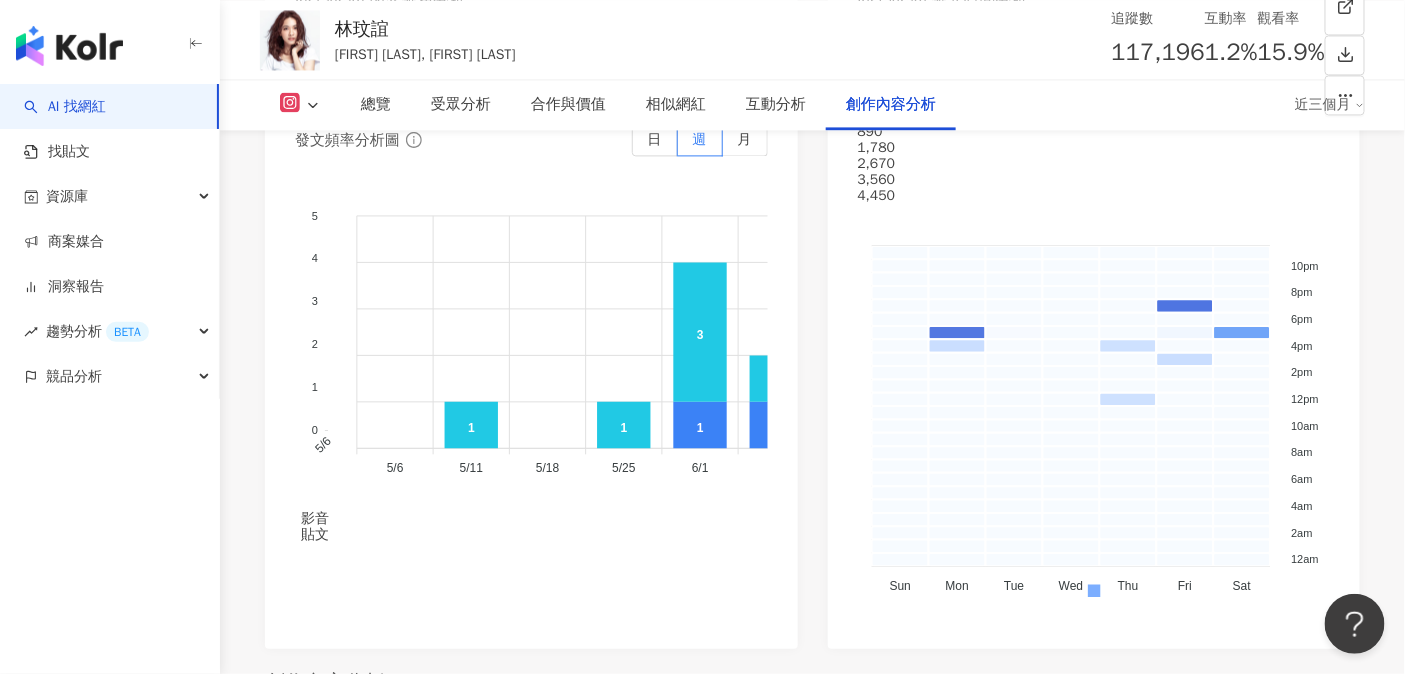 click at bounding box center [945, 2026] 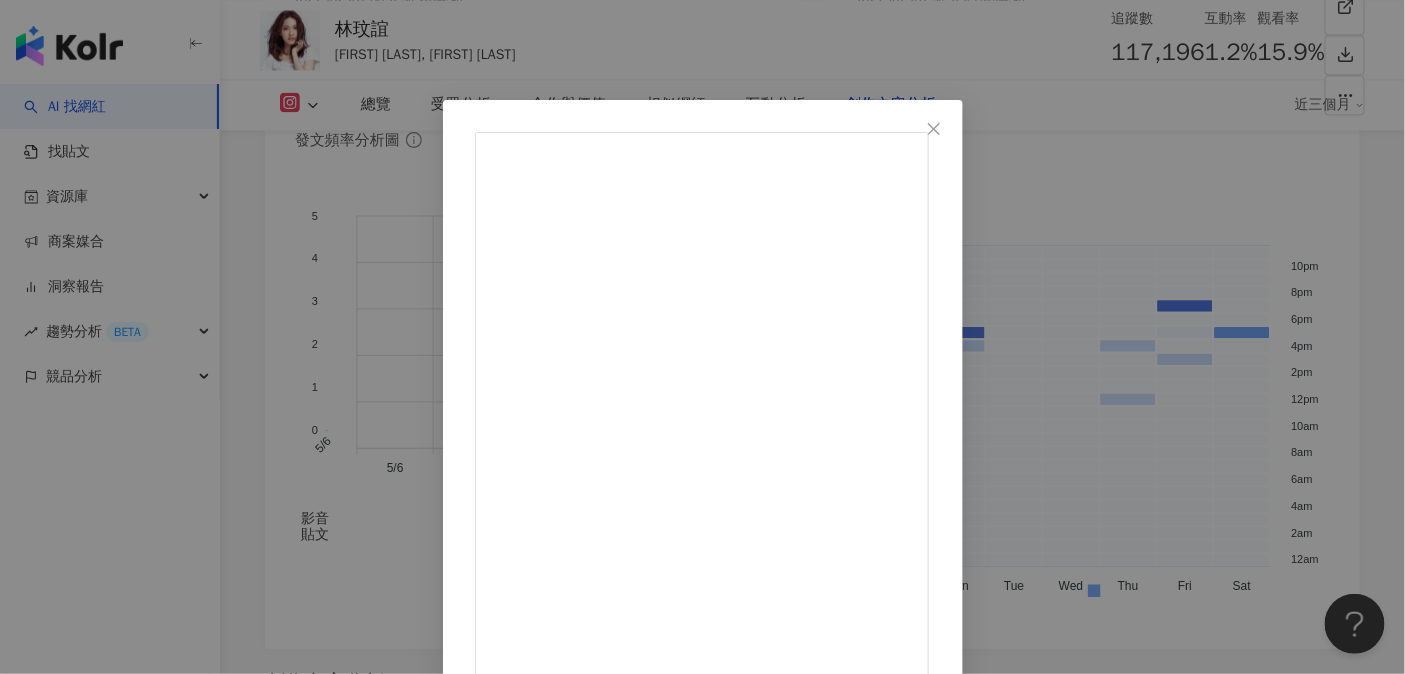 scroll, scrollTop: 123, scrollLeft: 0, axis: vertical 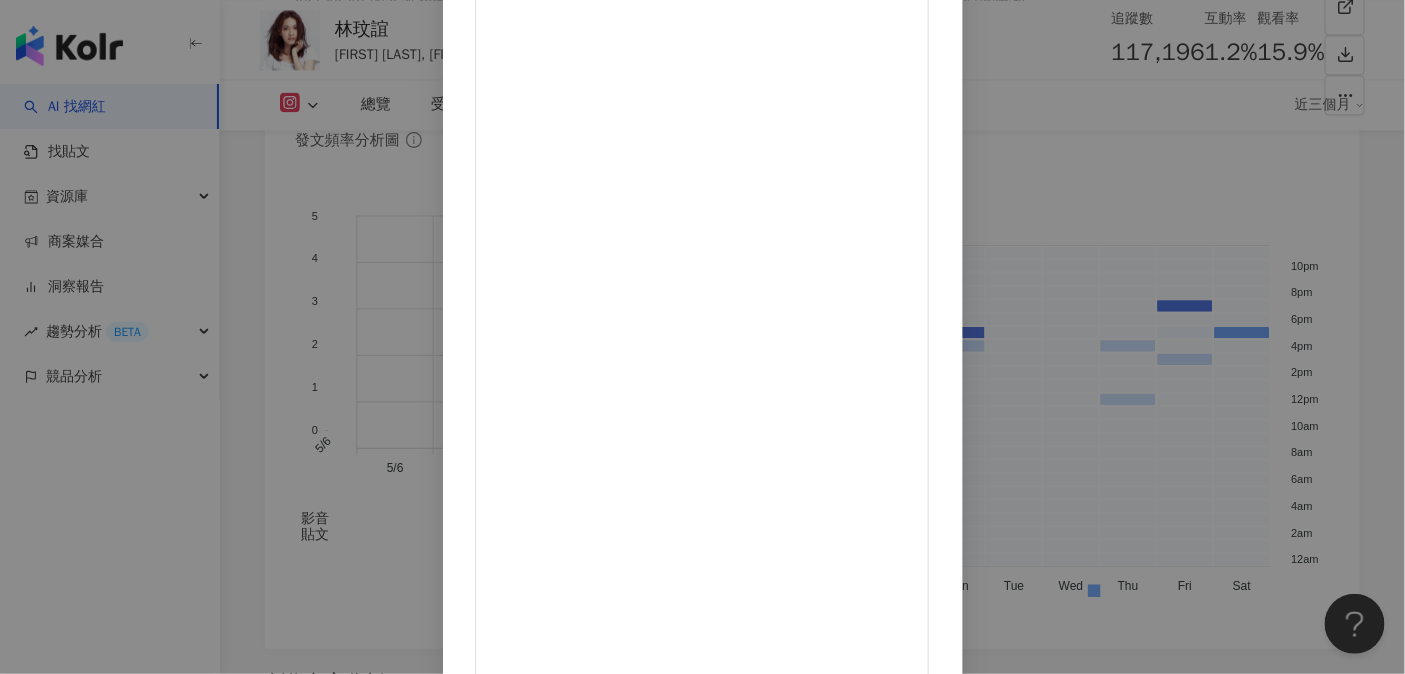 click on "林玟誼 2024/11/14 3,096 48 查看原始貼文" at bounding box center (702, 337) 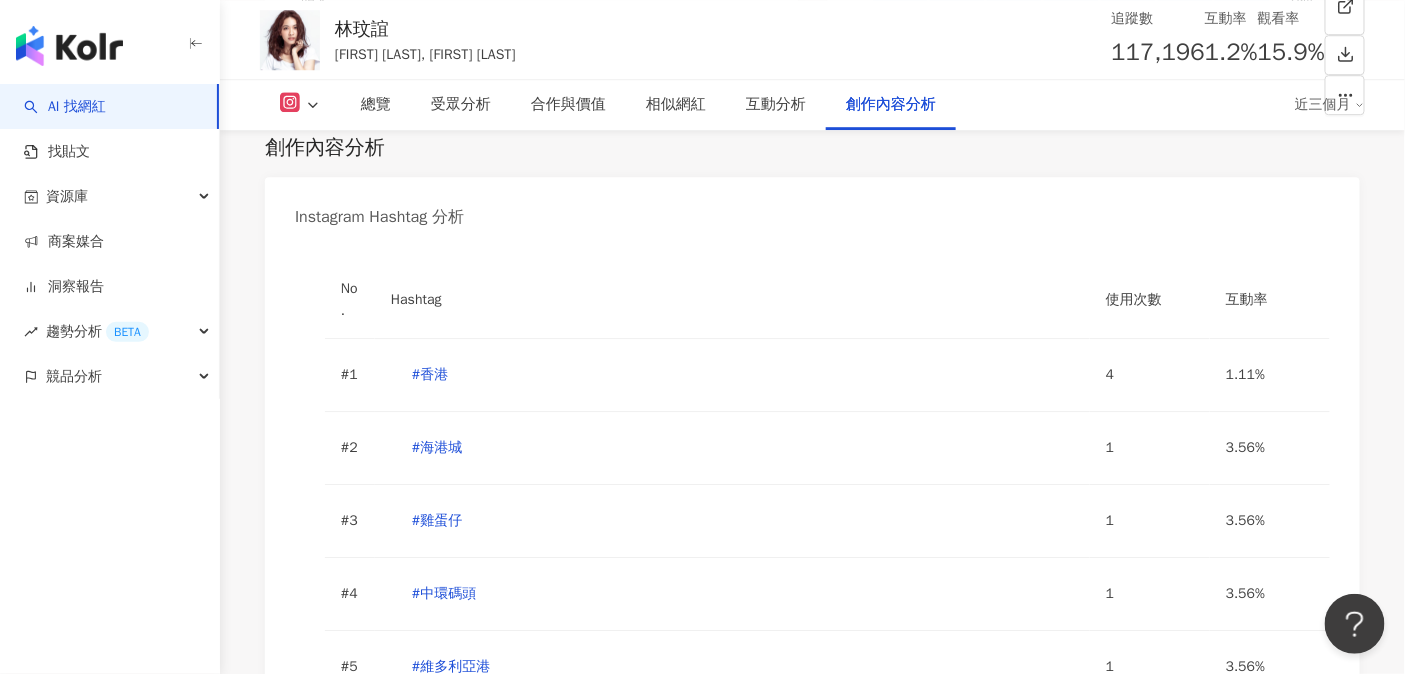 scroll, scrollTop: 7034, scrollLeft: 0, axis: vertical 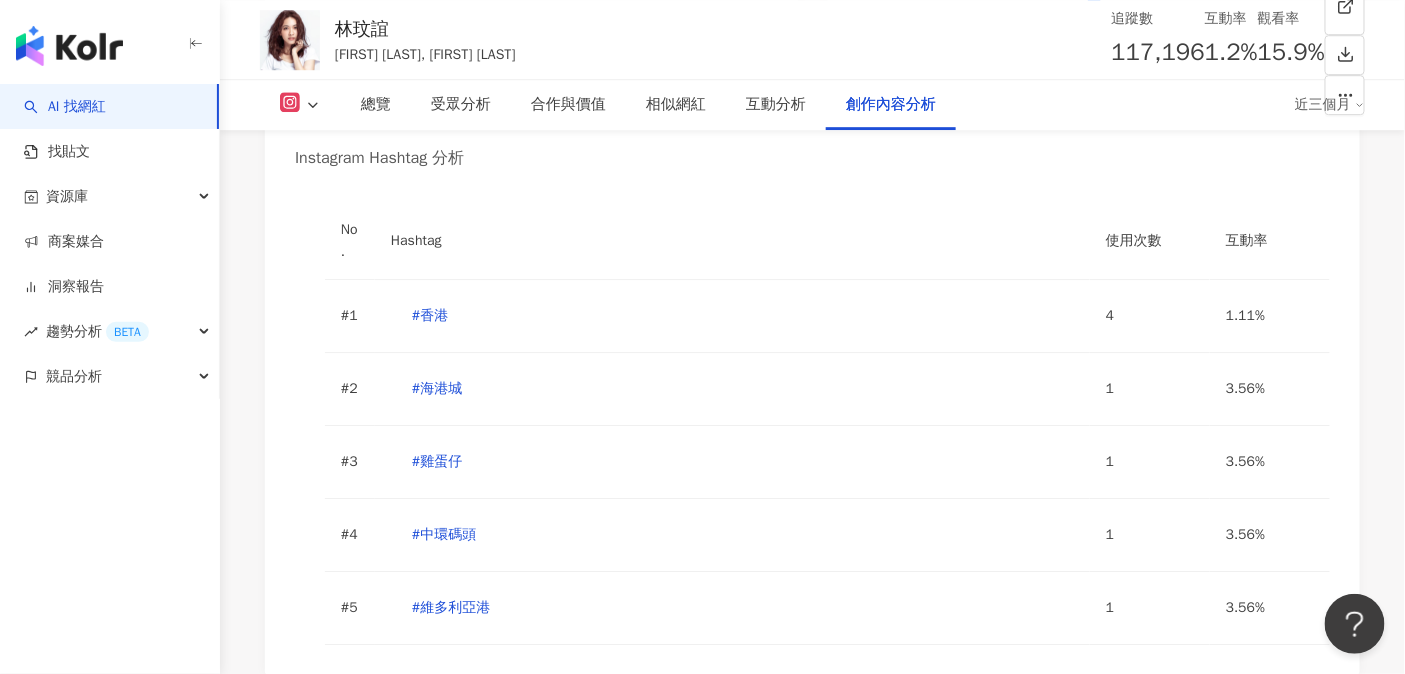 click on "看更多創作內容" at bounding box center [826, 3008] 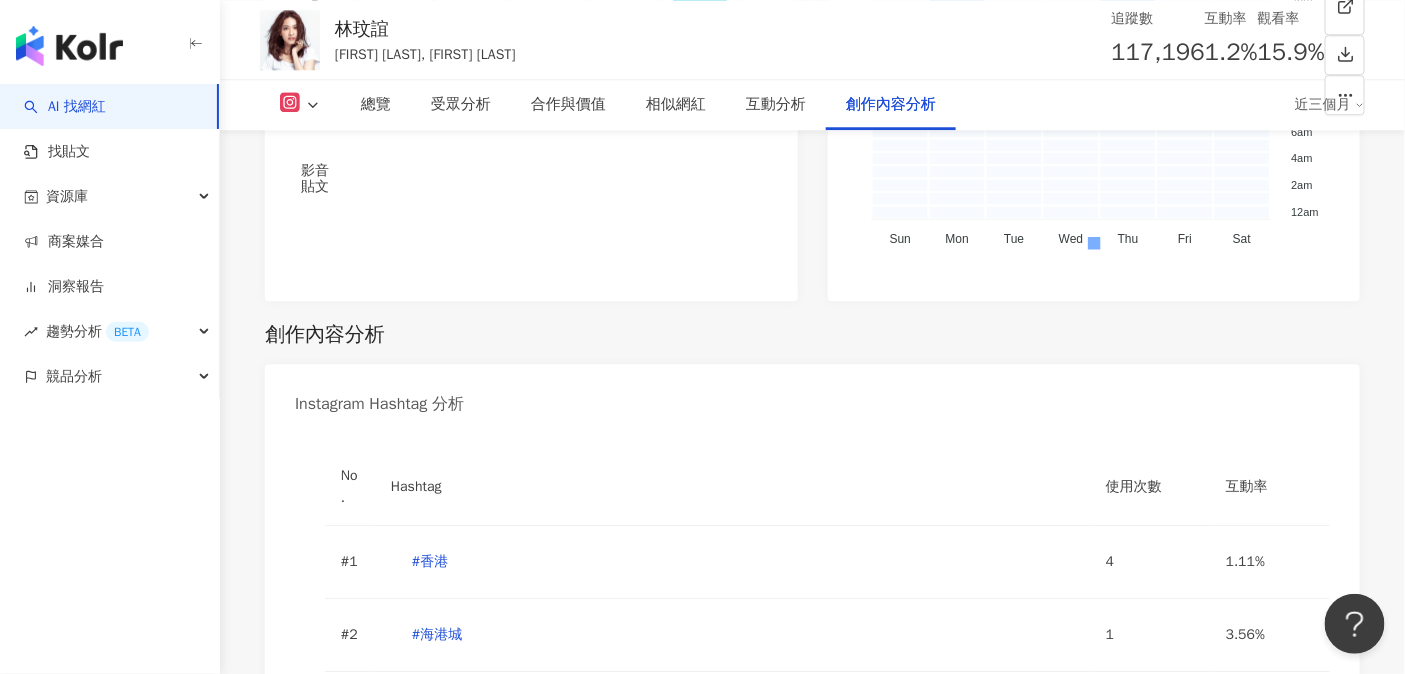 scroll, scrollTop: 6779, scrollLeft: 0, axis: vertical 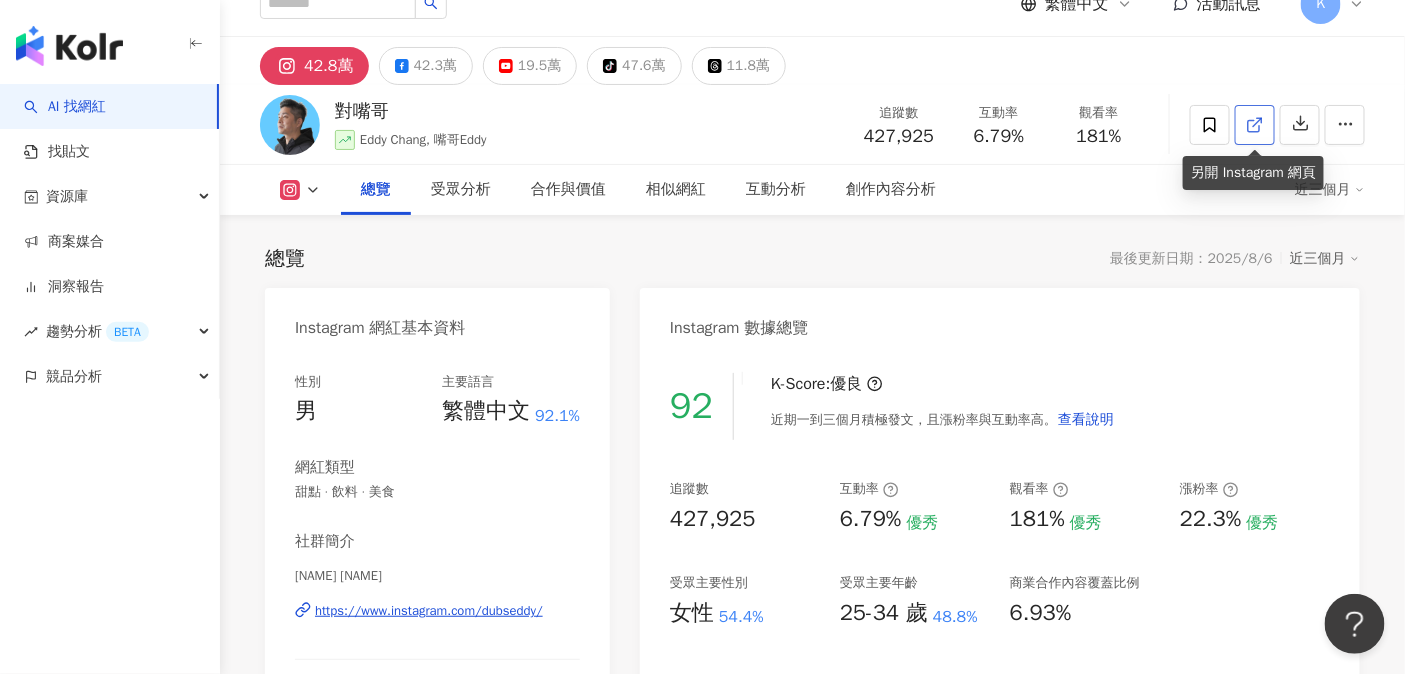 click 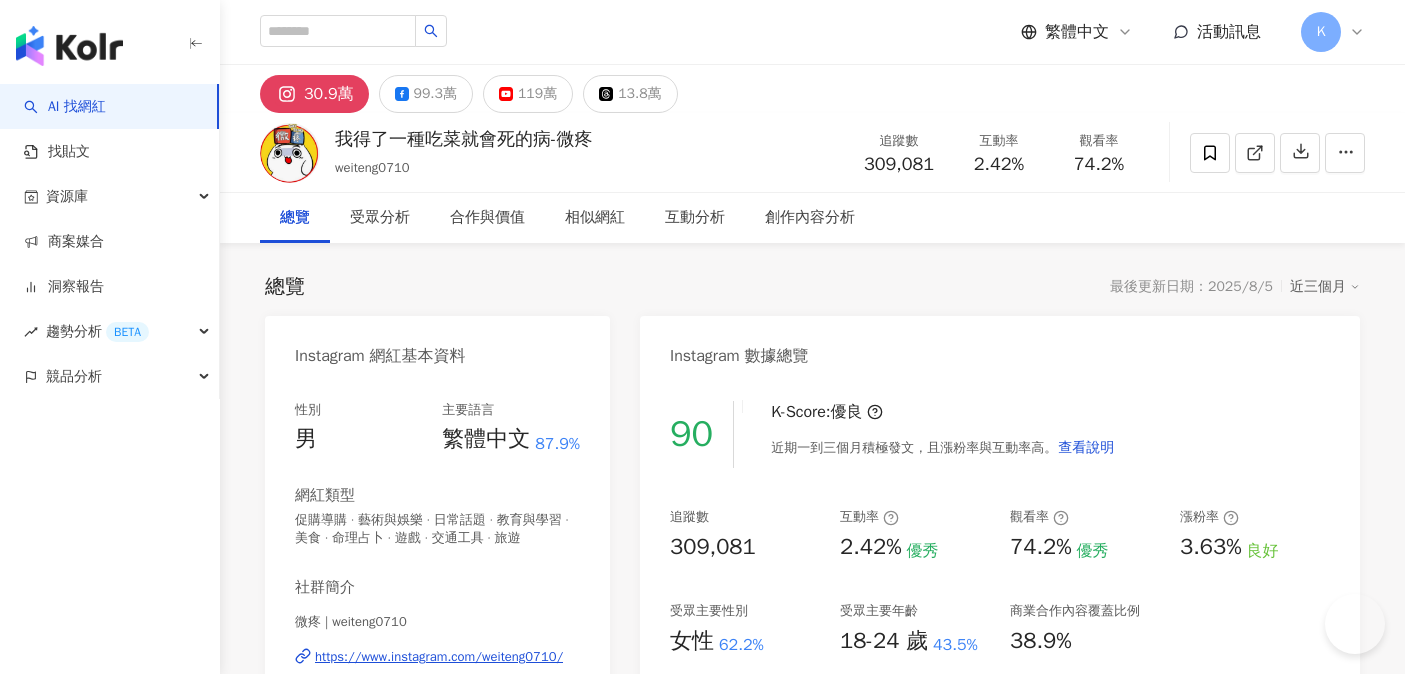 scroll, scrollTop: 0, scrollLeft: 0, axis: both 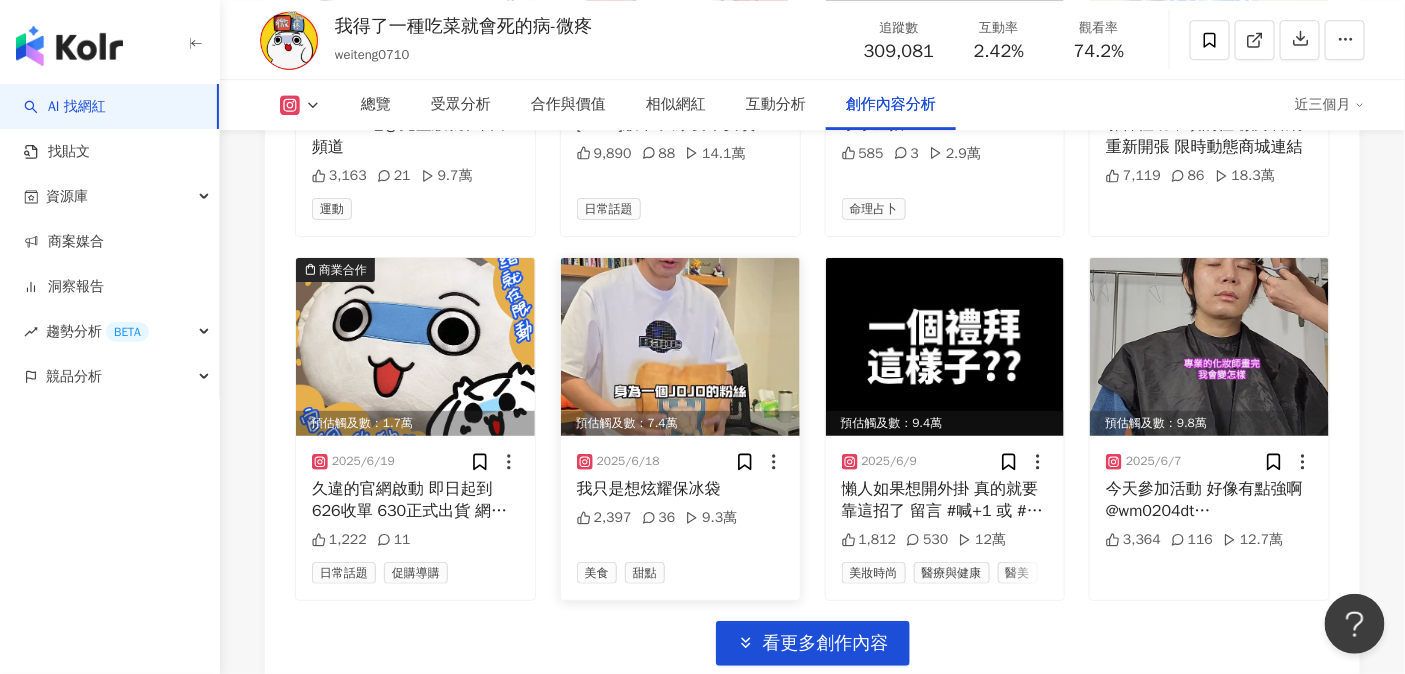 click at bounding box center [680, 347] 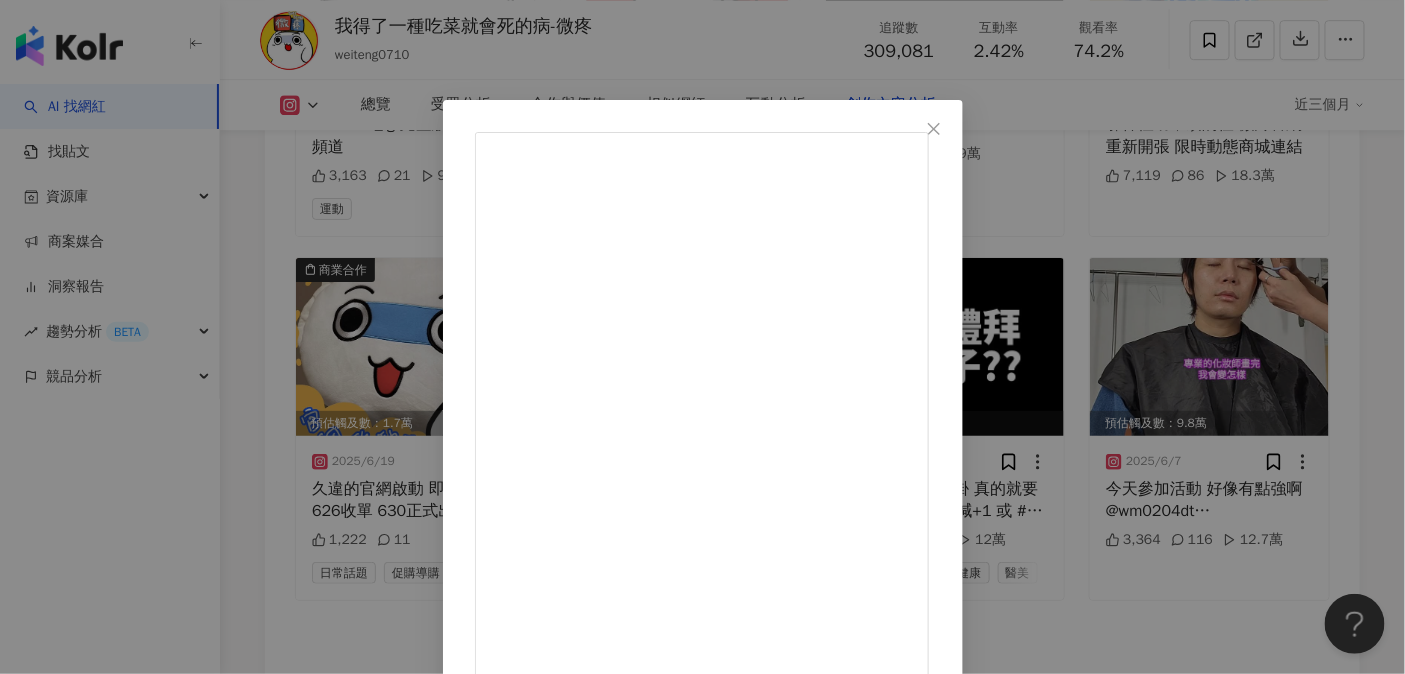 click on "我得了一種吃菜就會死的病-微疼 [DATE] 我只是想炫耀保冰袋 2,397 36 9.3萬 查看原始貼文" at bounding box center [702, 337] 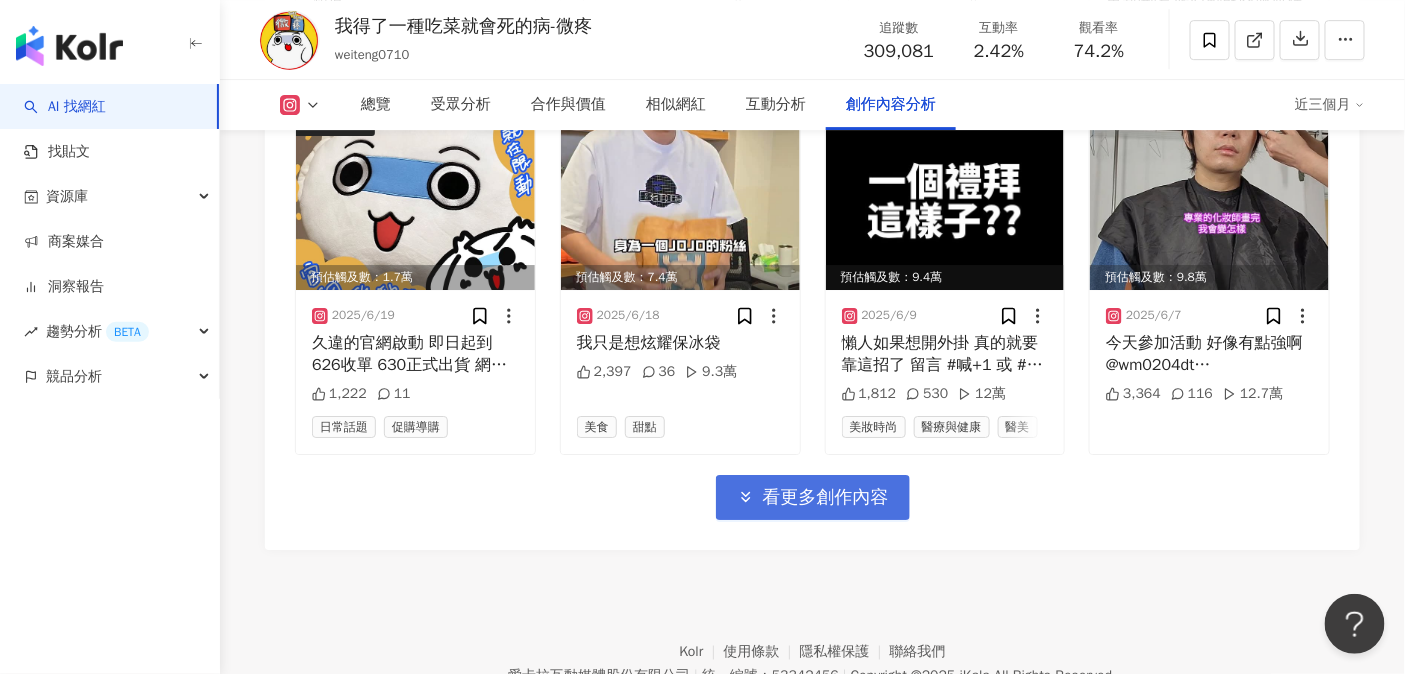 scroll, scrollTop: 7237, scrollLeft: 0, axis: vertical 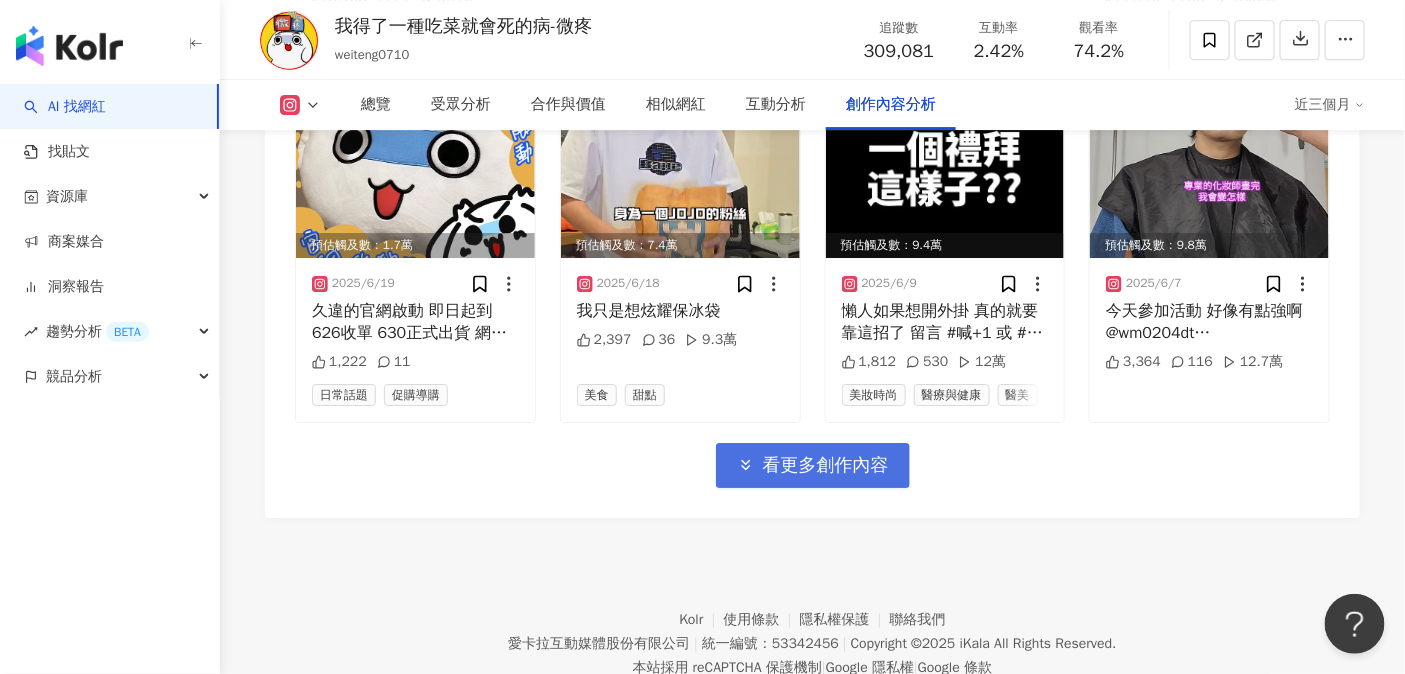 click on "看更多創作內容" at bounding box center (826, 466) 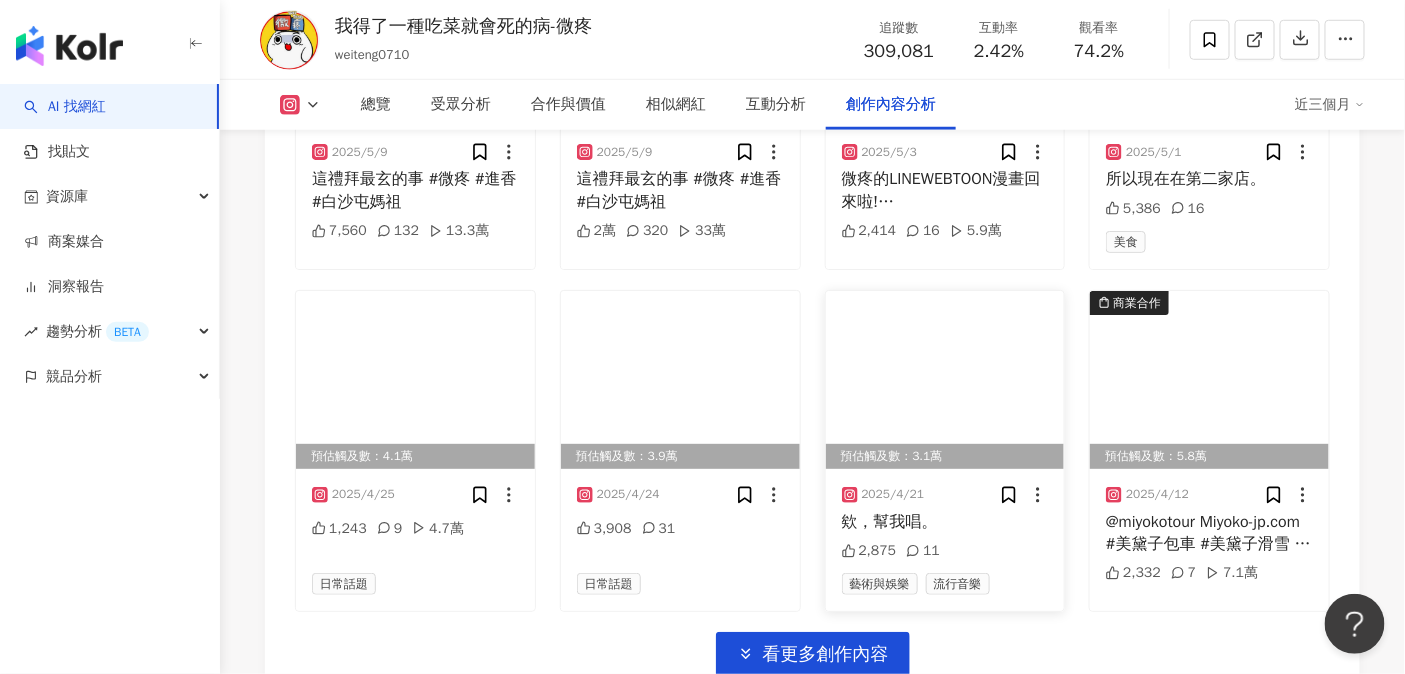 scroll, scrollTop: 8129, scrollLeft: 0, axis: vertical 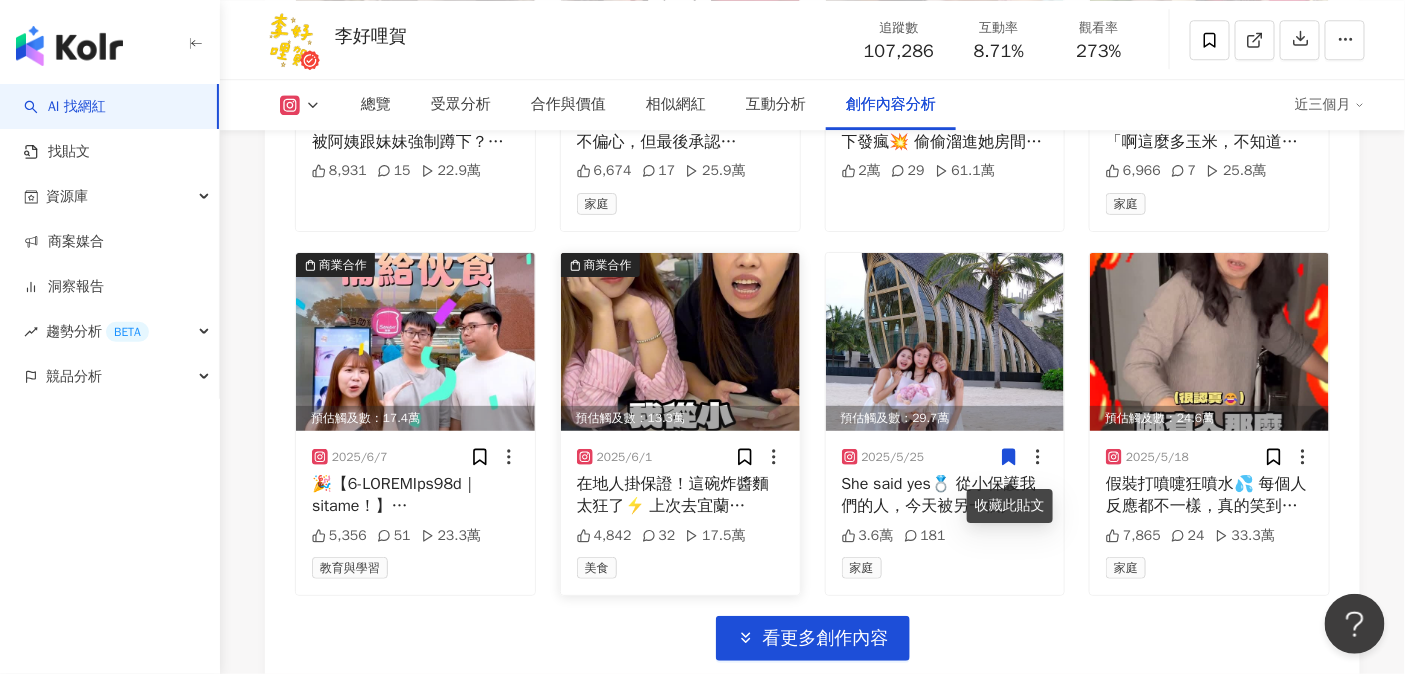 click on "在地人掛保證！這碗炸醬麵太狂了⚡️
上次去宜蘭
@4yo_28 帶我們去吃一間她從小吃到大的炸醬麵🍜
炸醬香氣濃郁、麵條寬細可選，湯也都很讚
是古早味的好味道！
喜歡炸醬麵的你，一定要試一次🤤
#宜蘭美食" at bounding box center [680, 495] 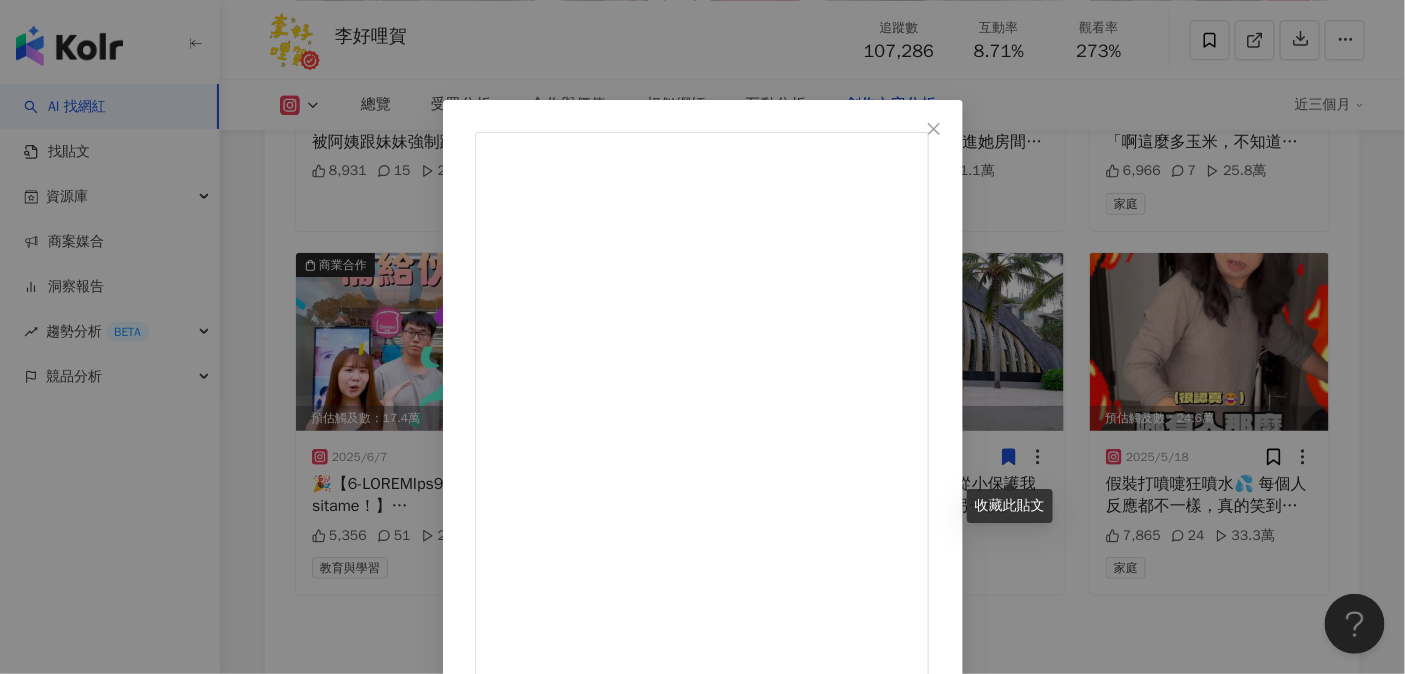 click on "李好哩賀 2025/6/1 在地人掛保證！這碗炸醬麵太狂了⚡️
上次去宜蘭
@4yo_28 帶我們去吃一間她從小吃到大的炸醬麵🍜
炸醬香氣濃郁、麵條寬細可選，湯也都很讚
是古早味的好味道！
喜歡炸醬麵的你，一定要試一次🤤
#宜蘭美食 4,842 32 17.5萬 查看原始貼文" at bounding box center (702, 337) 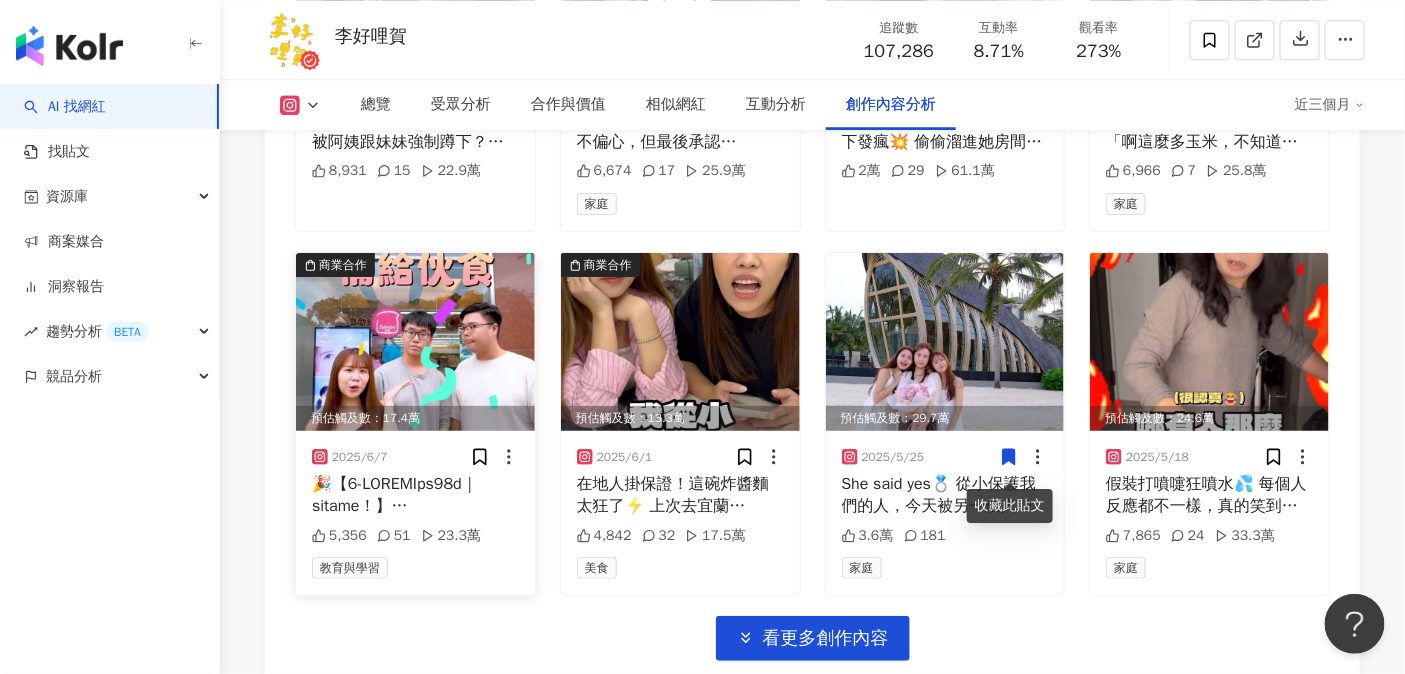 click at bounding box center (415, 495) 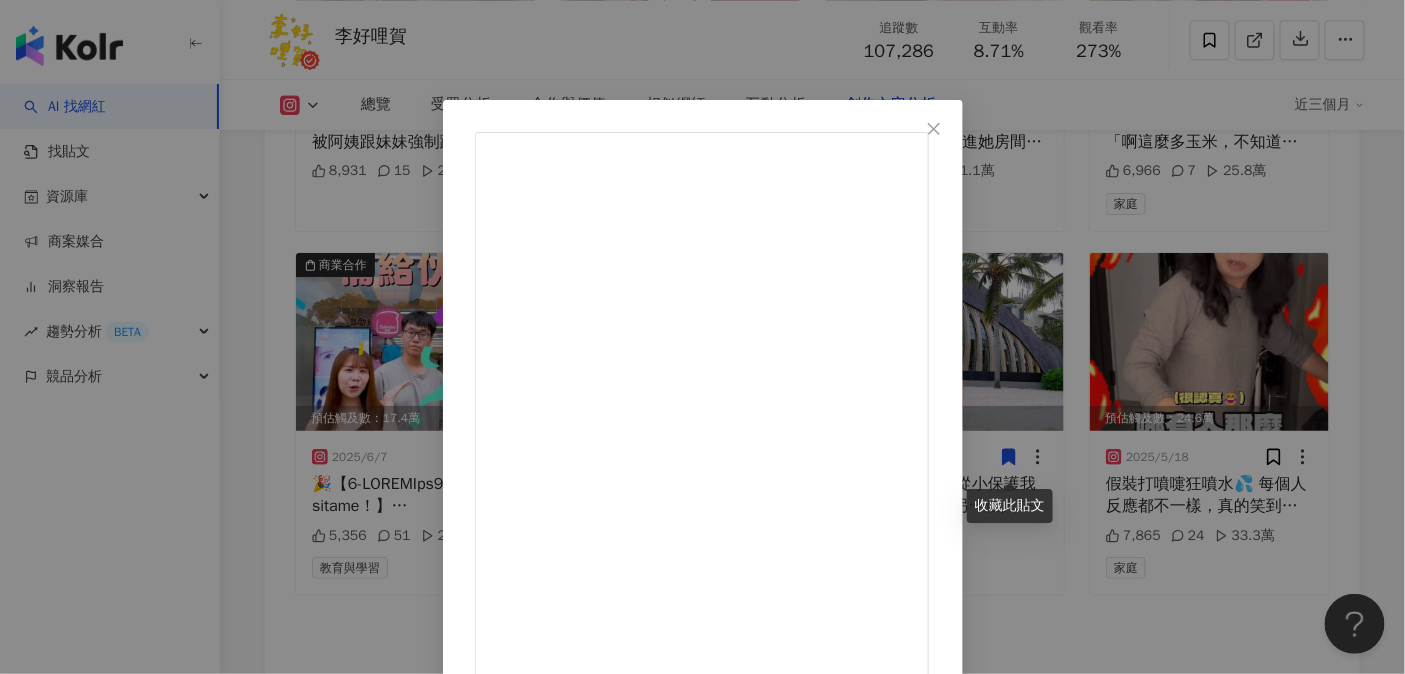 scroll, scrollTop: 13, scrollLeft: 0, axis: vertical 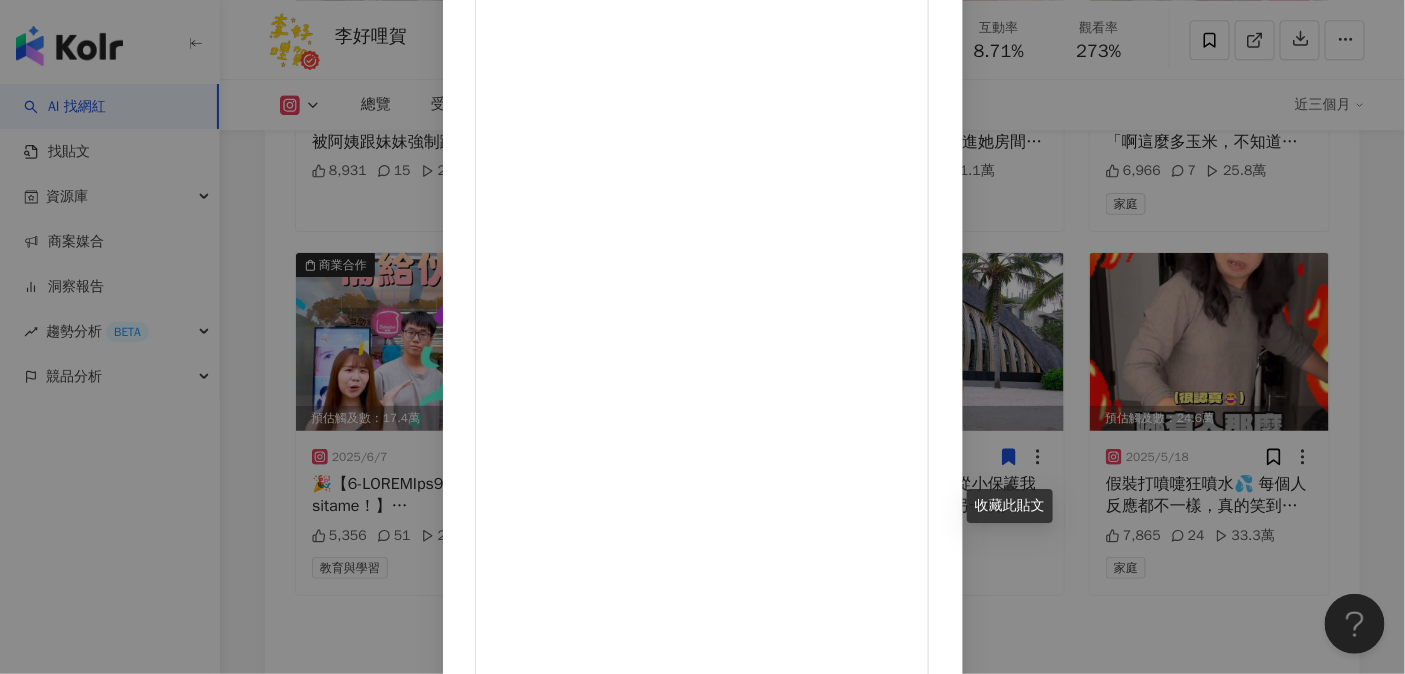 click on "李好哩賀 2025/6/7 5,356 51 23.3萬 查看原始貼文" at bounding box center [702, 337] 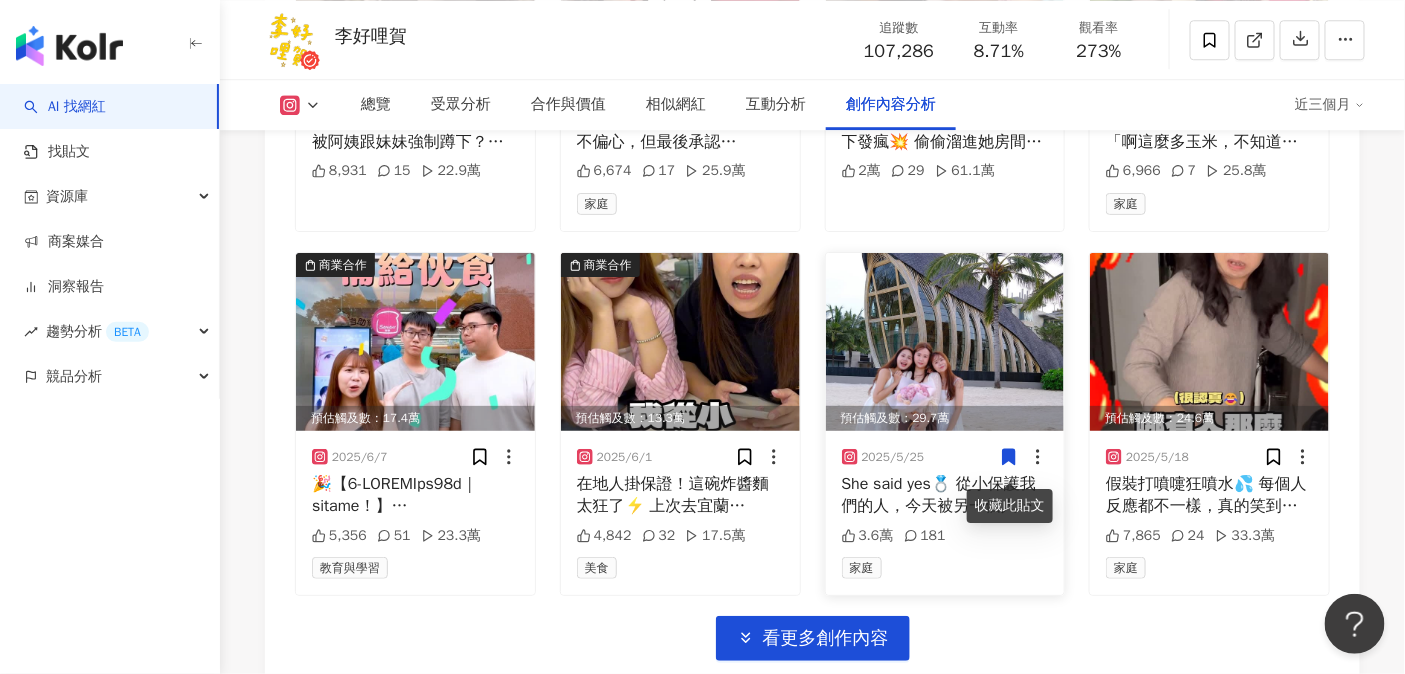 click 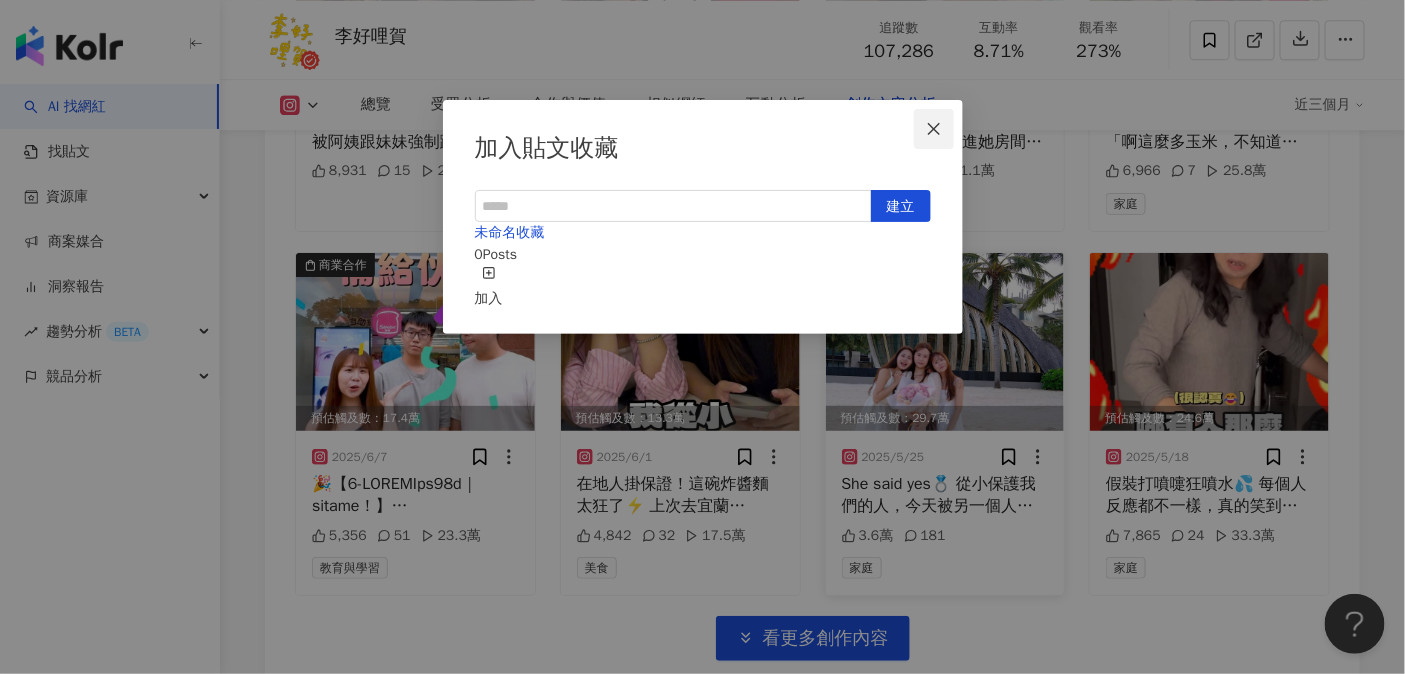 click 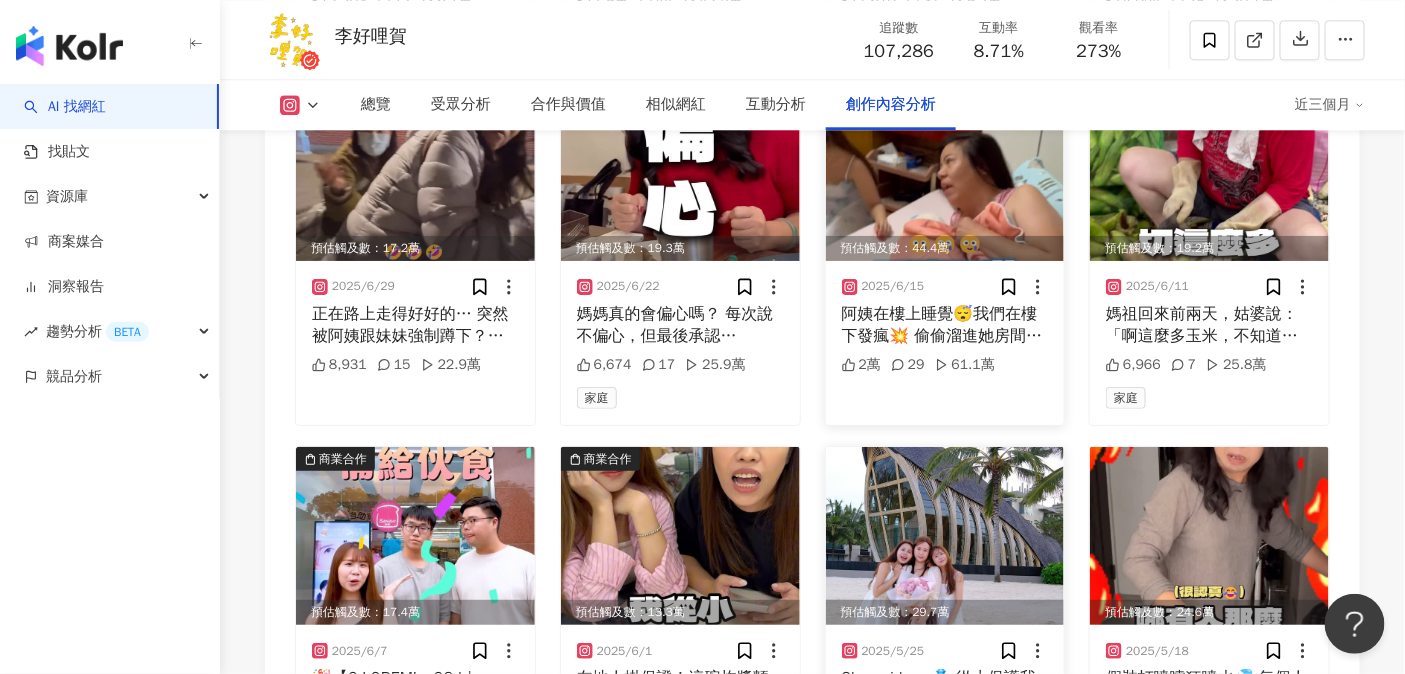 scroll, scrollTop: 6688, scrollLeft: 0, axis: vertical 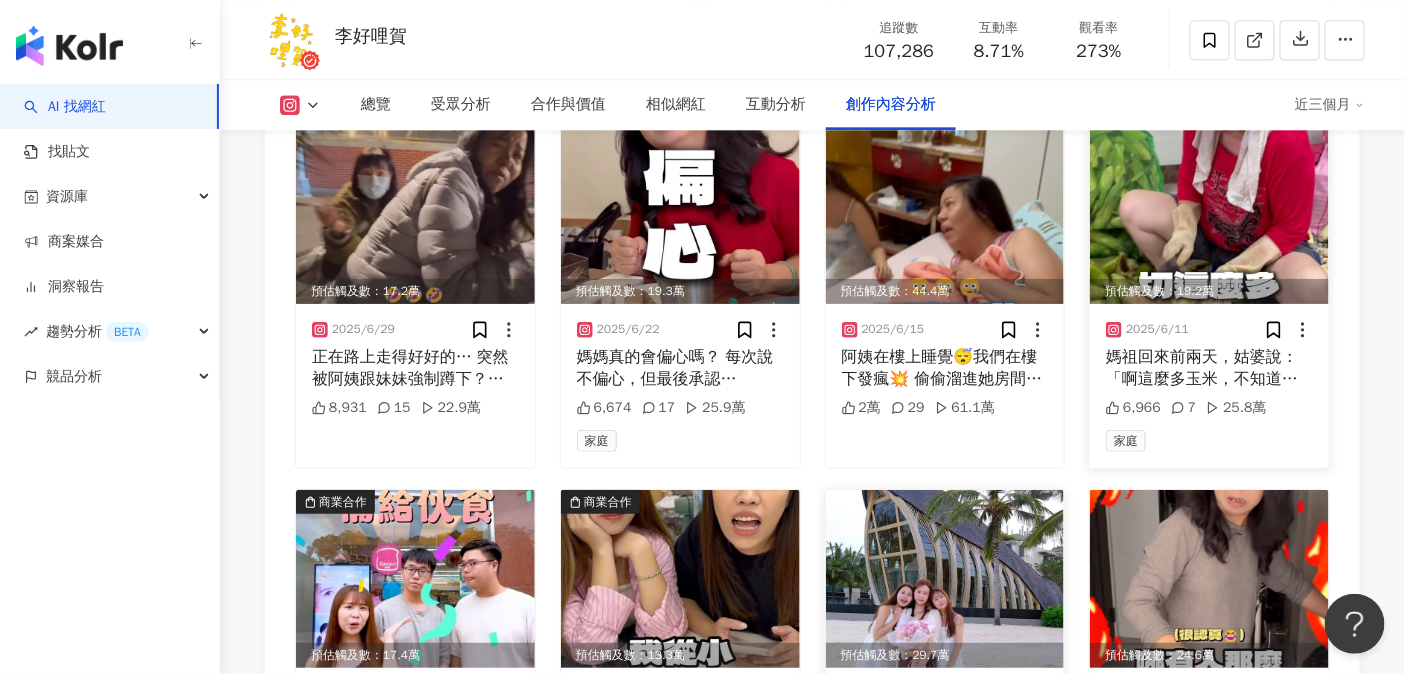 click on "2025/6/11 媽祖回來前兩天，姑婆說：
「啊這麼多玉米，不知道要怎麼剝得完喔～」
我聽完直接回：
好，我們回去幫忙！
一打開門，瞬間傻眼
整整五百根玉米在客廳
很像來到玉米工廠🤣🌽🌽
#有人一直偷吃
#豬隊友到底是大姐還是美華😂 6,966 7 25.8萬 家庭" at bounding box center (1209, 386) 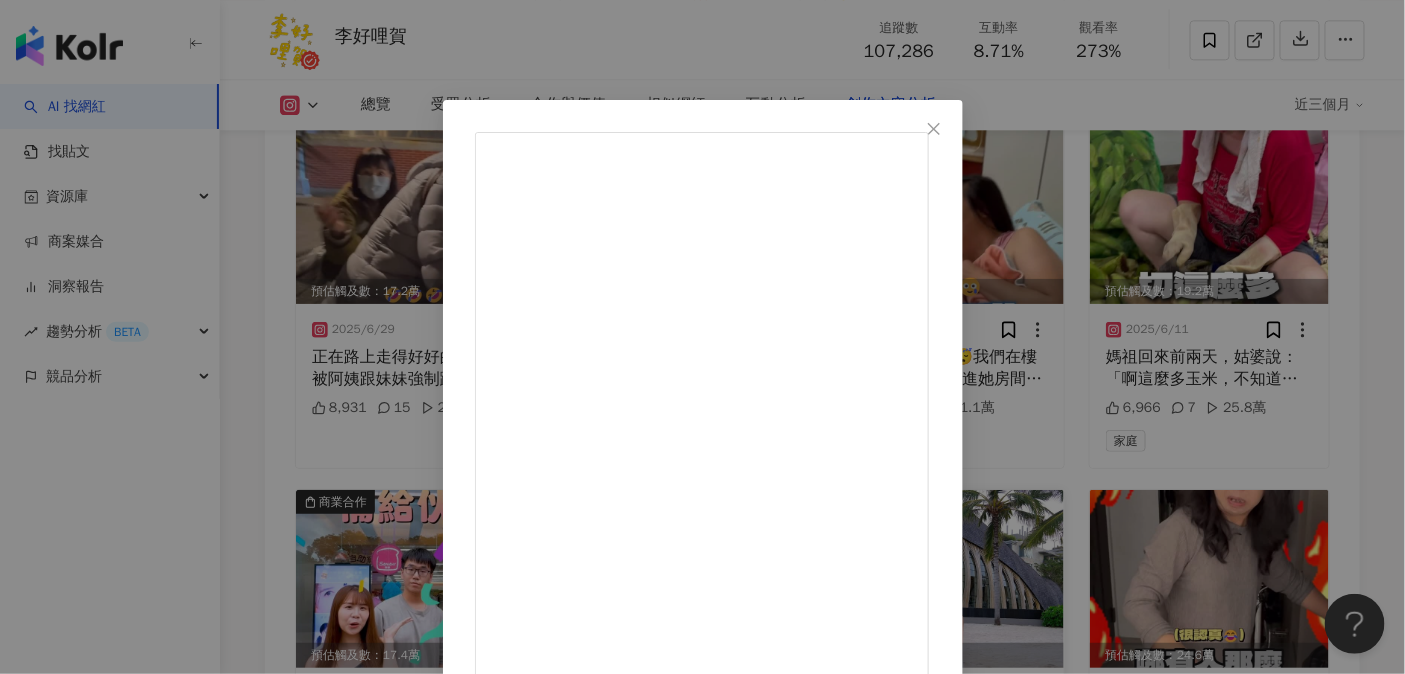 scroll, scrollTop: 4, scrollLeft: 0, axis: vertical 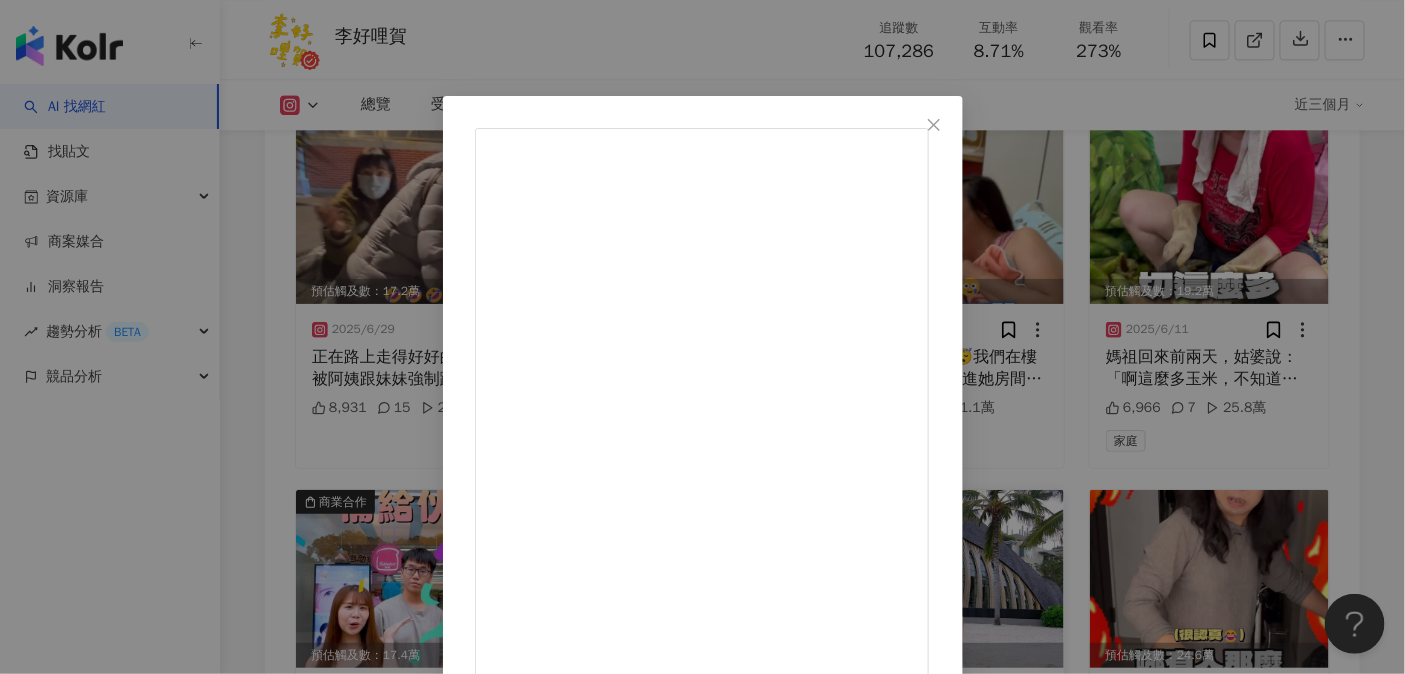 click on "李好哩賀 2025/6/11 媽祖回來前兩天，姑婆說：
「啊這麼多玉米，不知道要怎麼剝得完喔～」
我聽完直接回：
好，我們回去幫忙！
一打開門，瞬間傻眼
整整五百根玉米在客廳
很像來到玉米工廠🤣🌽🌽
#有人一直偷吃
#豬隊友到底是大姐還是美華😂 6,966 7 25.8萬 查看原始貼文" at bounding box center (702, 337) 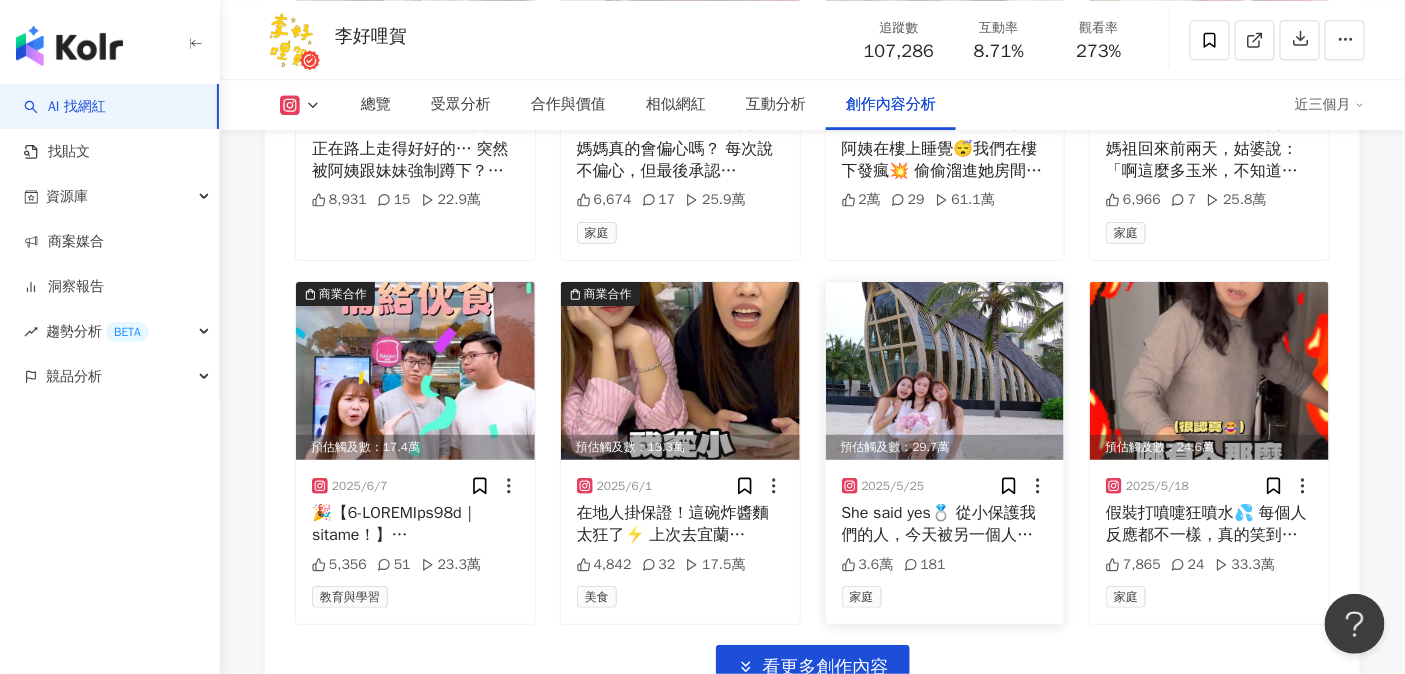 scroll, scrollTop: 7172, scrollLeft: 0, axis: vertical 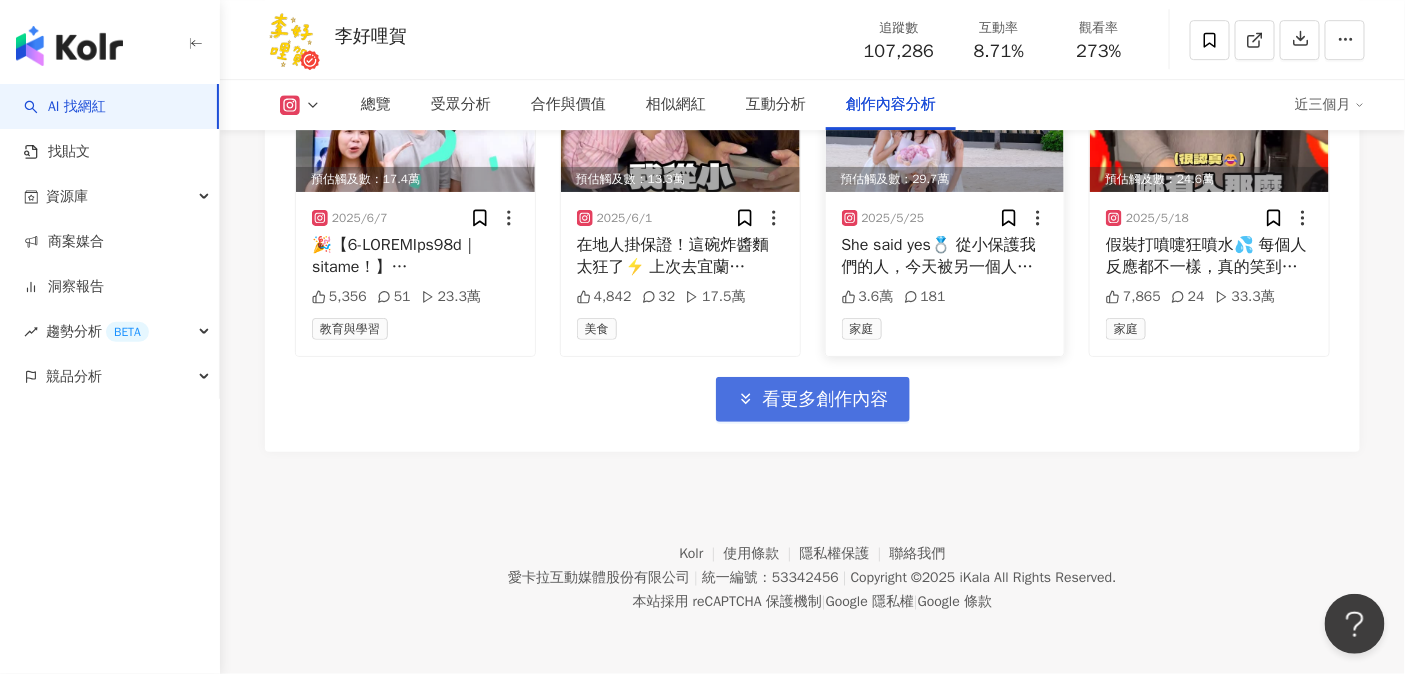 click on "看更多創作內容" at bounding box center (813, 399) 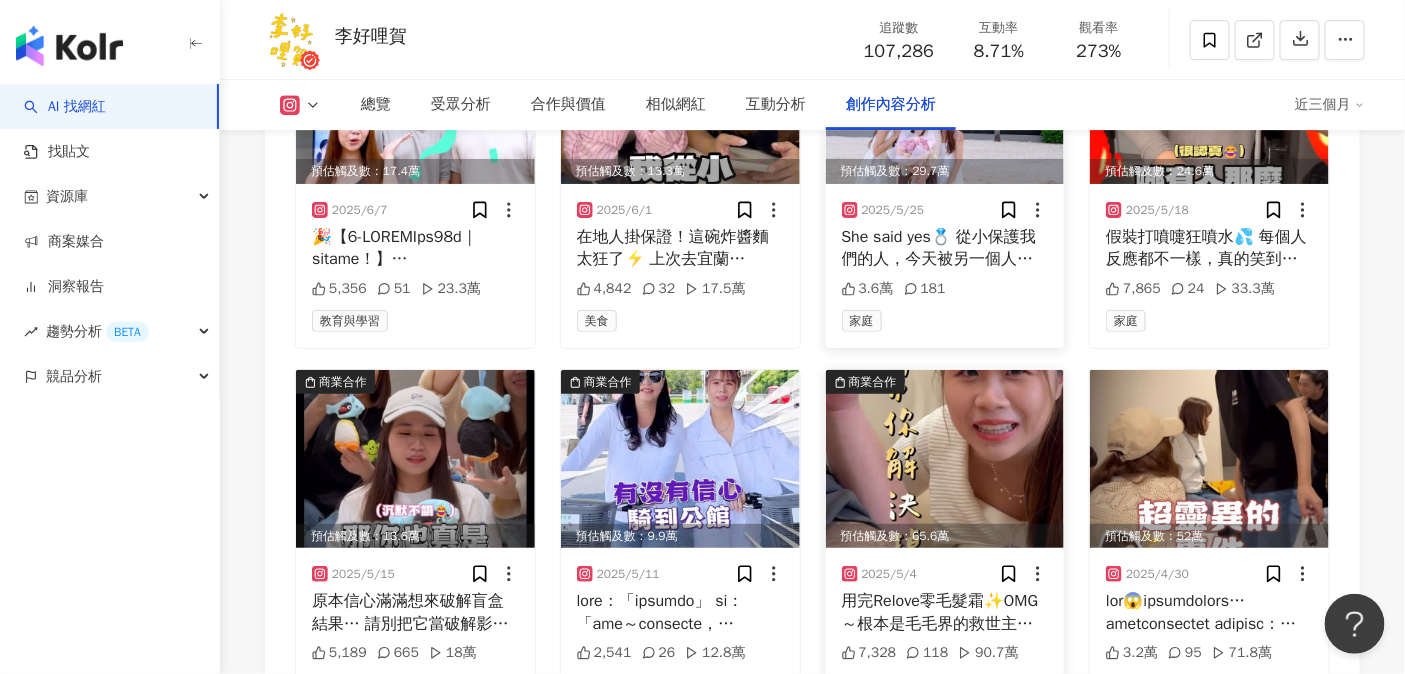 click at bounding box center [945, 459] 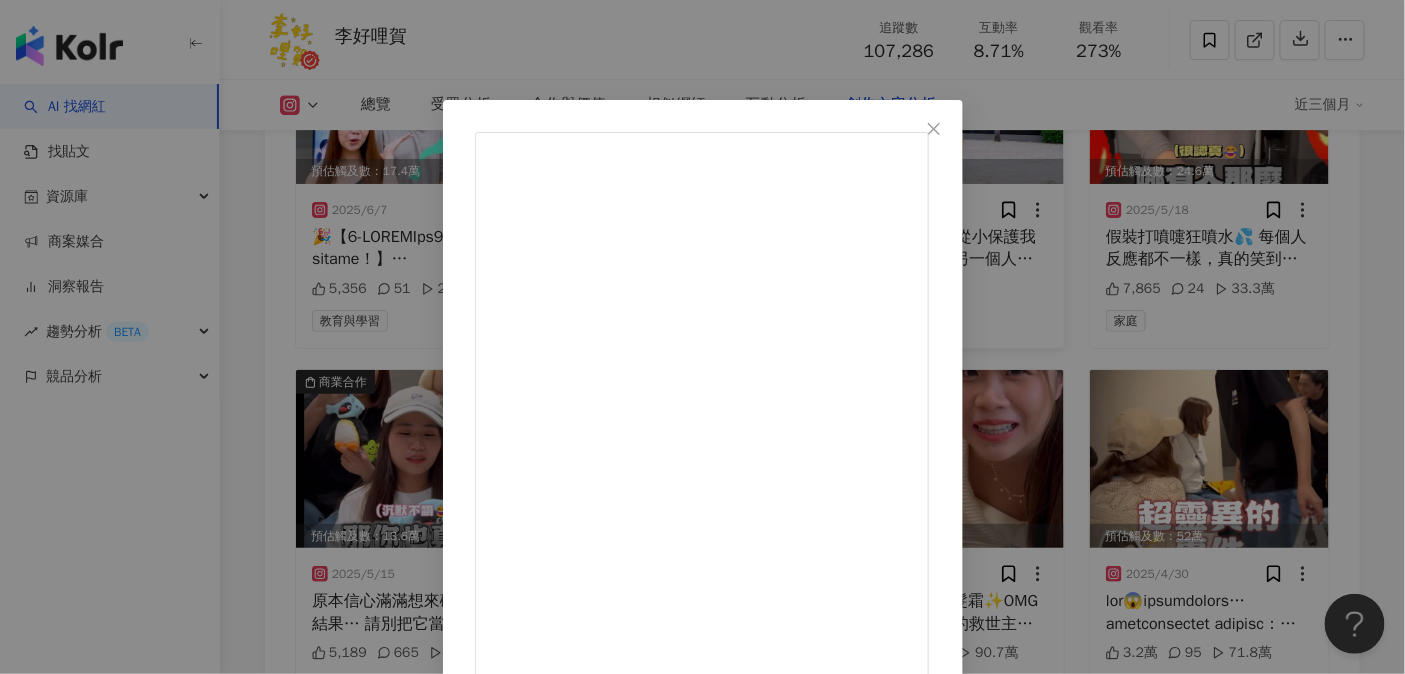 scroll, scrollTop: 196, scrollLeft: 0, axis: vertical 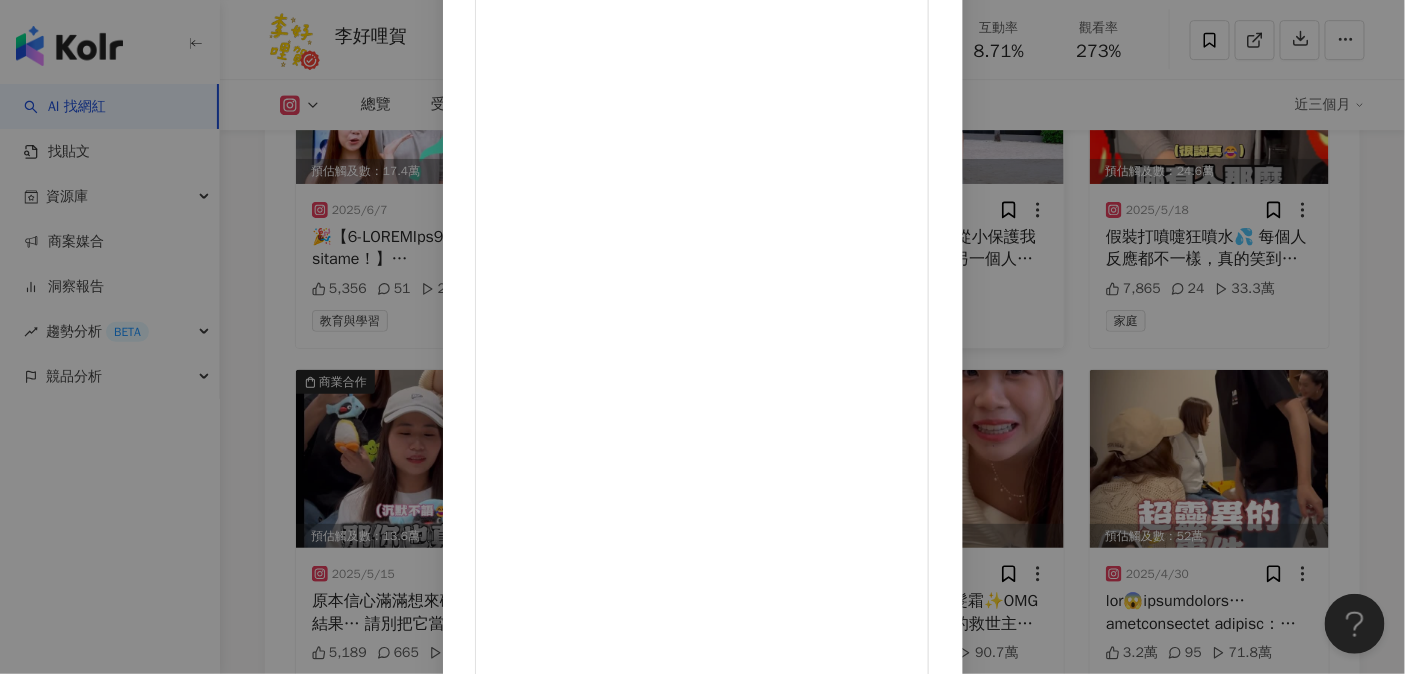 click on "李好哩賀 2025/5/4 用完Relove零毛髮霜✨OMG～根本是毛毛界的救世主⚡️
不會有像刮毛刀長出來刺刺的問題，
理完乾淨溜溜沒有黑頭！
而且過程完全不會痛，效果很誇張🔥
拿阿庭示範真的太適合了，嘿嘿～～
✅只要厚敷在想整理的地方（我都敷25分鐘）
✅用內附小海綿一擦就乾淨✨
✅私密處、腋下、手腳通通OK！（記得先剪短至0.5mm效果更好）
適合像我一樣怕麻煩又怕痛的小懶人，在家就能自己解決。
可以減少細菌滋生、異味，夏天穿泳裝也美觀～
再搭配他們家的舒緩凝露加強保濕，
有維他命B5深層補水，
還有天然蘆薈萃取滋潤呵護，
敏感肌也沒問題🌿
🔖輸入折扣碼 leehow，立馬省下$749
👉購買連結短網址：https://relove.tw/6aWgk
@relove_care
#Relove #女性全身保養精品 #零毛髮霜 #居家理毛 7,328 118 90.7萬 查看原始貼文" at bounding box center (702, 337) 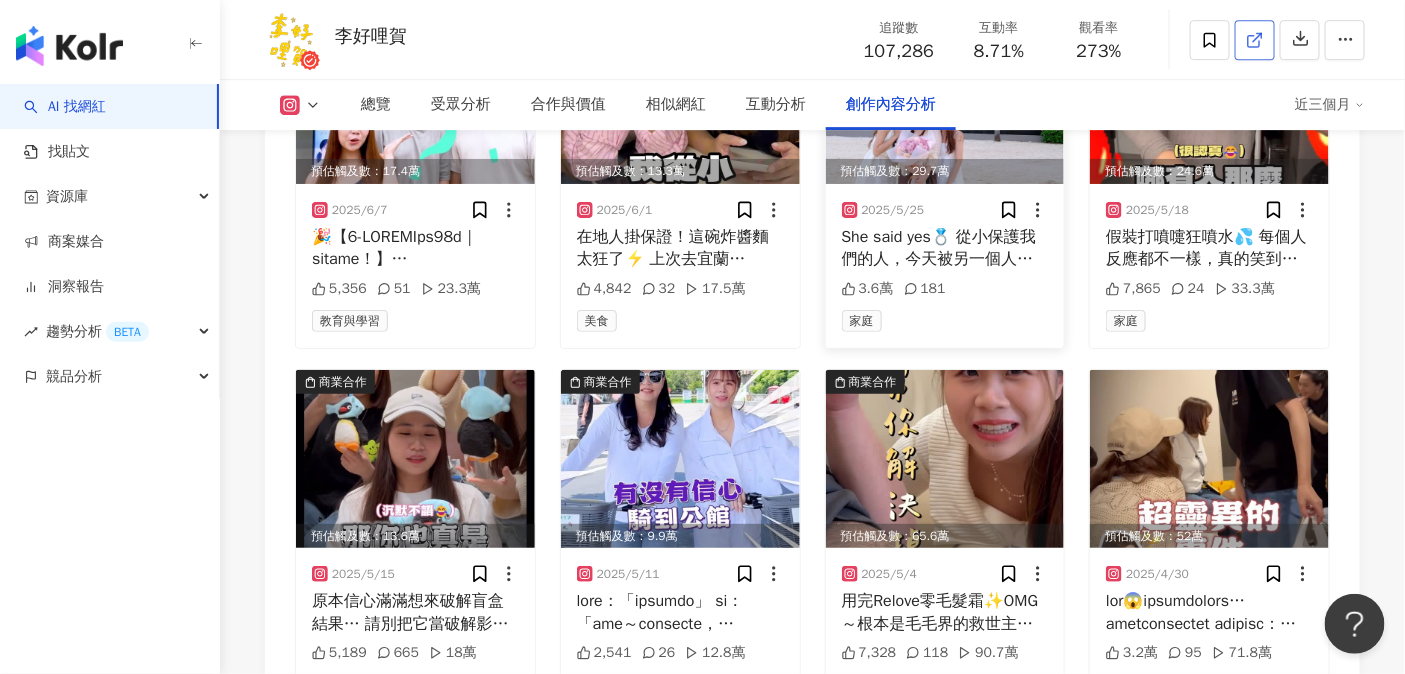 click 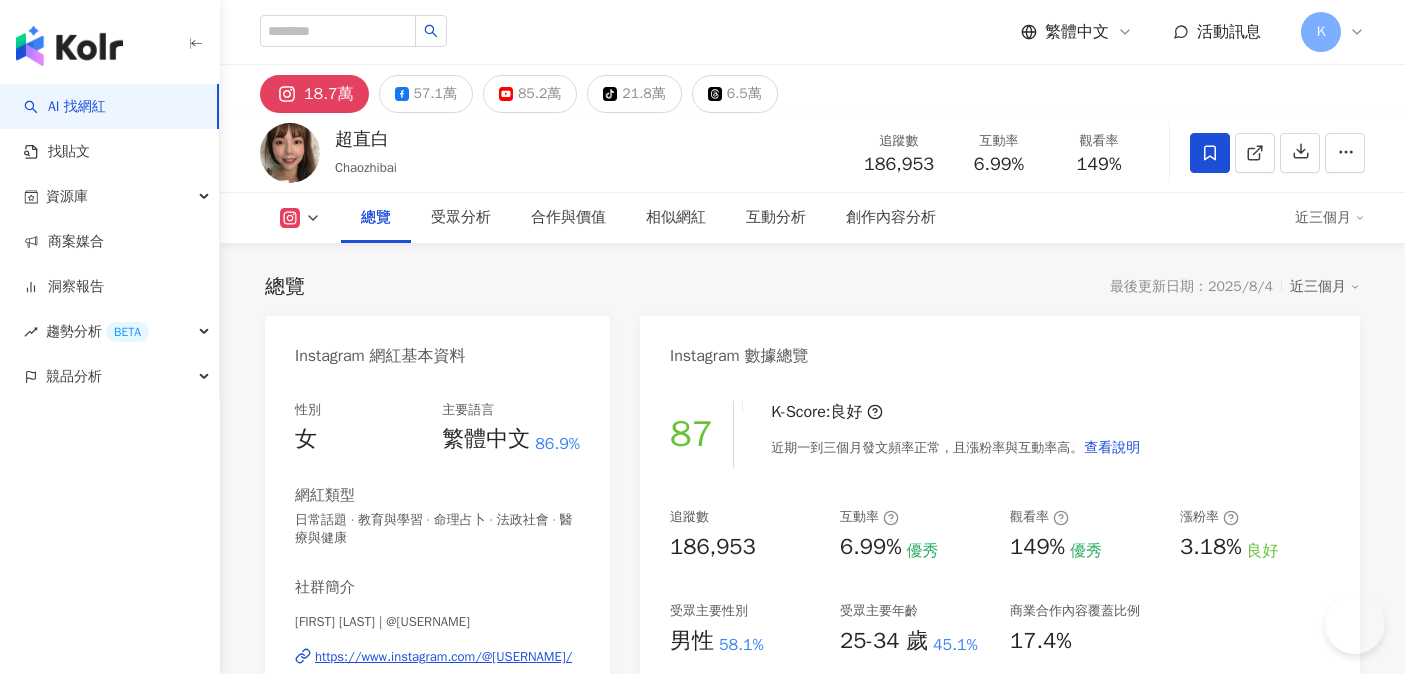 scroll, scrollTop: 0, scrollLeft: 0, axis: both 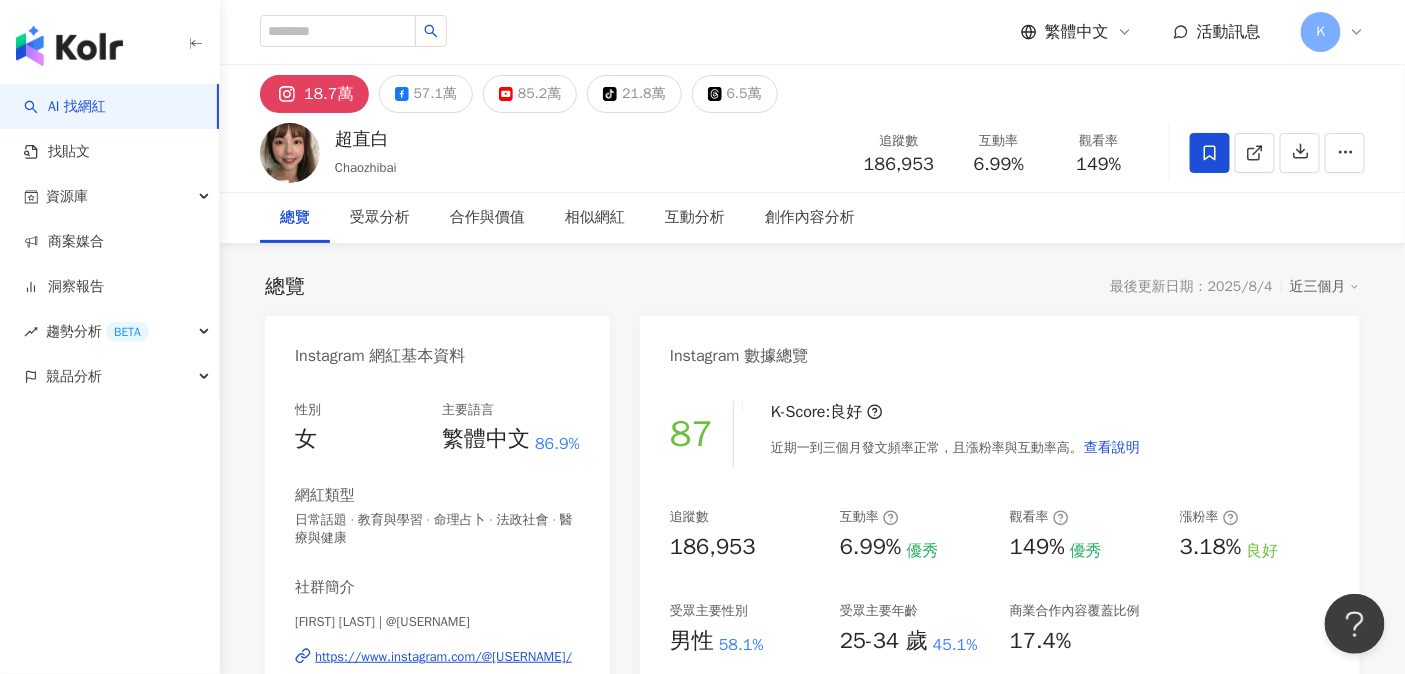 click at bounding box center [1210, 153] 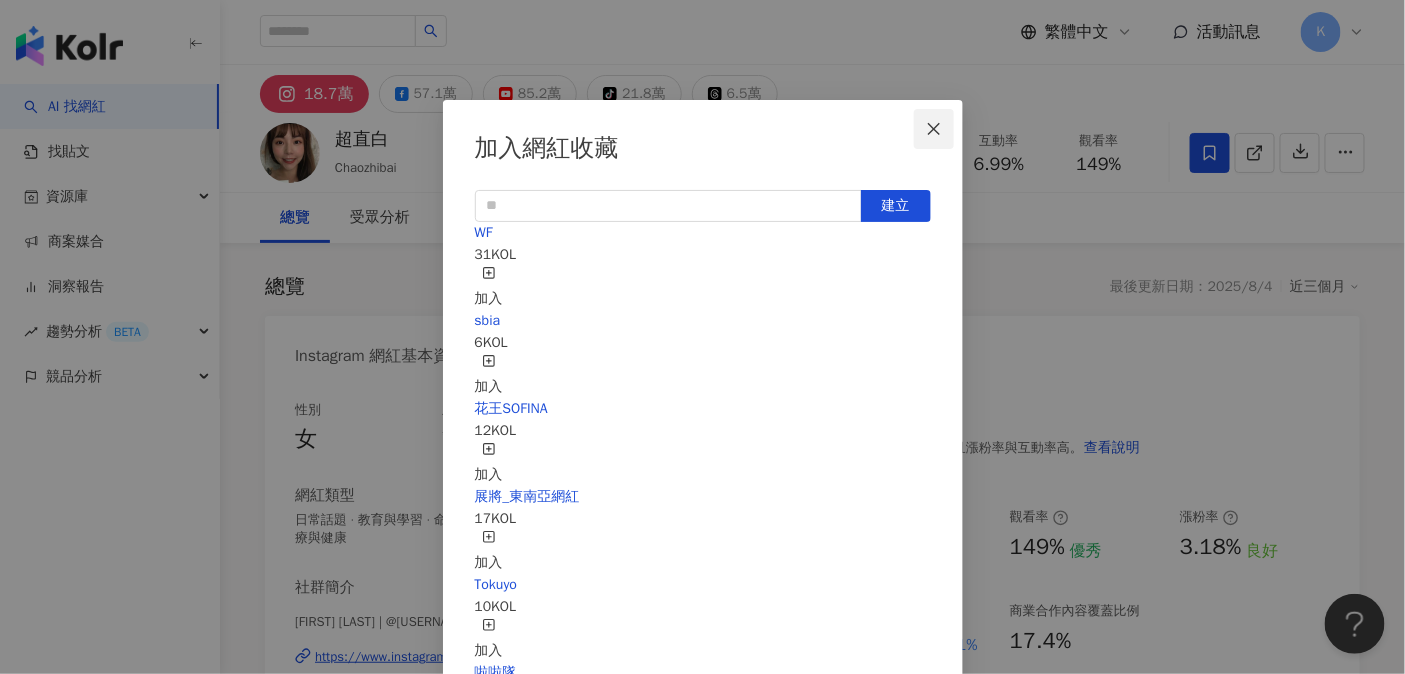 click 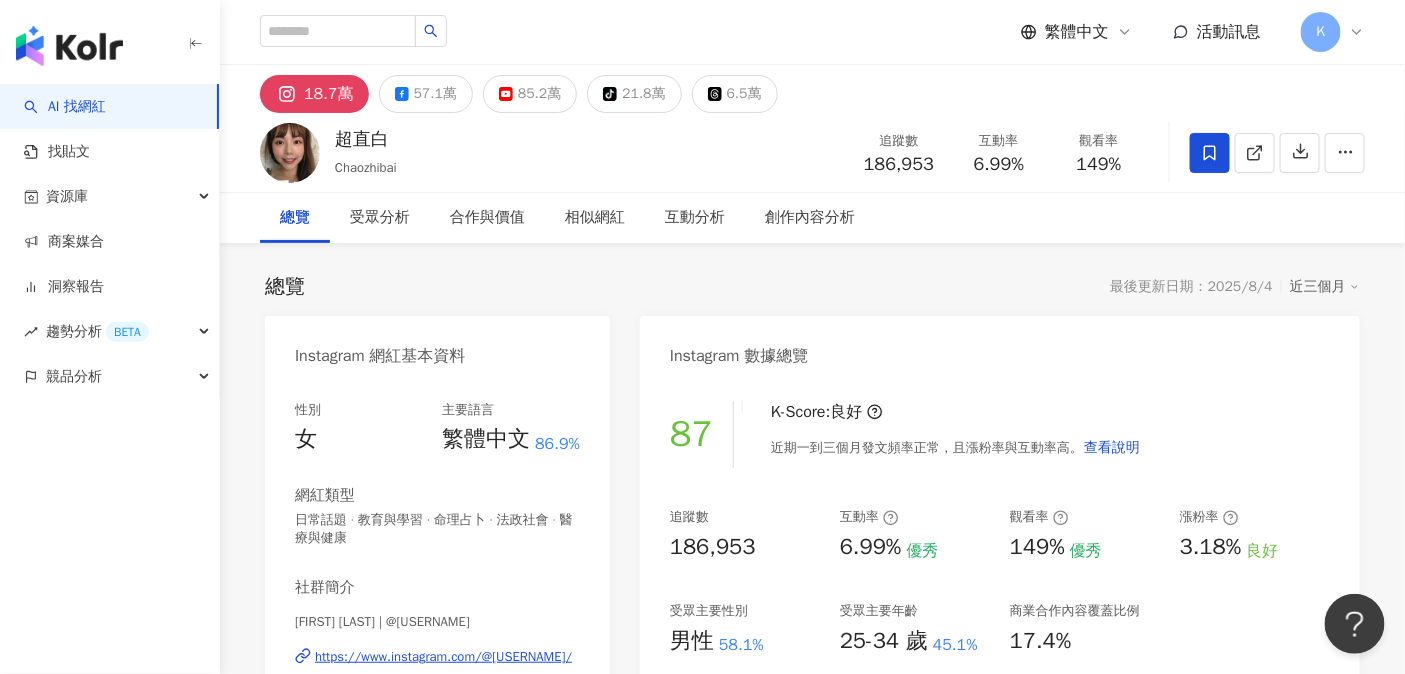 click 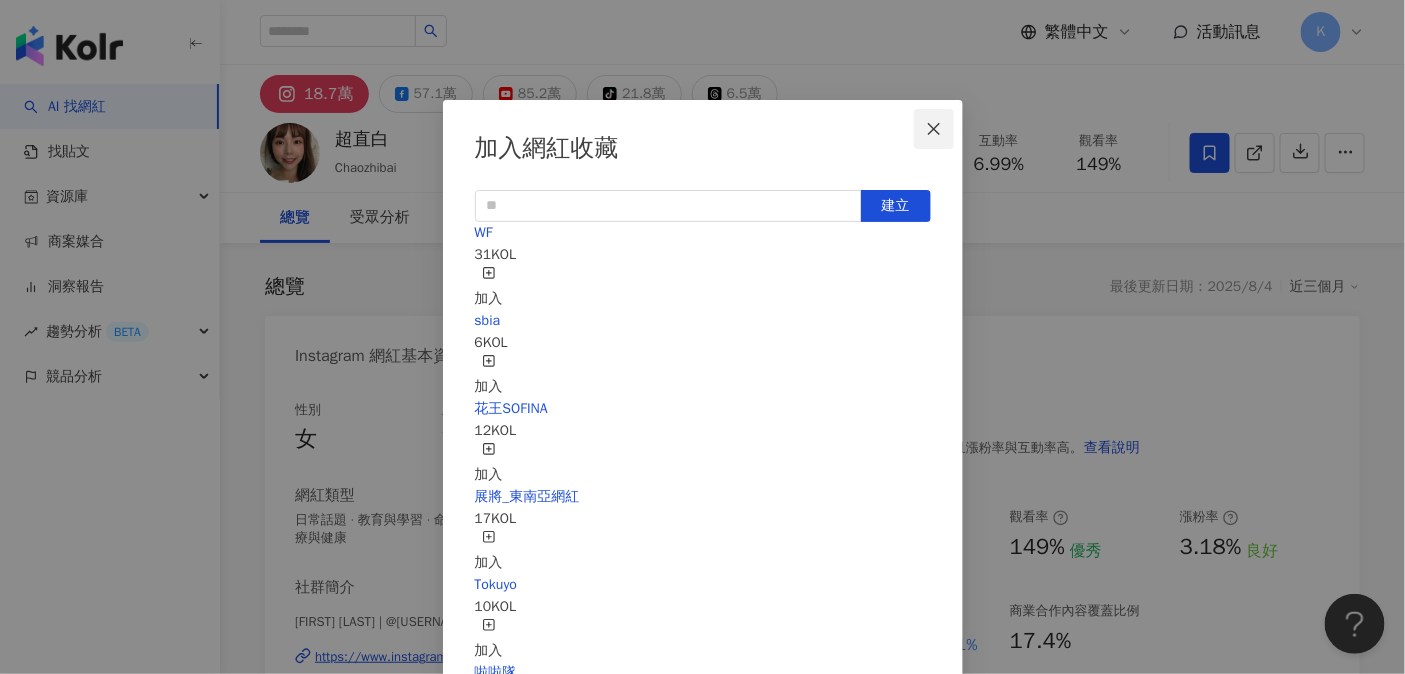 click at bounding box center (934, 129) 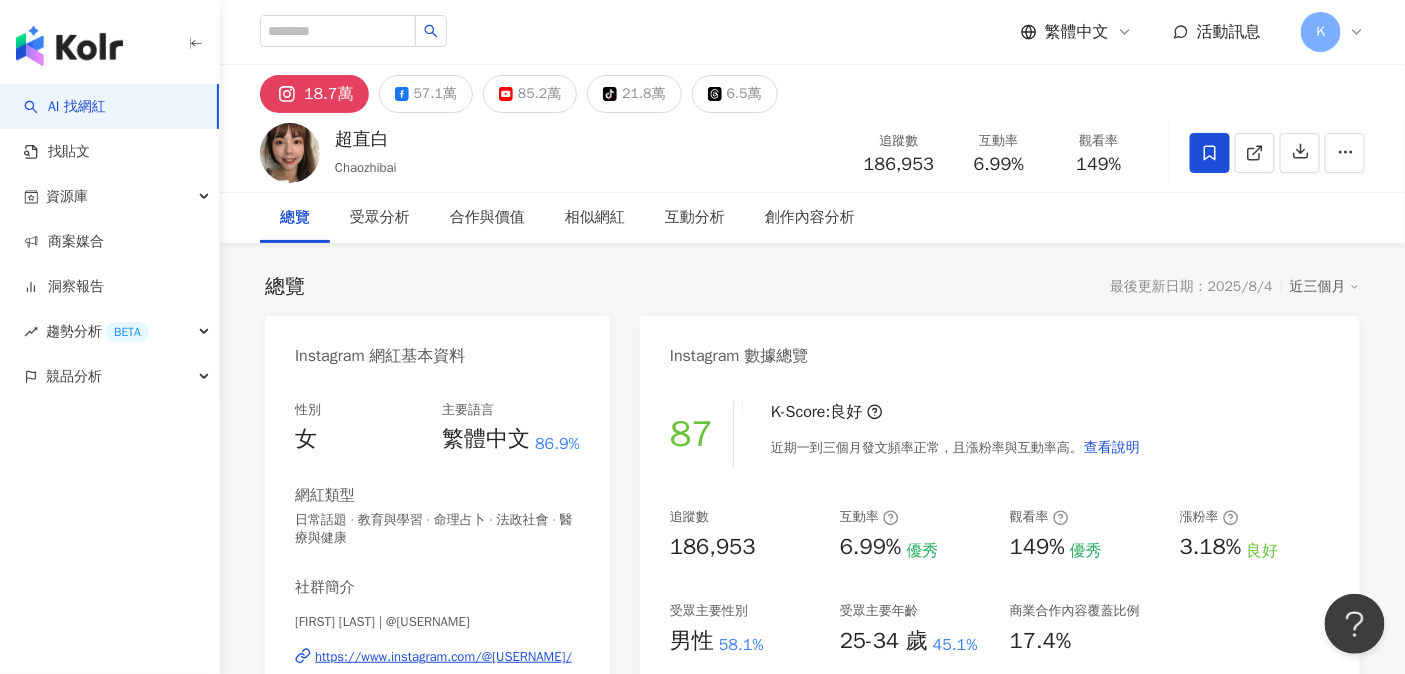 click on "總覽 受眾分析 合作與價值 相似網紅 互動分析 創作內容分析" at bounding box center (812, 218) 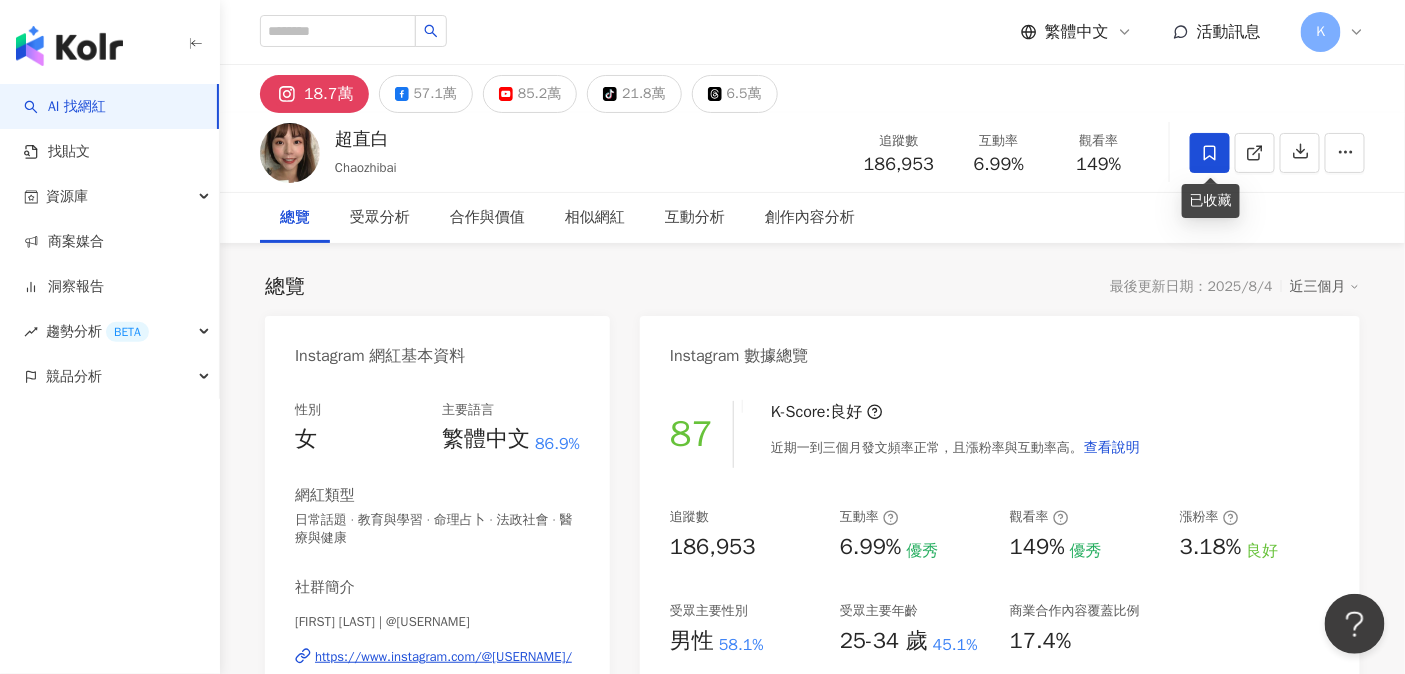 click at bounding box center [1210, 153] 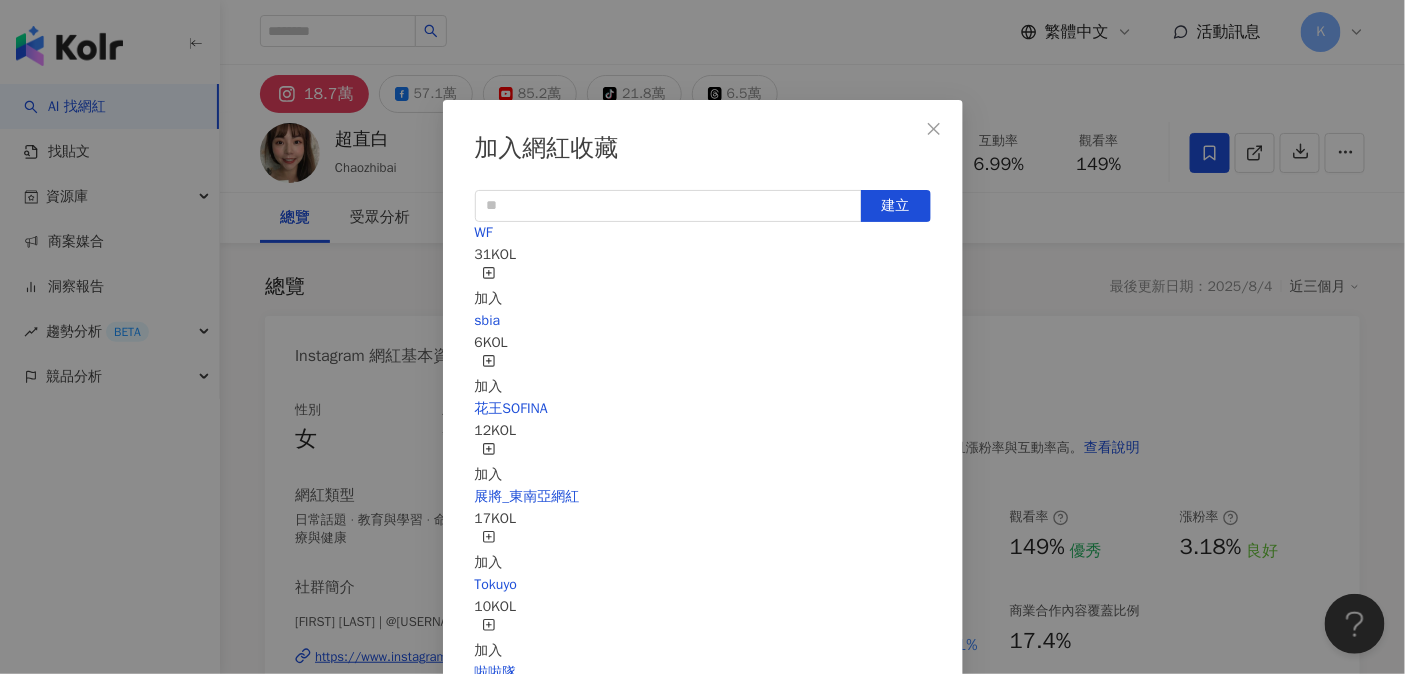 scroll, scrollTop: 0, scrollLeft: 0, axis: both 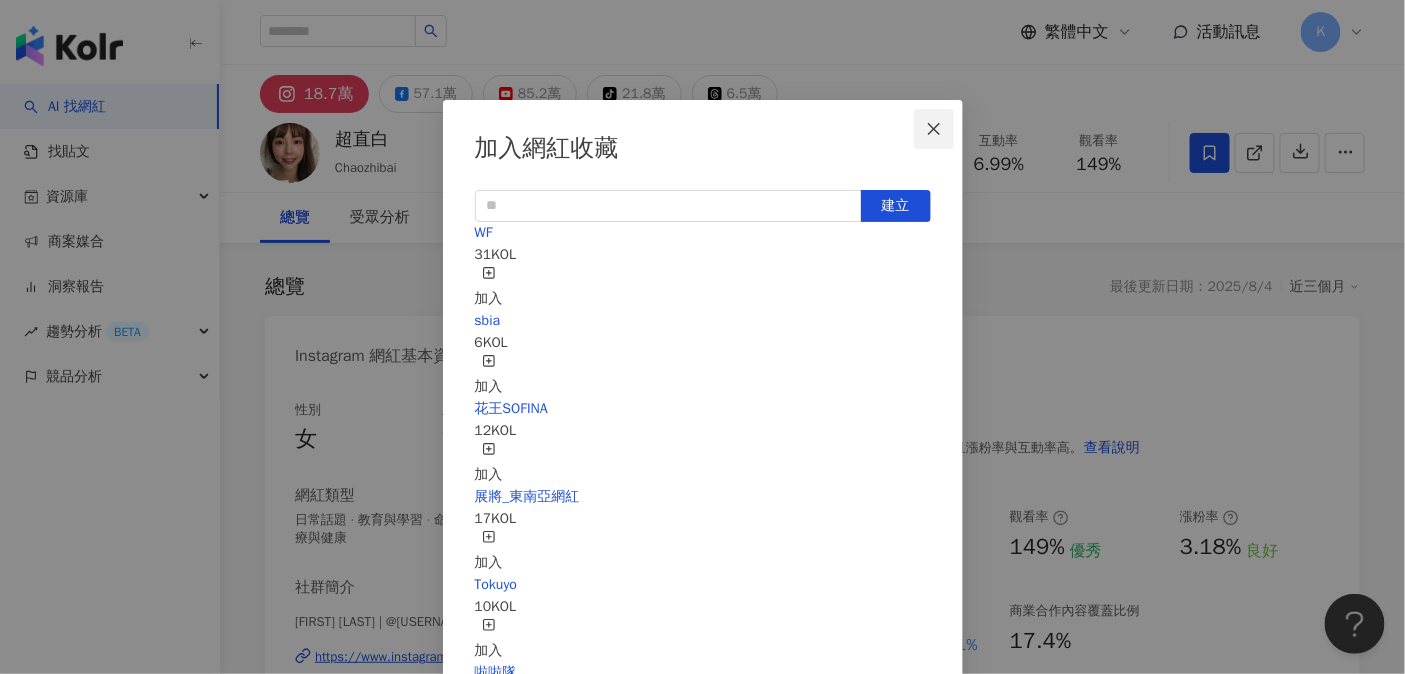 click 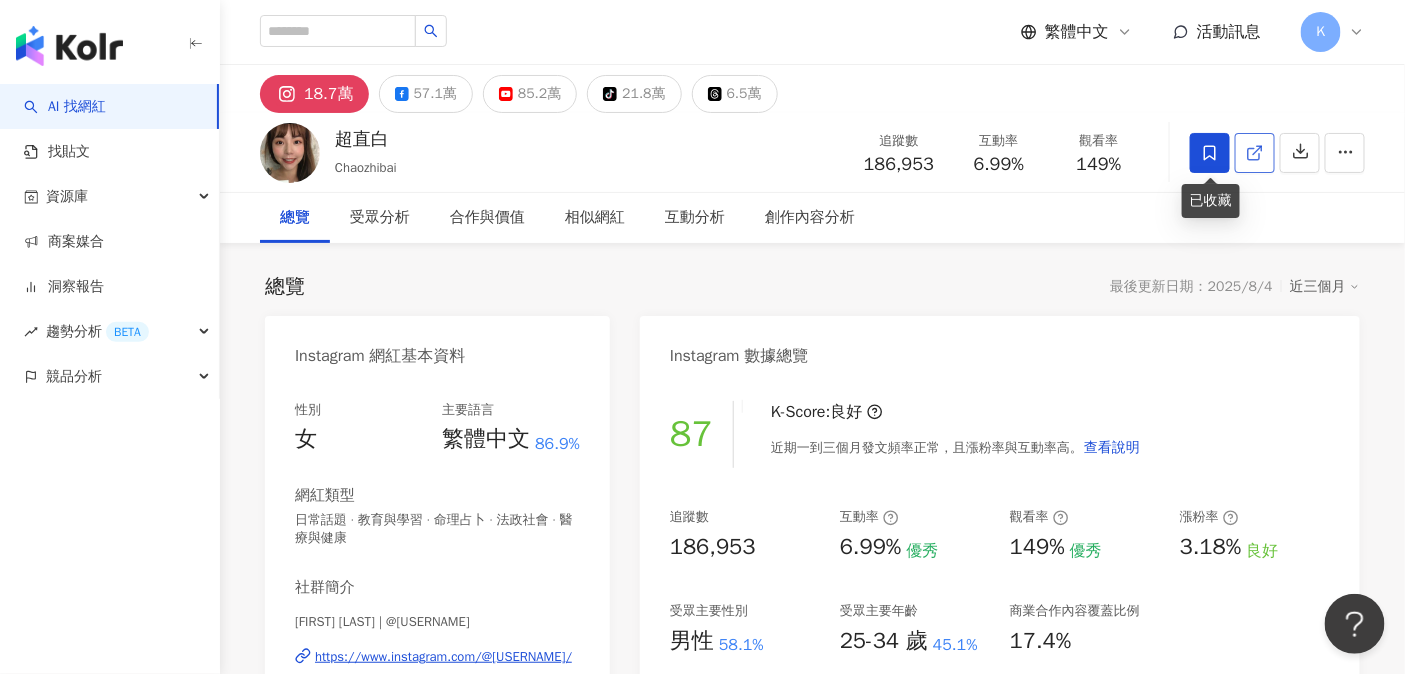 click at bounding box center (1255, 153) 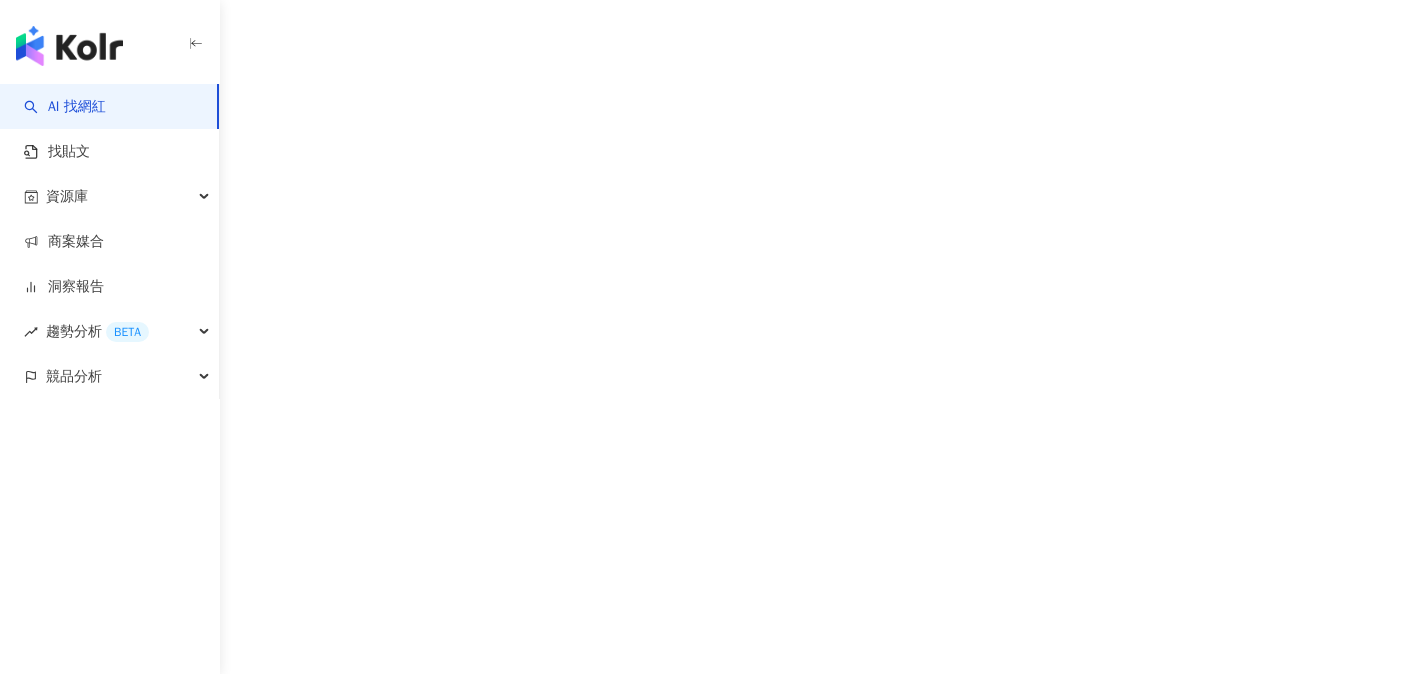 scroll, scrollTop: 0, scrollLeft: 0, axis: both 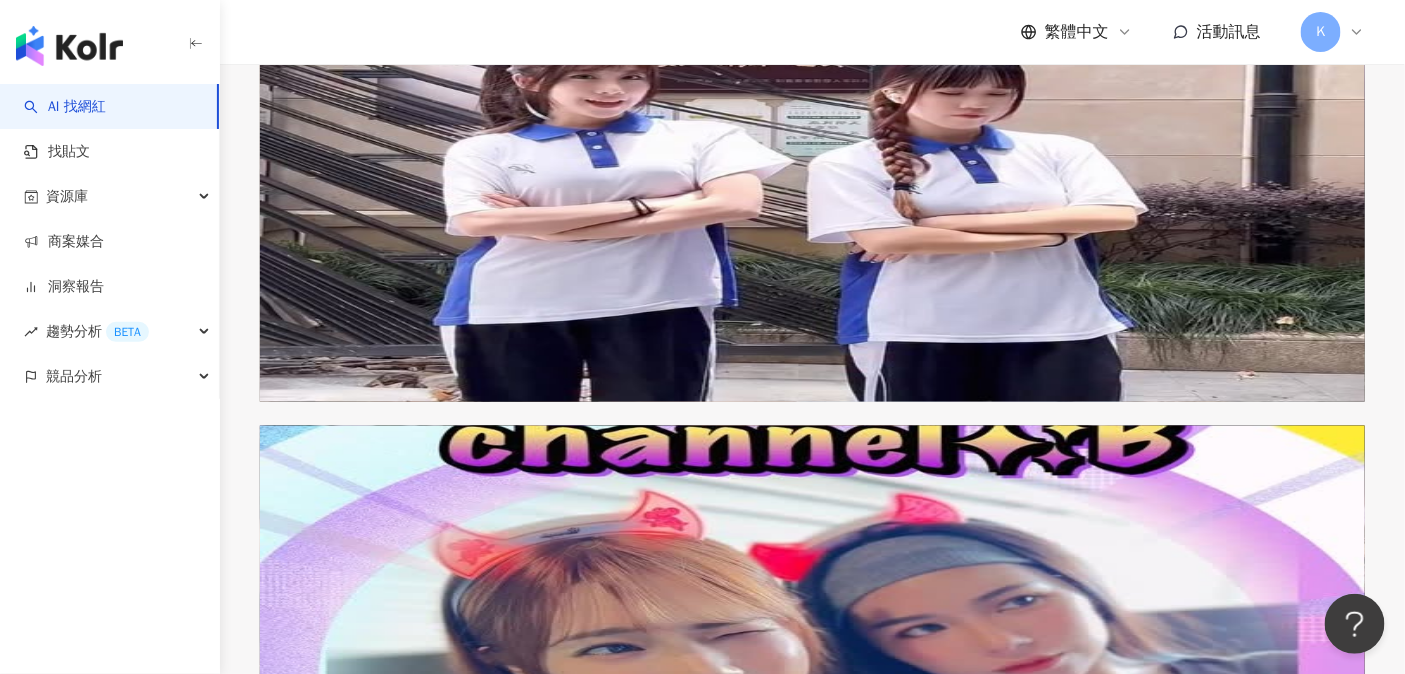 click on "下一頁" at bounding box center [884, 2887] 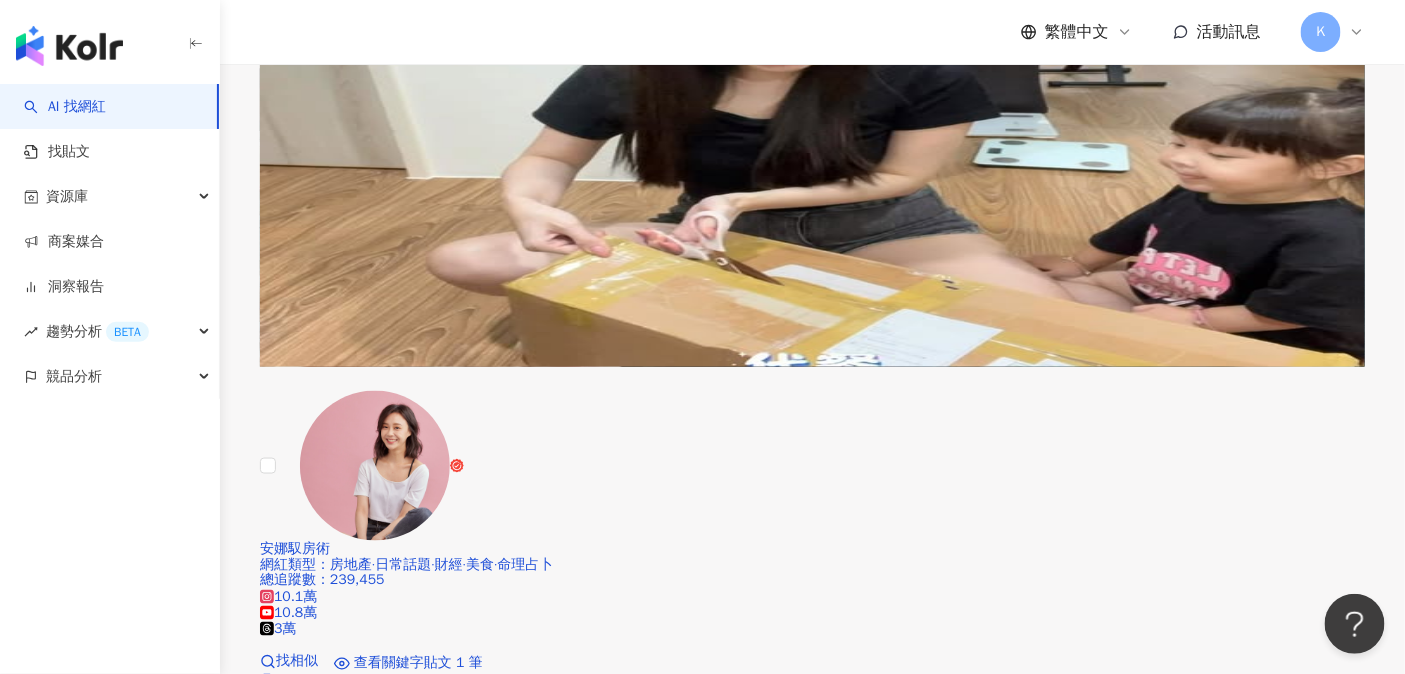 scroll, scrollTop: 3623, scrollLeft: 0, axis: vertical 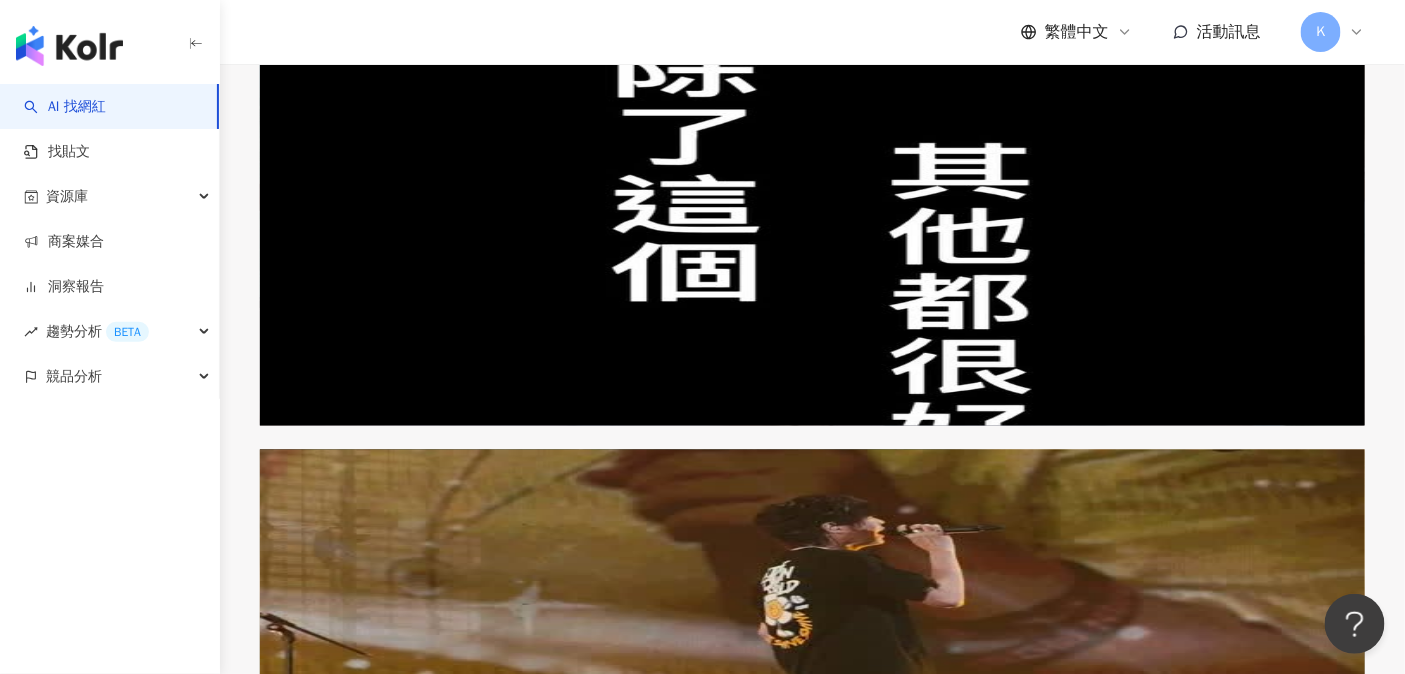 click 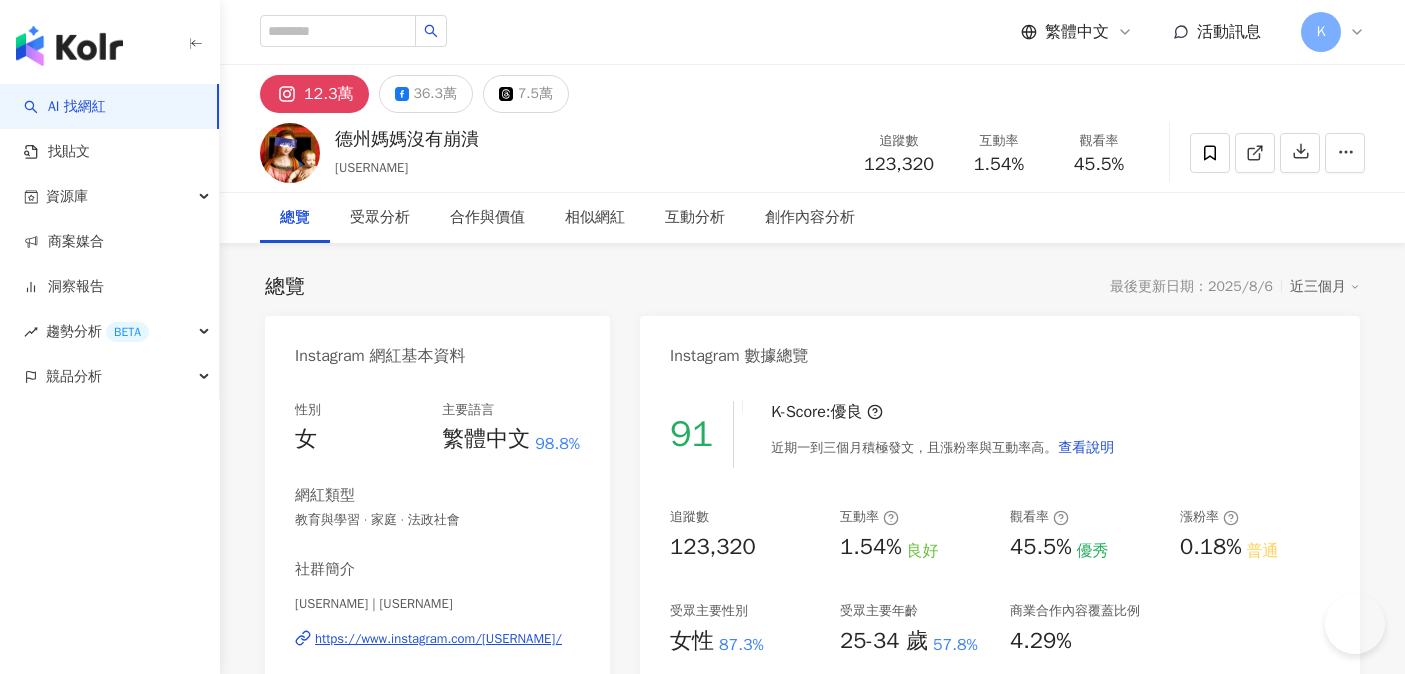 scroll, scrollTop: 0, scrollLeft: 0, axis: both 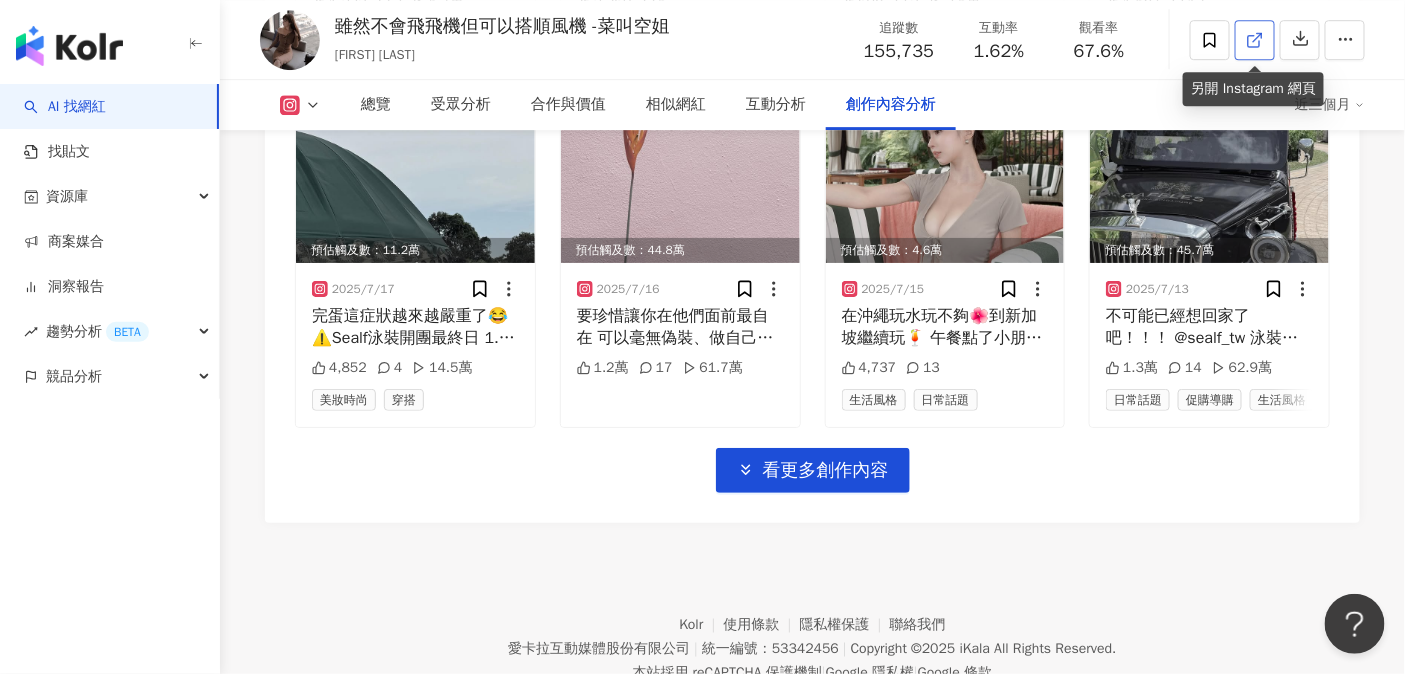 click 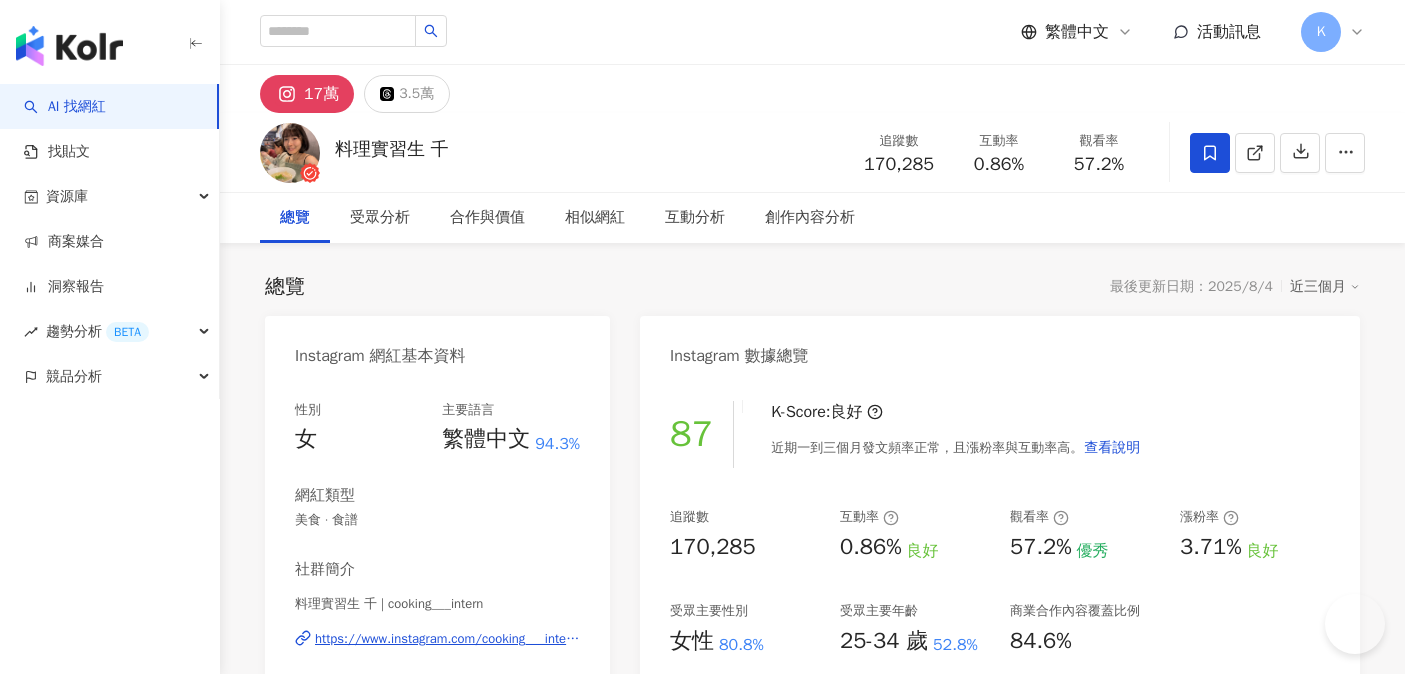 scroll, scrollTop: 0, scrollLeft: 0, axis: both 